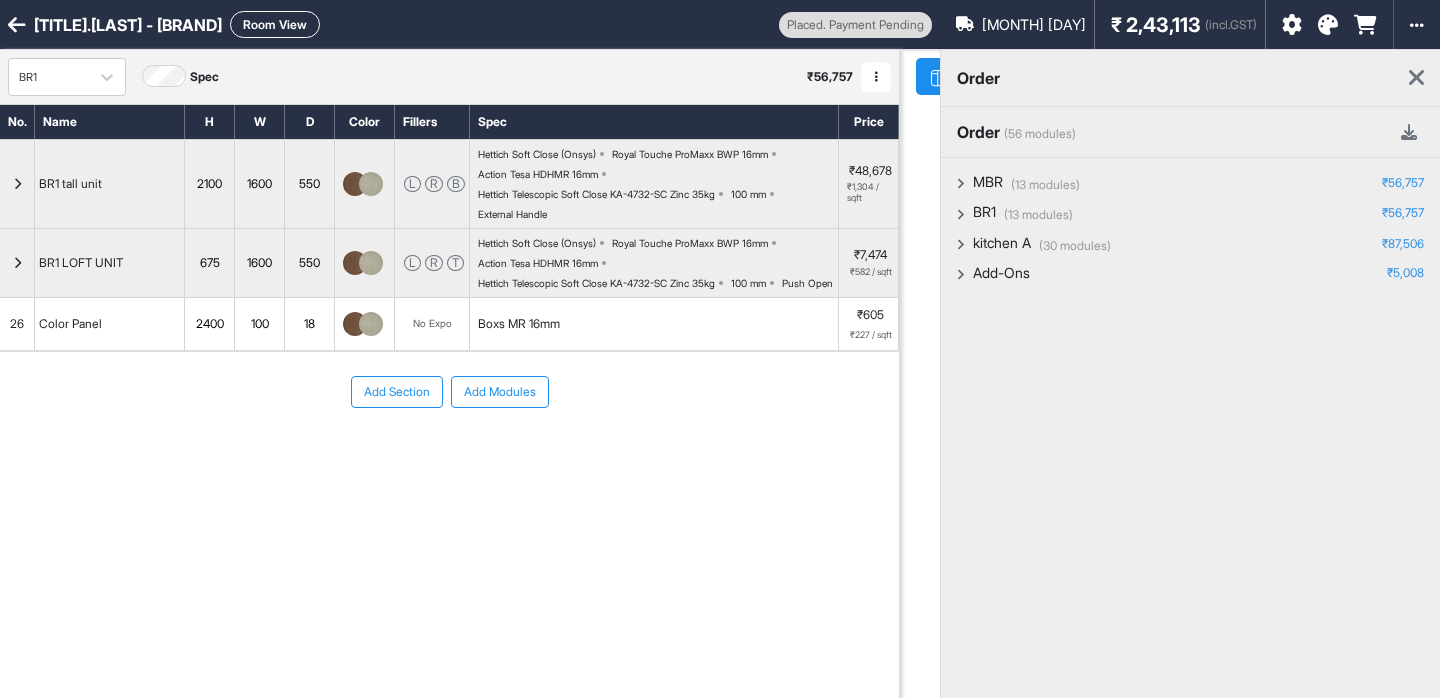scroll, scrollTop: 0, scrollLeft: 0, axis: both 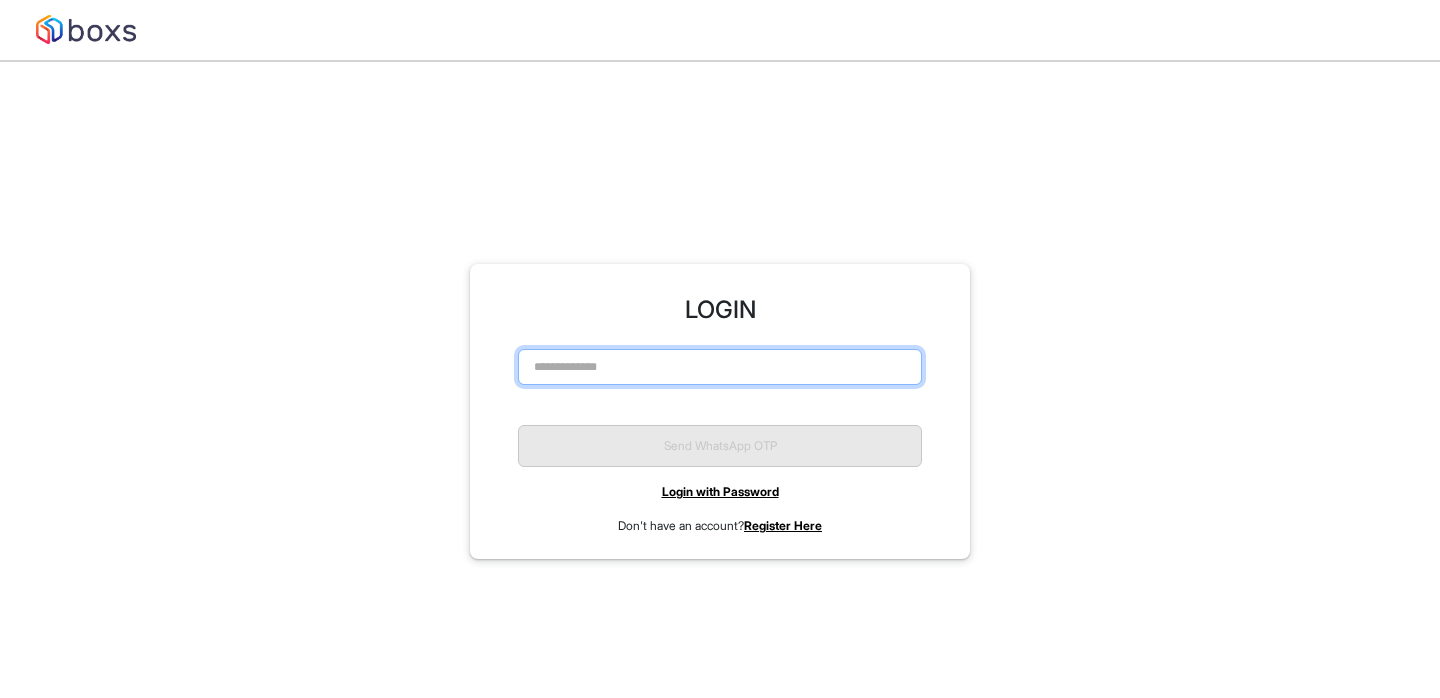 click at bounding box center [720, 367] 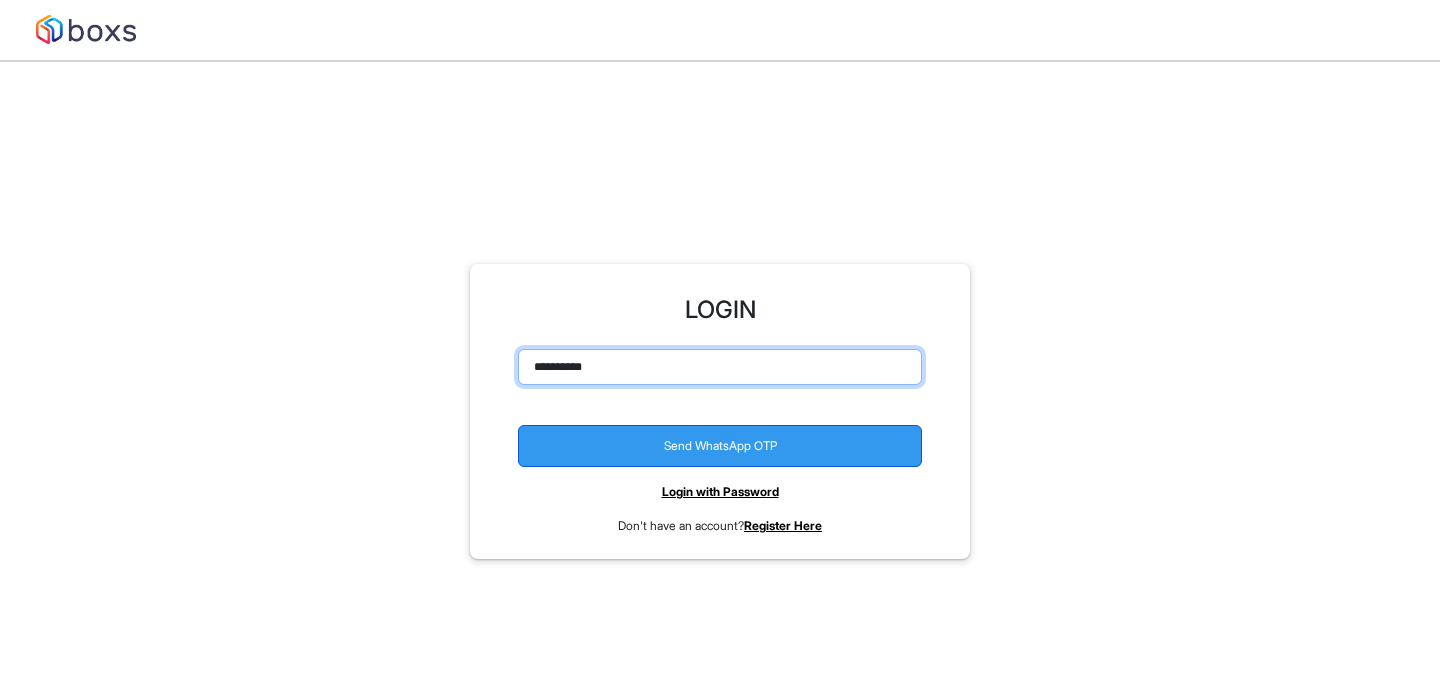 type on "**********" 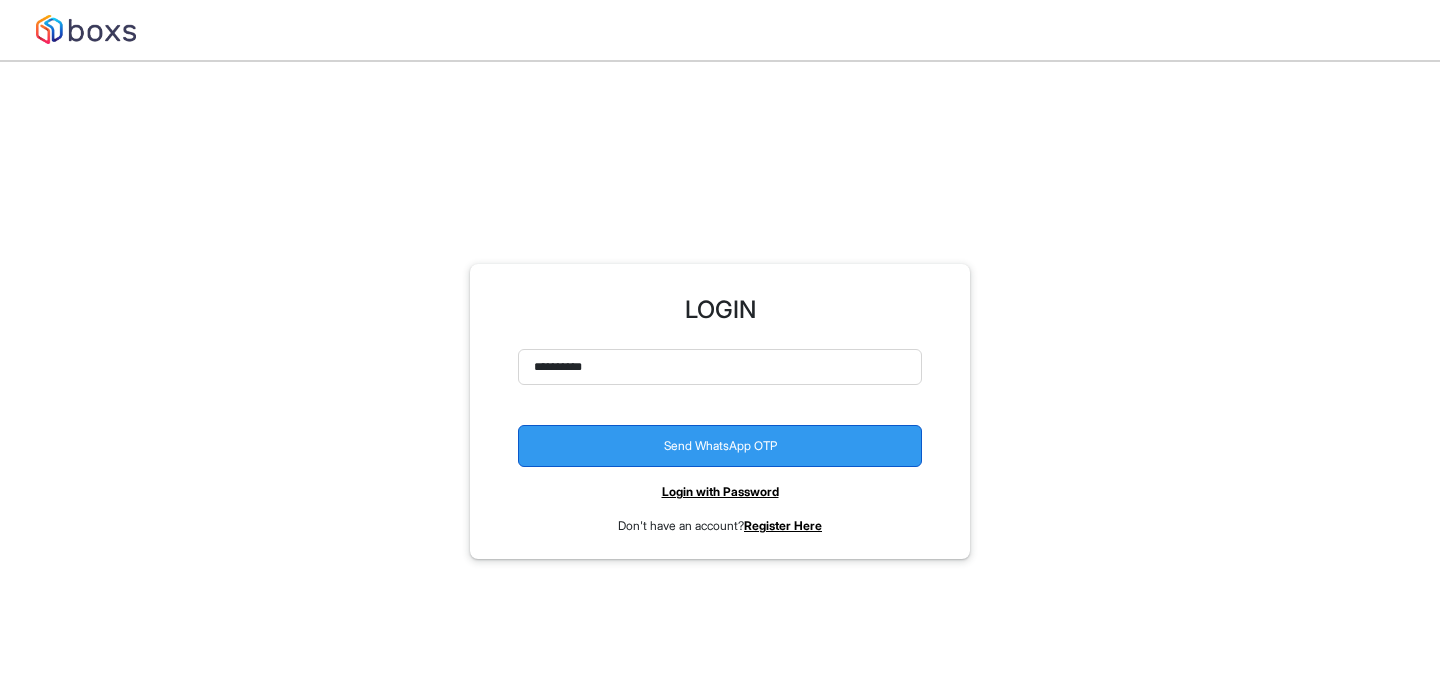 click on "Send WhatsApp OTP" at bounding box center (720, 446) 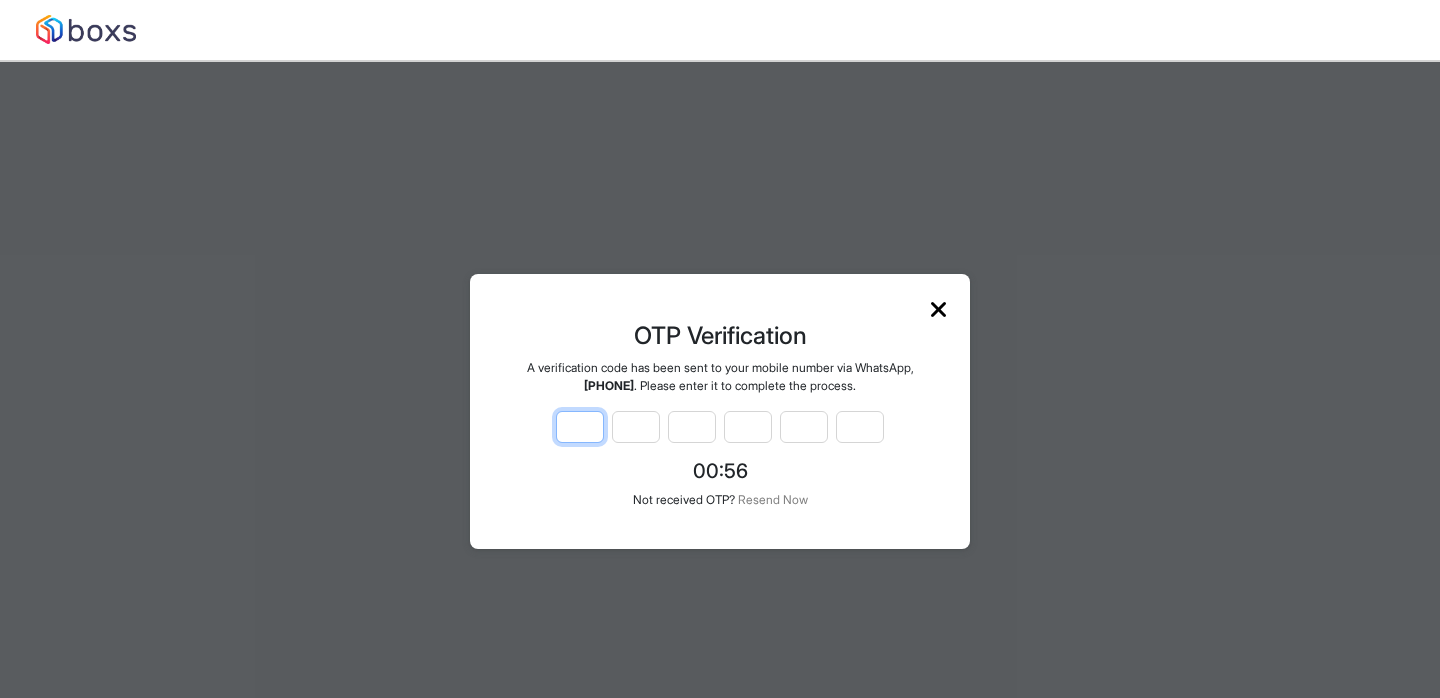 click at bounding box center (580, 427) 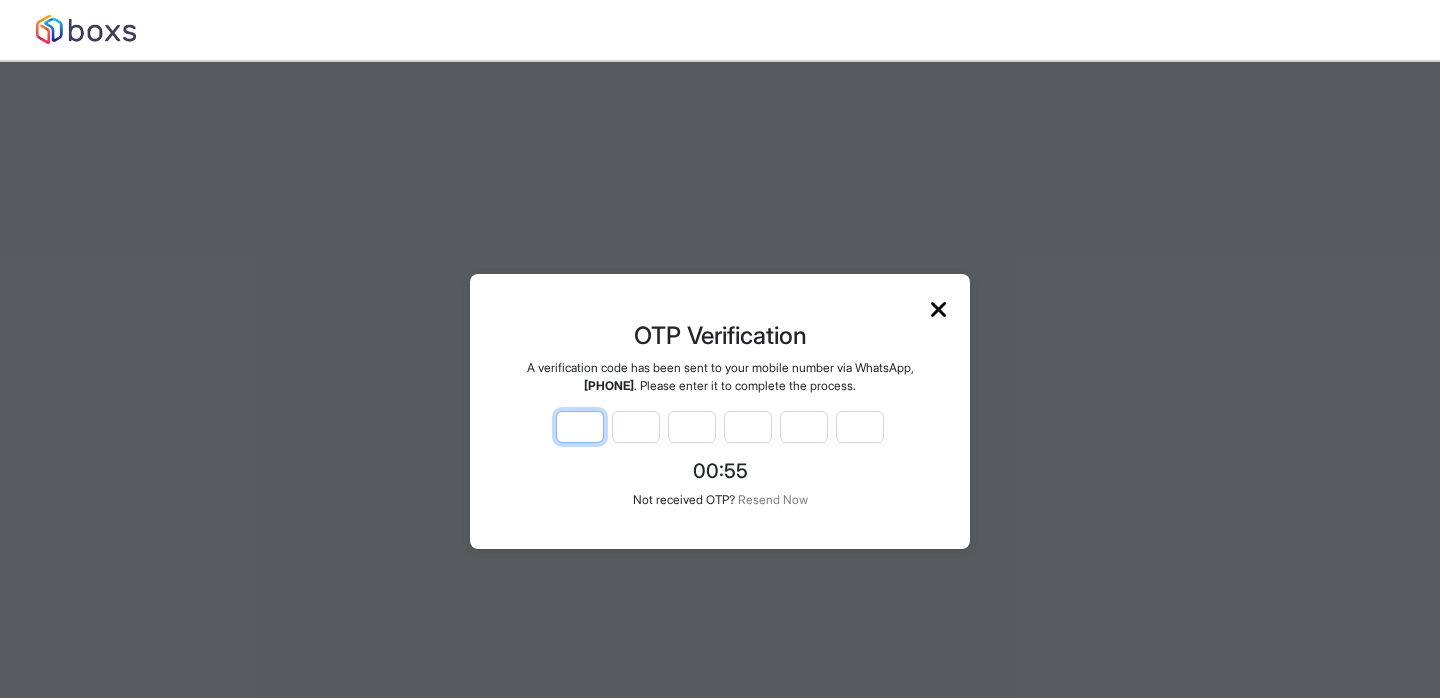 type on "*" 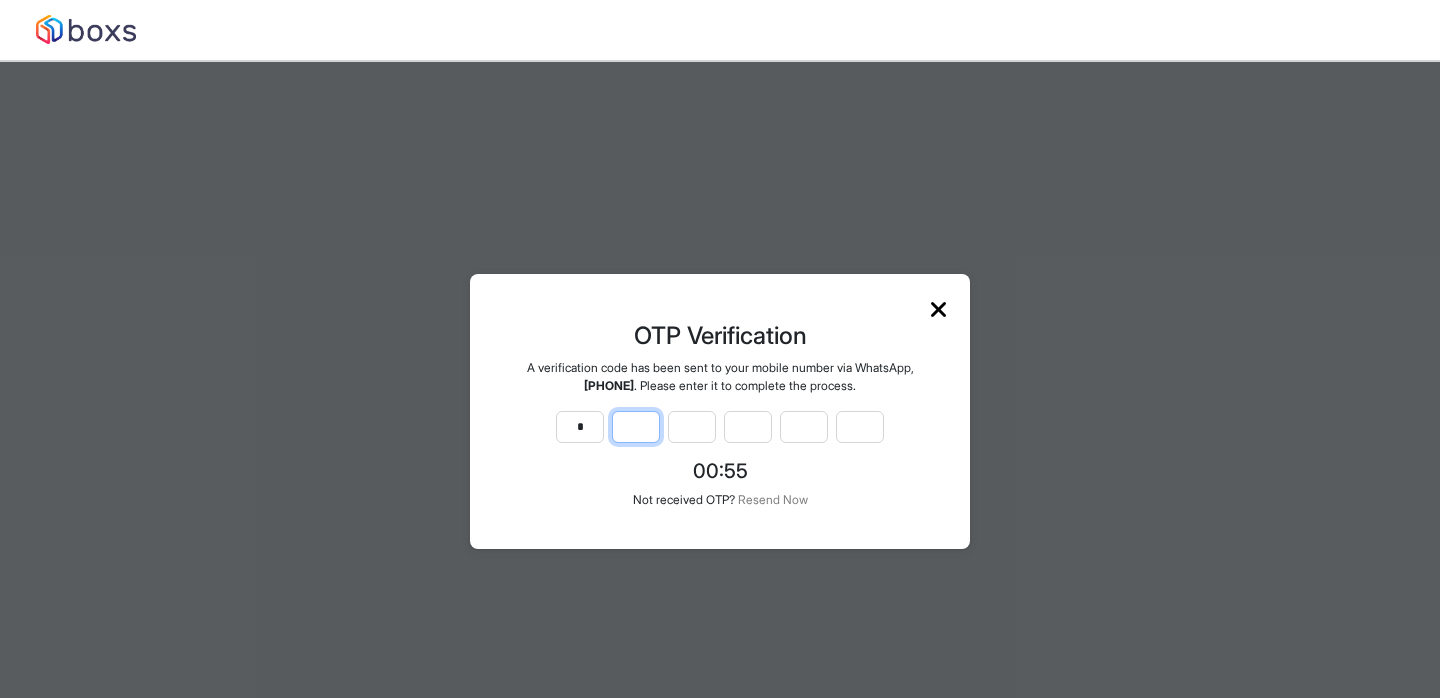 type on "*" 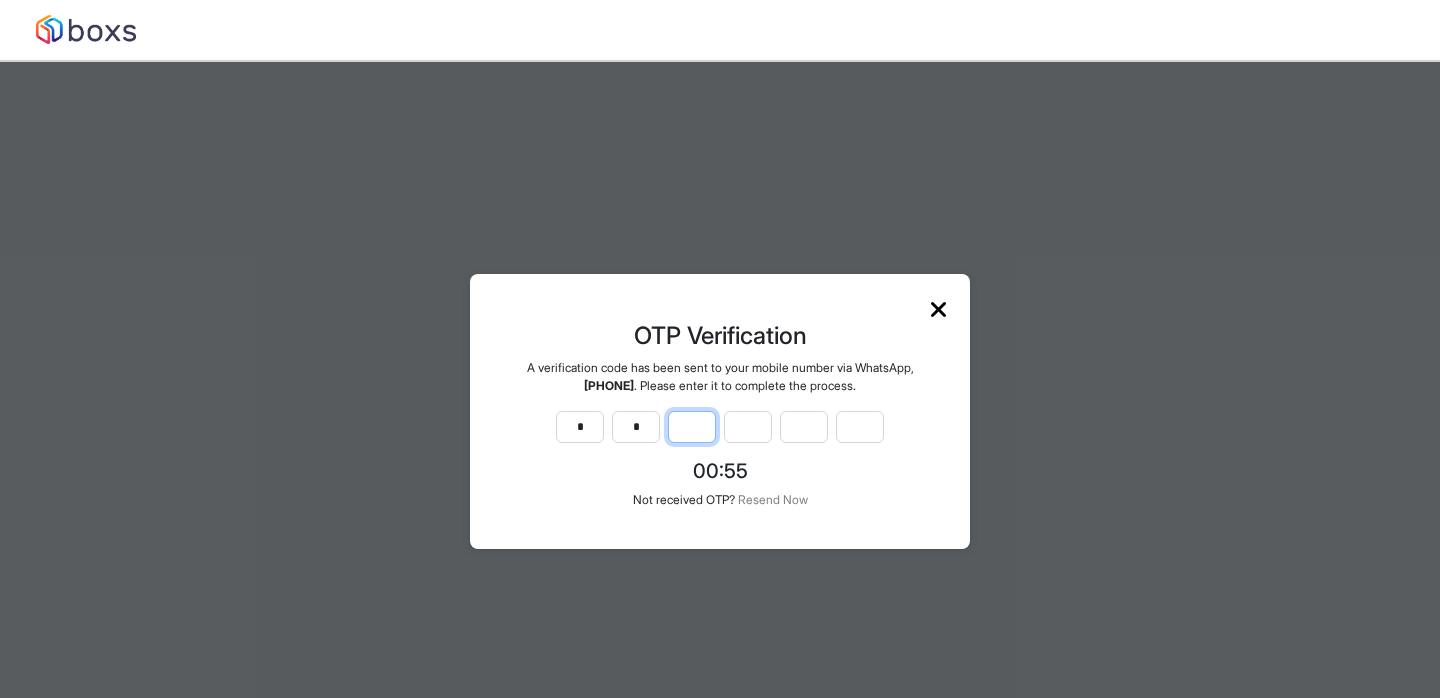 type on "*" 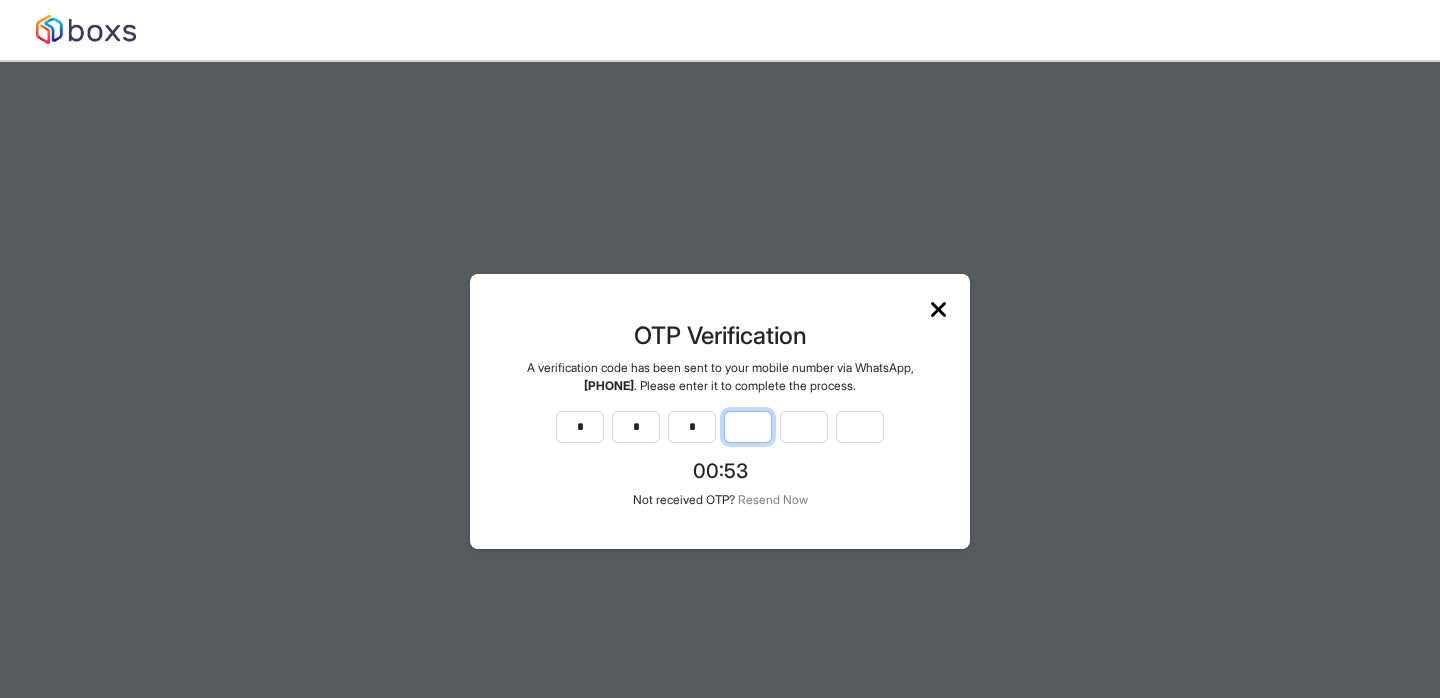 type on "*" 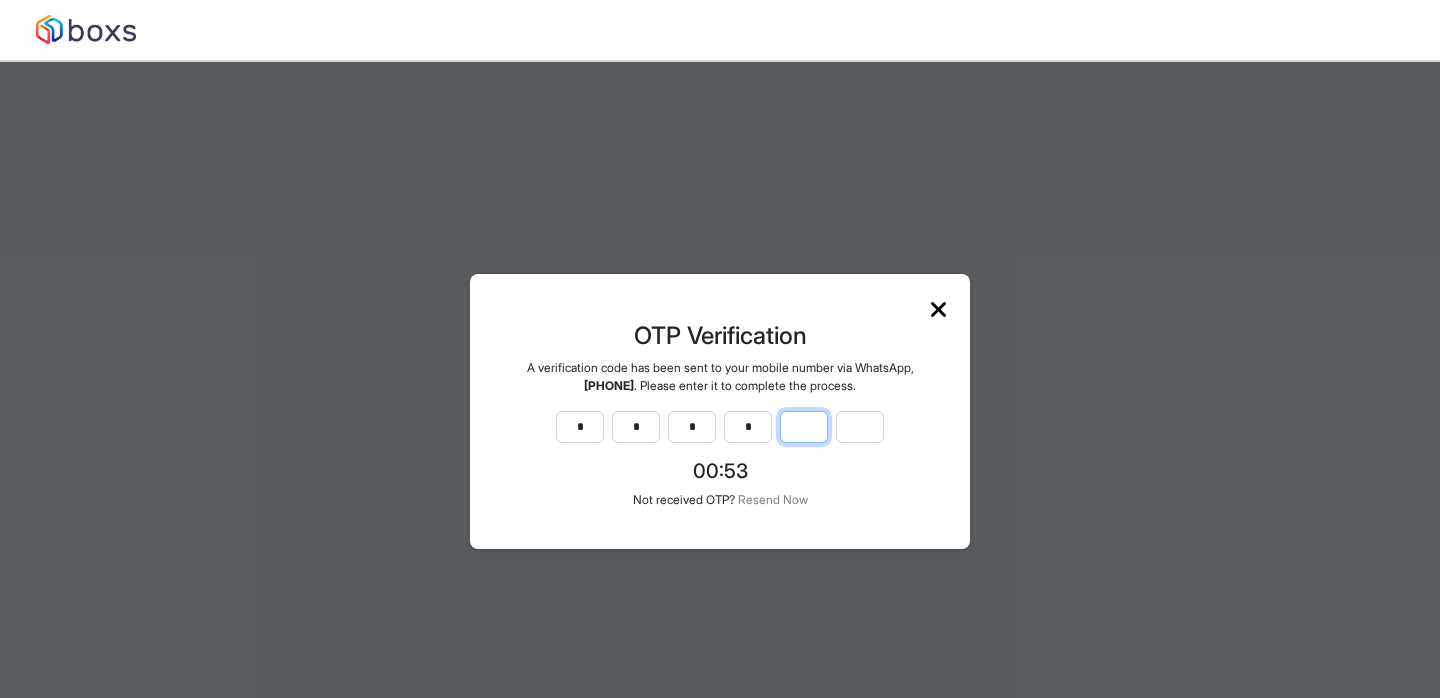 type on "*" 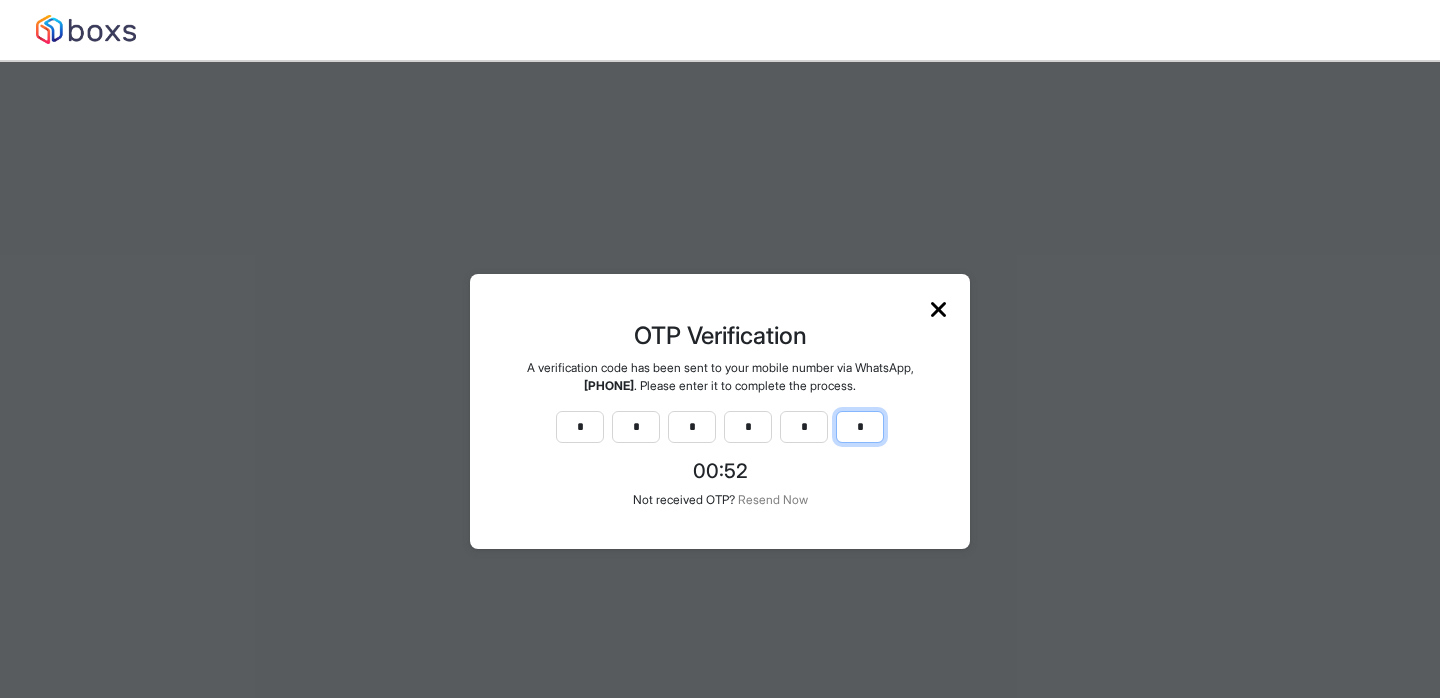 type on "*" 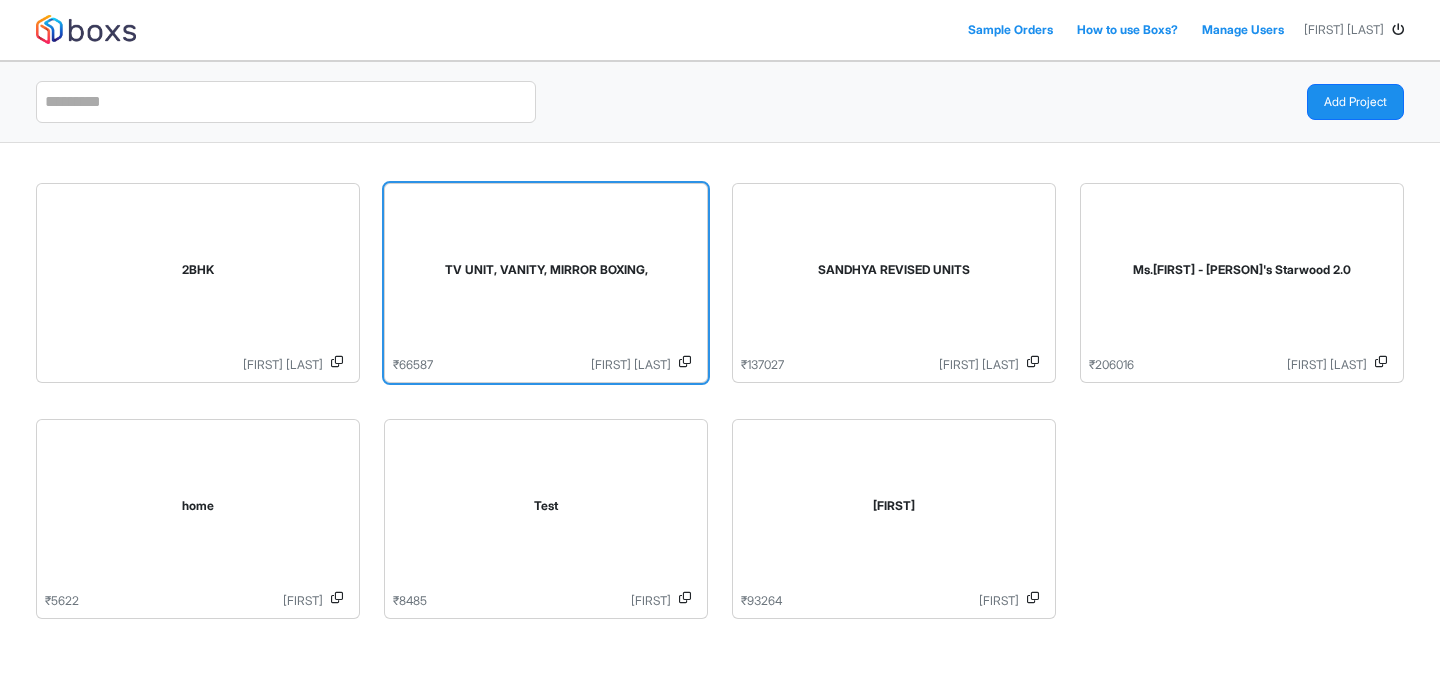 click on "TV UNIT, VANITY, MIRROR BOXING," at bounding box center (546, 274) 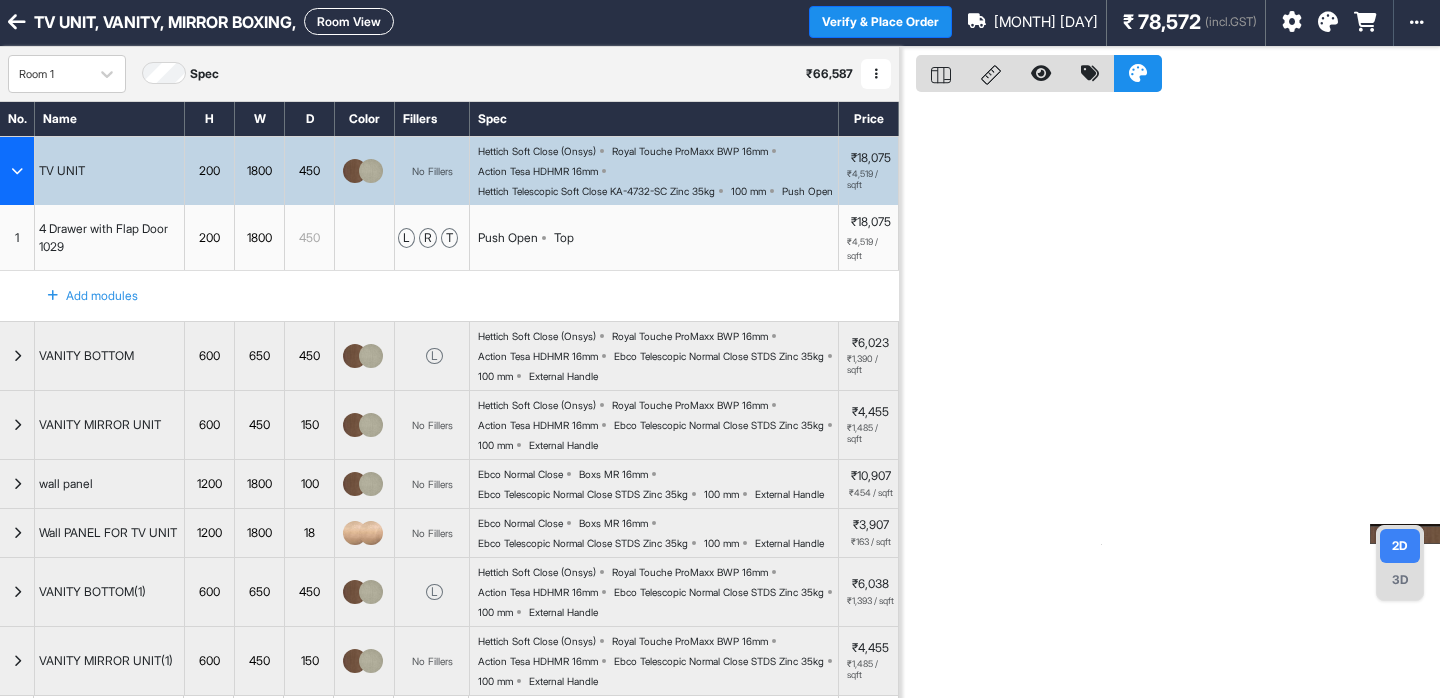 scroll, scrollTop: 0, scrollLeft: 0, axis: both 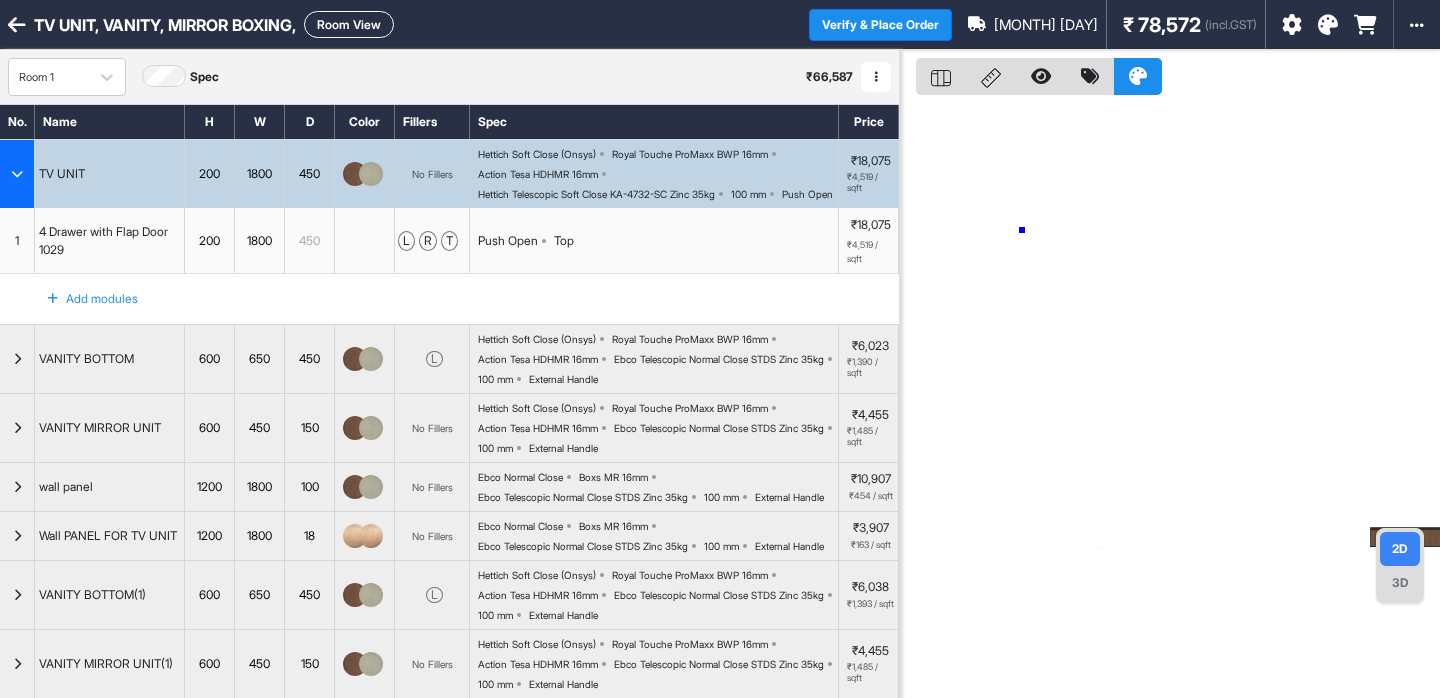 click at bounding box center (1170, 399) 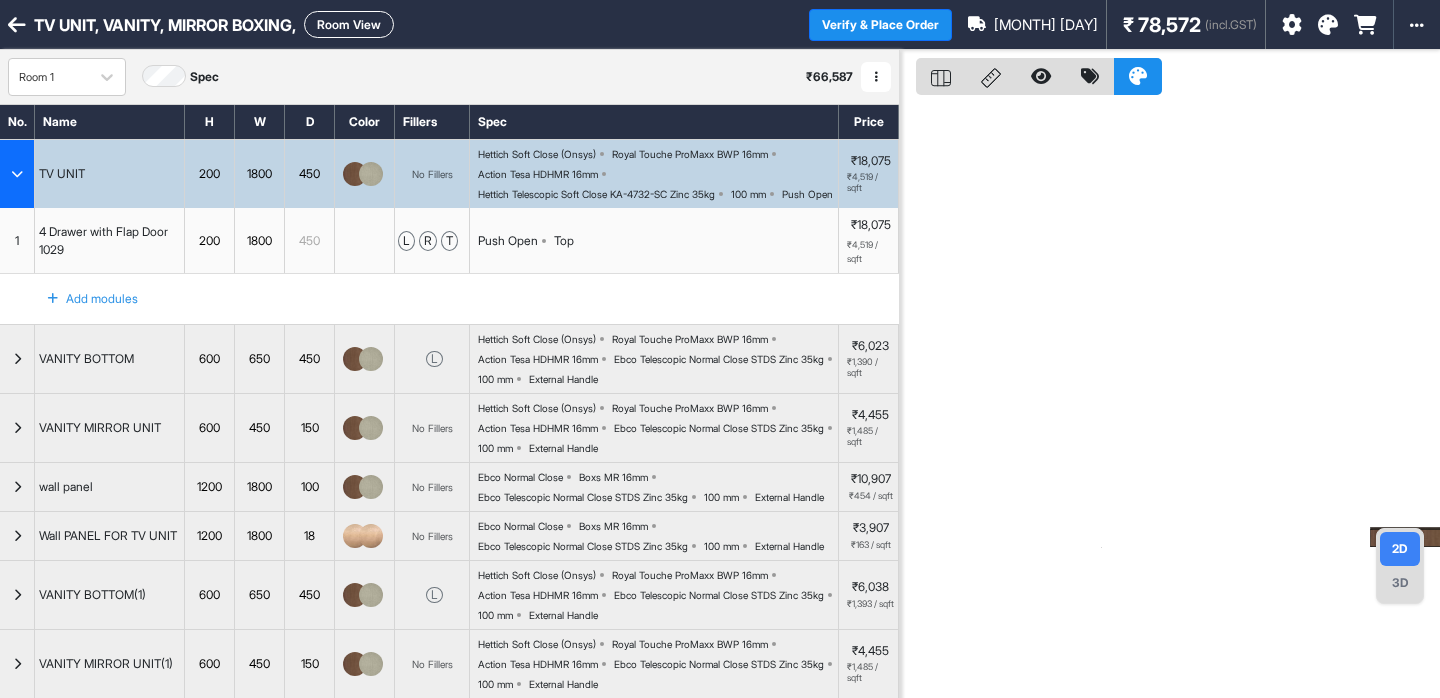 click on "Hettich Telescopic Soft Close KA-4732-SC Zinc 35kg" at bounding box center [596, 194] 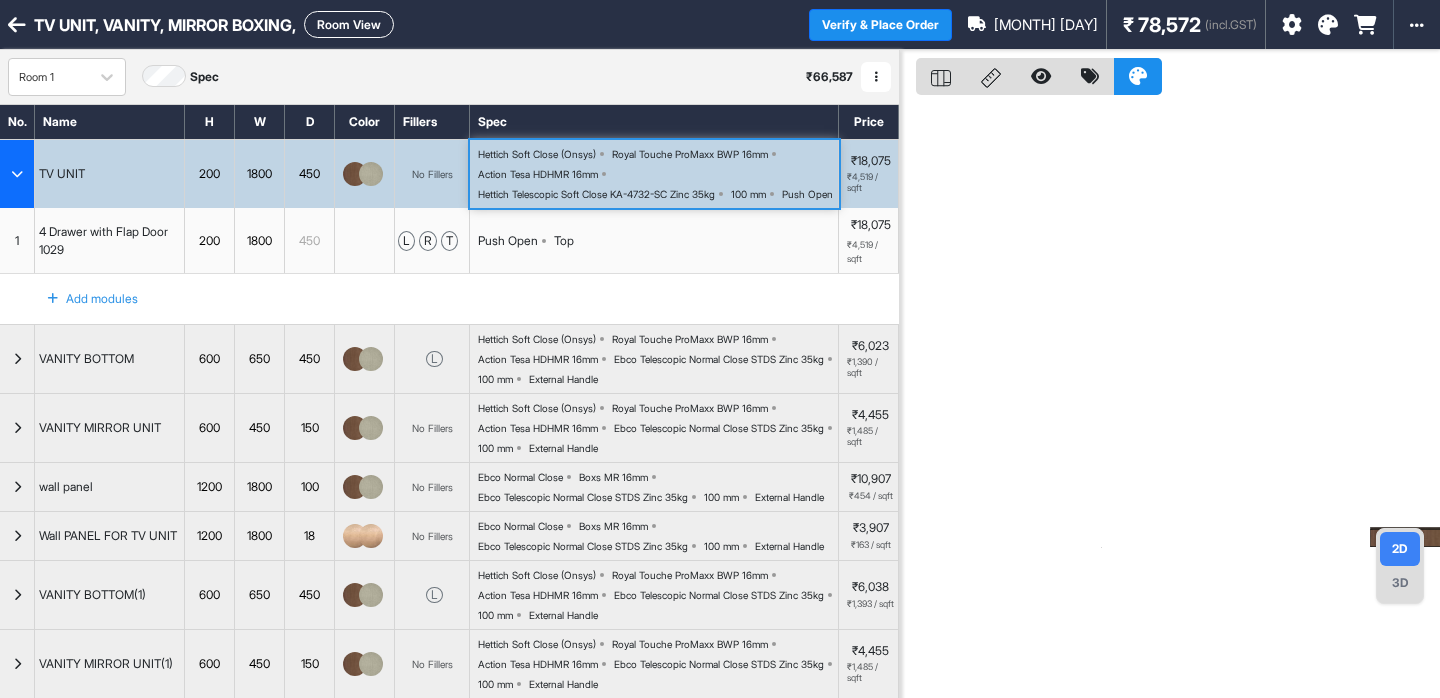 click on "Hettich Telescopic Soft Close KA-4732-SC Zinc 35kg" at bounding box center (596, 194) 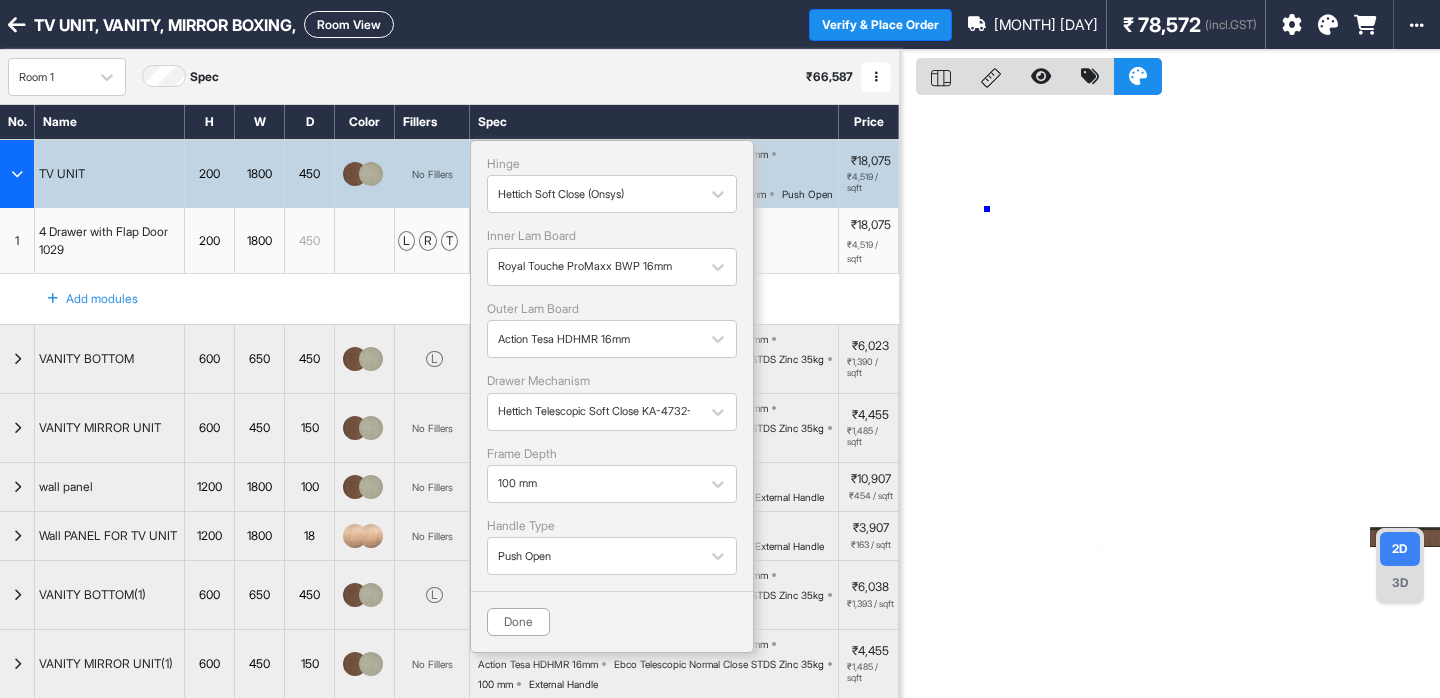 click at bounding box center (1170, 399) 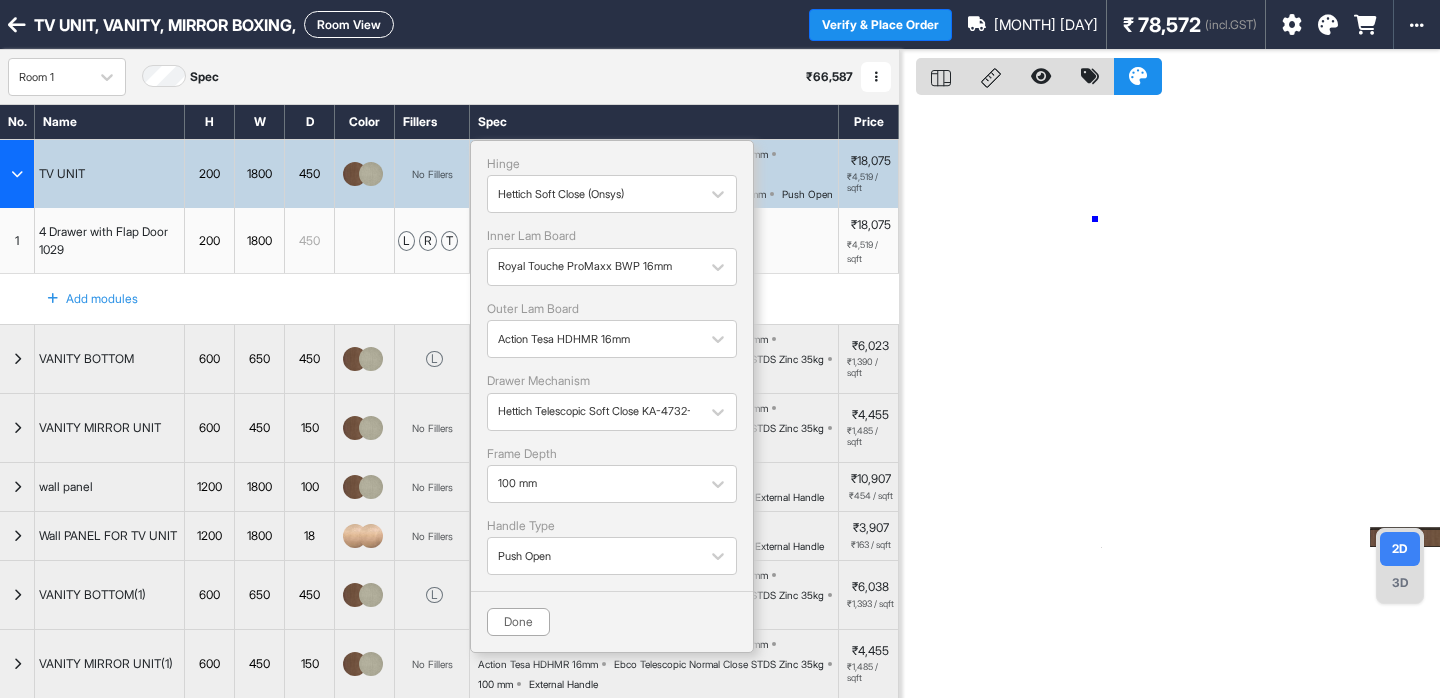 click at bounding box center [1170, 399] 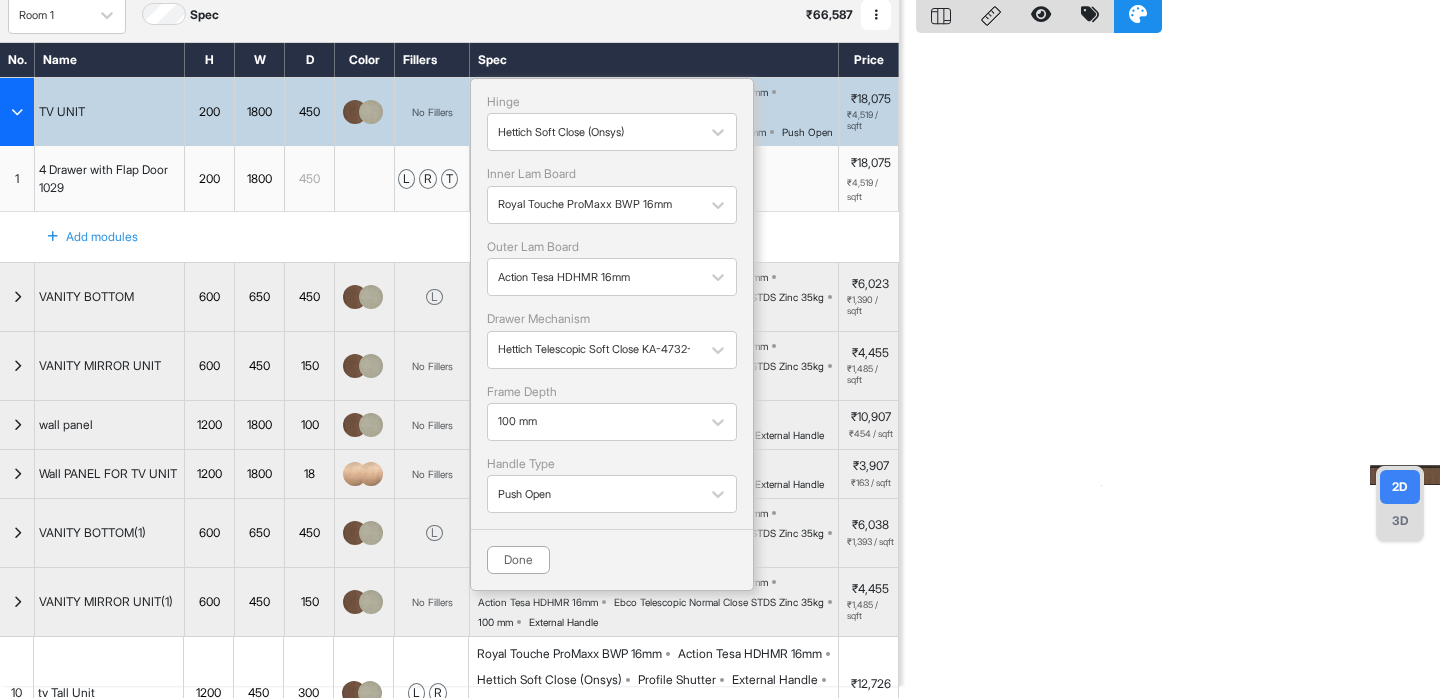 scroll, scrollTop: 64, scrollLeft: 0, axis: vertical 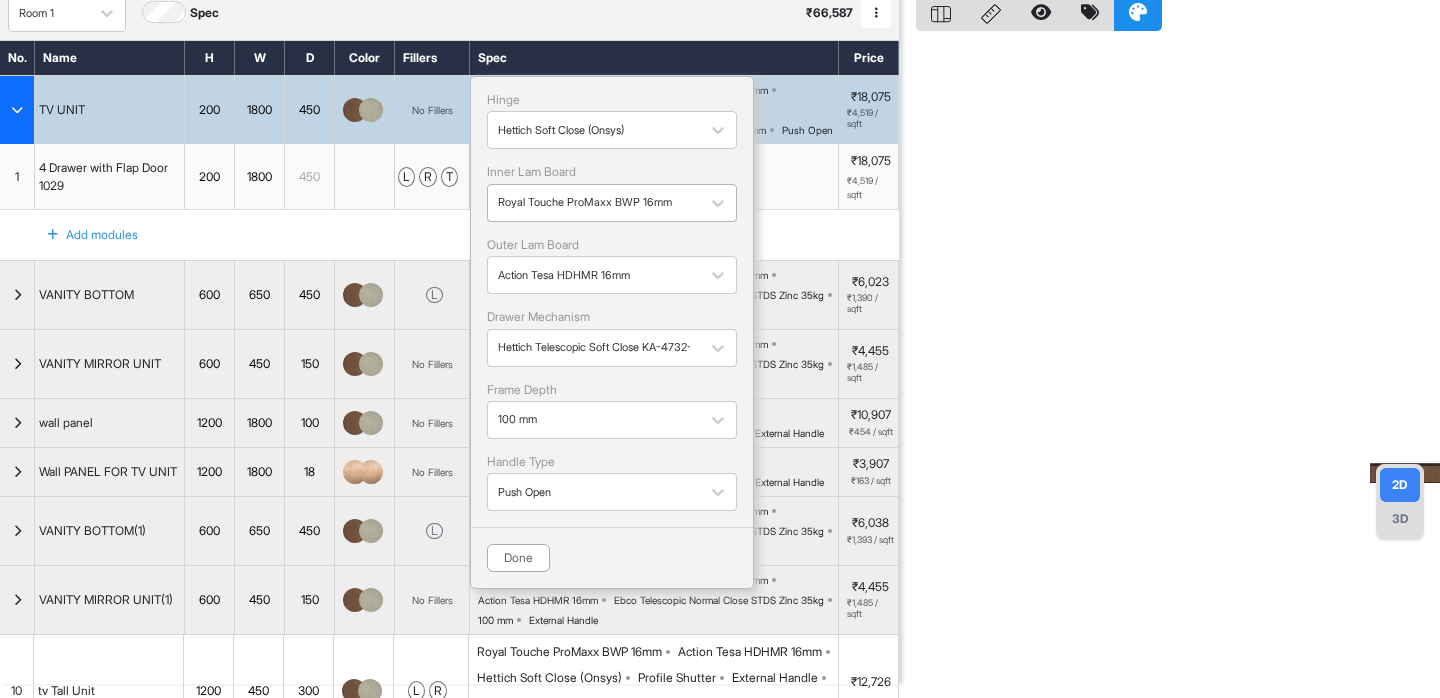 click at bounding box center (594, 203) 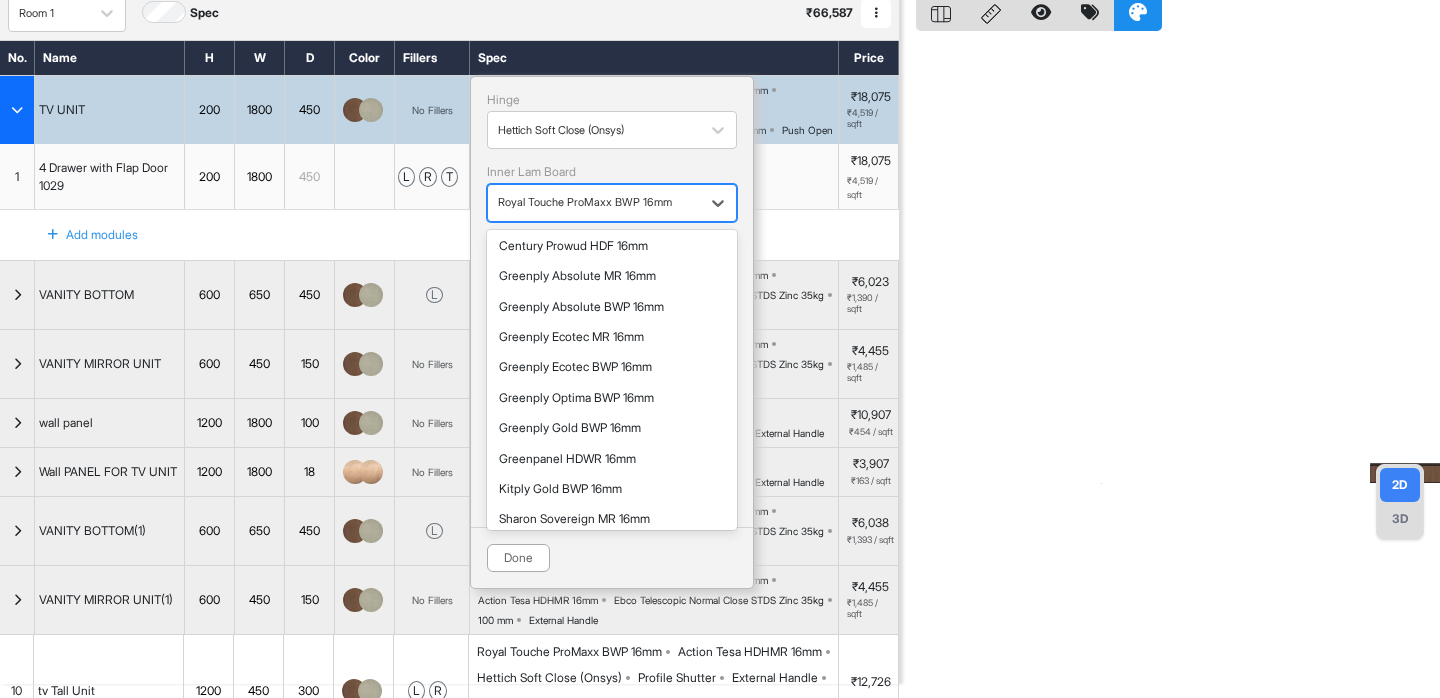 scroll, scrollTop: 390, scrollLeft: 0, axis: vertical 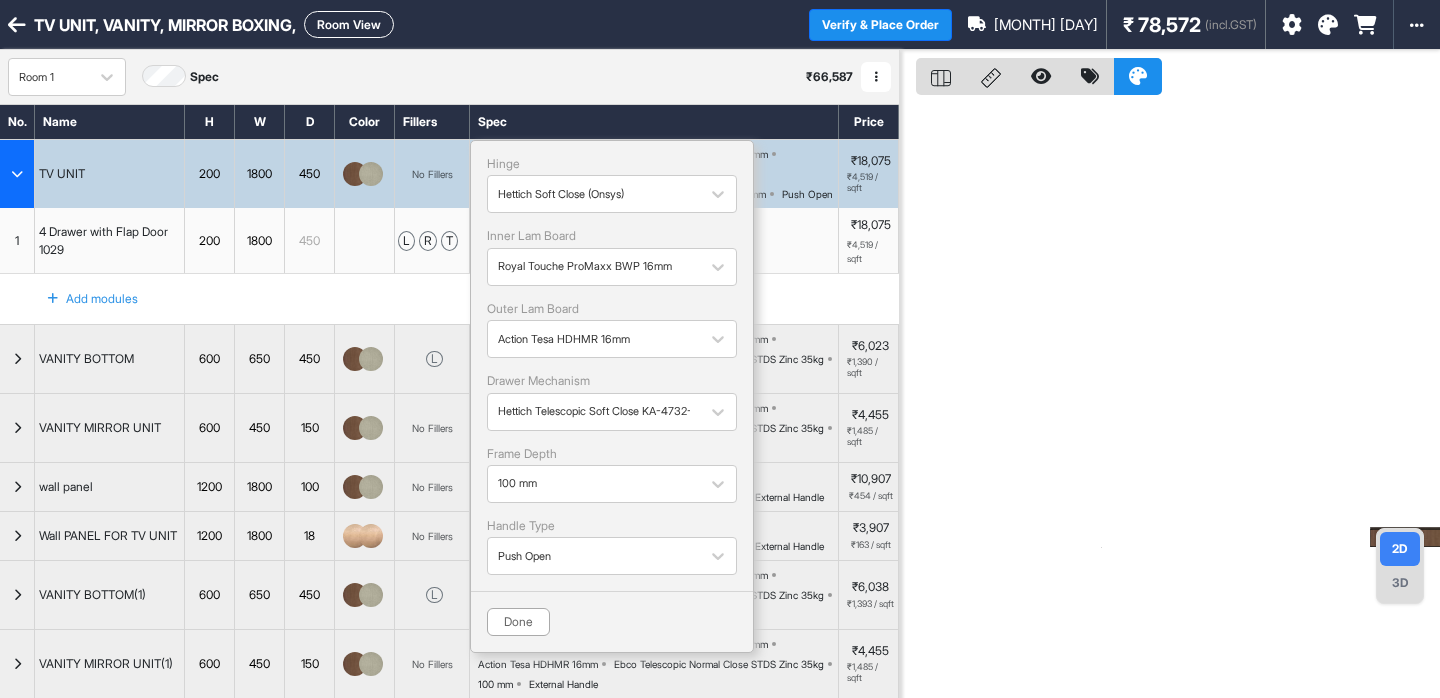 click on "Room View" at bounding box center (349, 24) 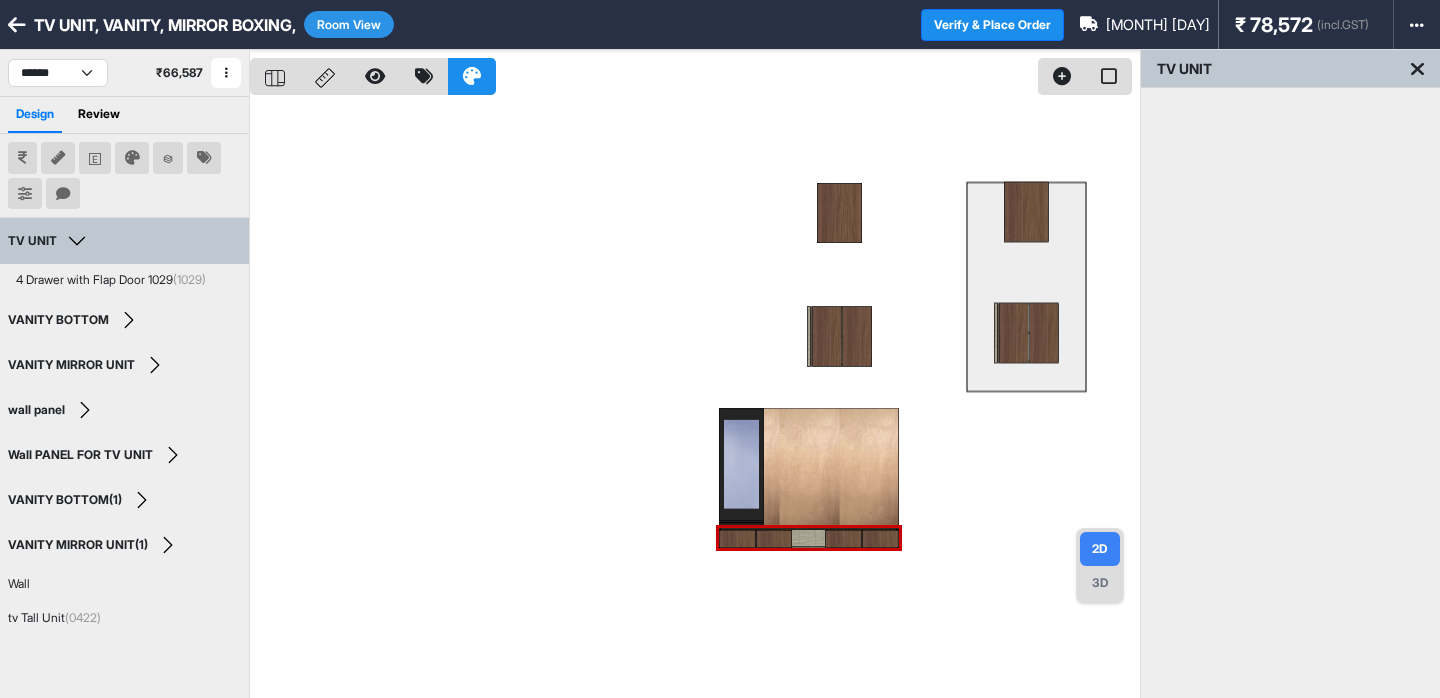 click at bounding box center [695, 399] 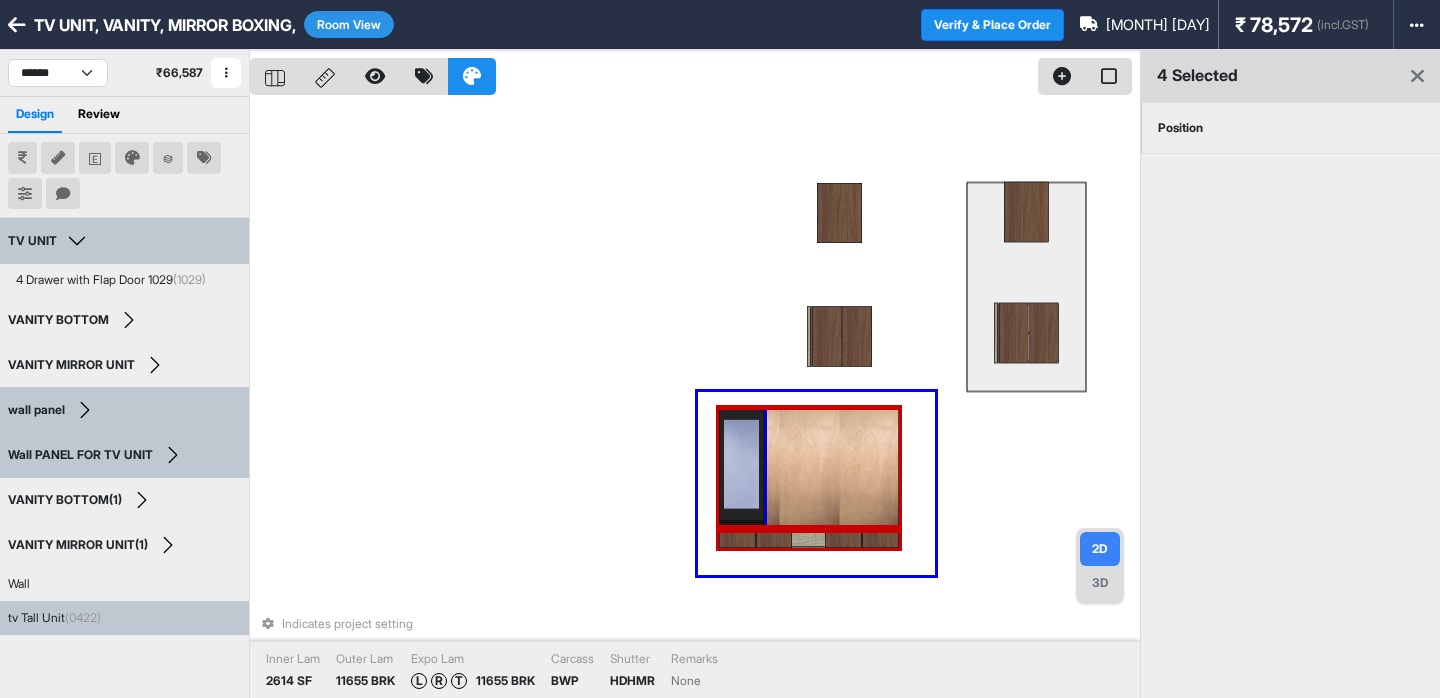 drag, startPoint x: 698, startPoint y: 392, endPoint x: 935, endPoint y: 575, distance: 299.42944 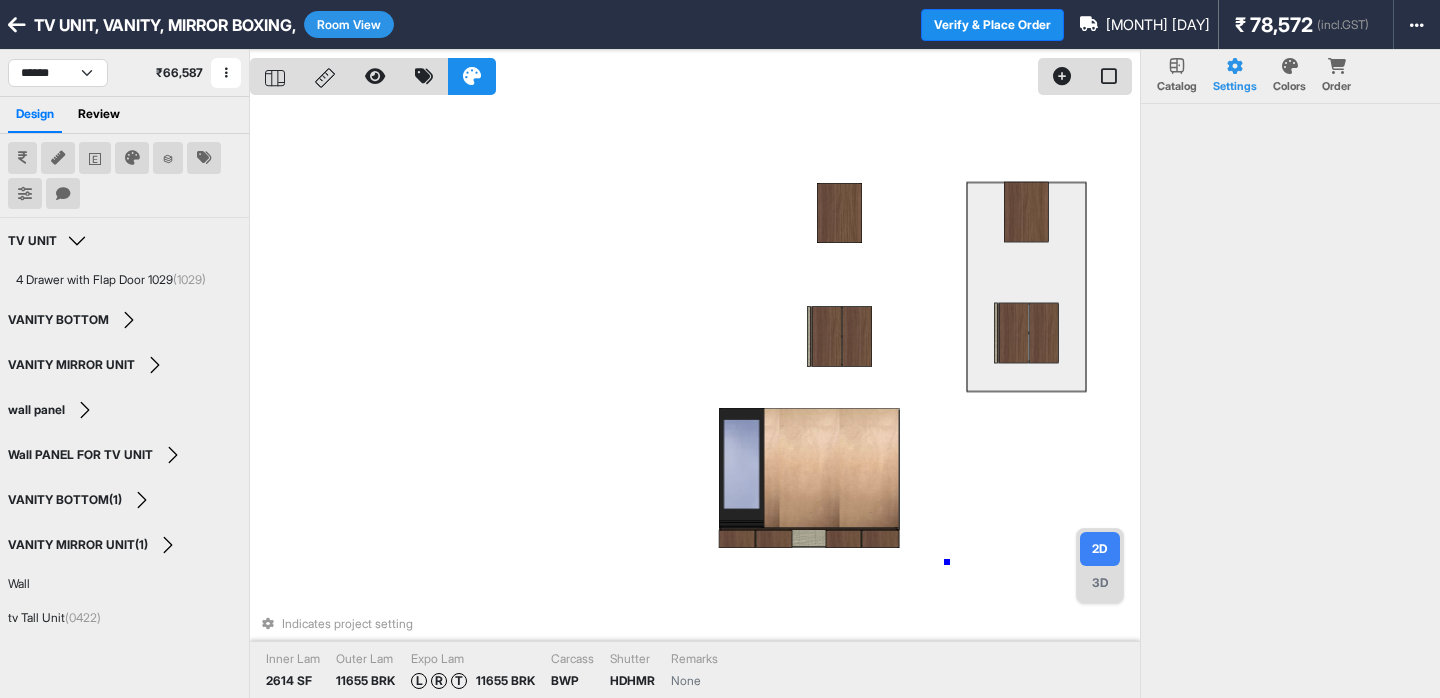 click on "Indicates project setting Inner Lam 2614 SF Outer Lam 11655 BRK Expo Lam L R T 11655 BRK Carcass BWP Shutter HDHMR Remarks None" at bounding box center (695, 399) 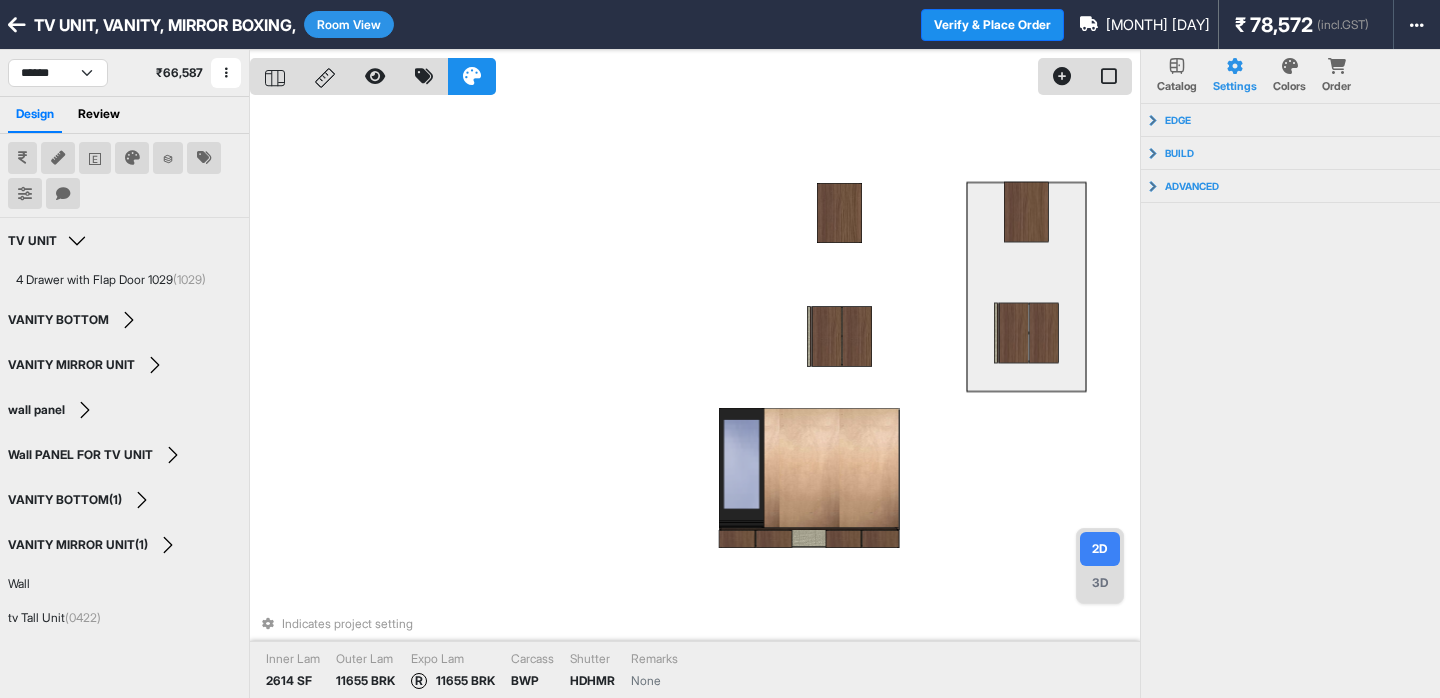 click on "Indicates project setting Inner Lam 2614 SF Outer Lam 11655 BRK Expo Lam R 11655 BRK Carcass BWP Shutter HDHMR Remarks None" at bounding box center (695, 399) 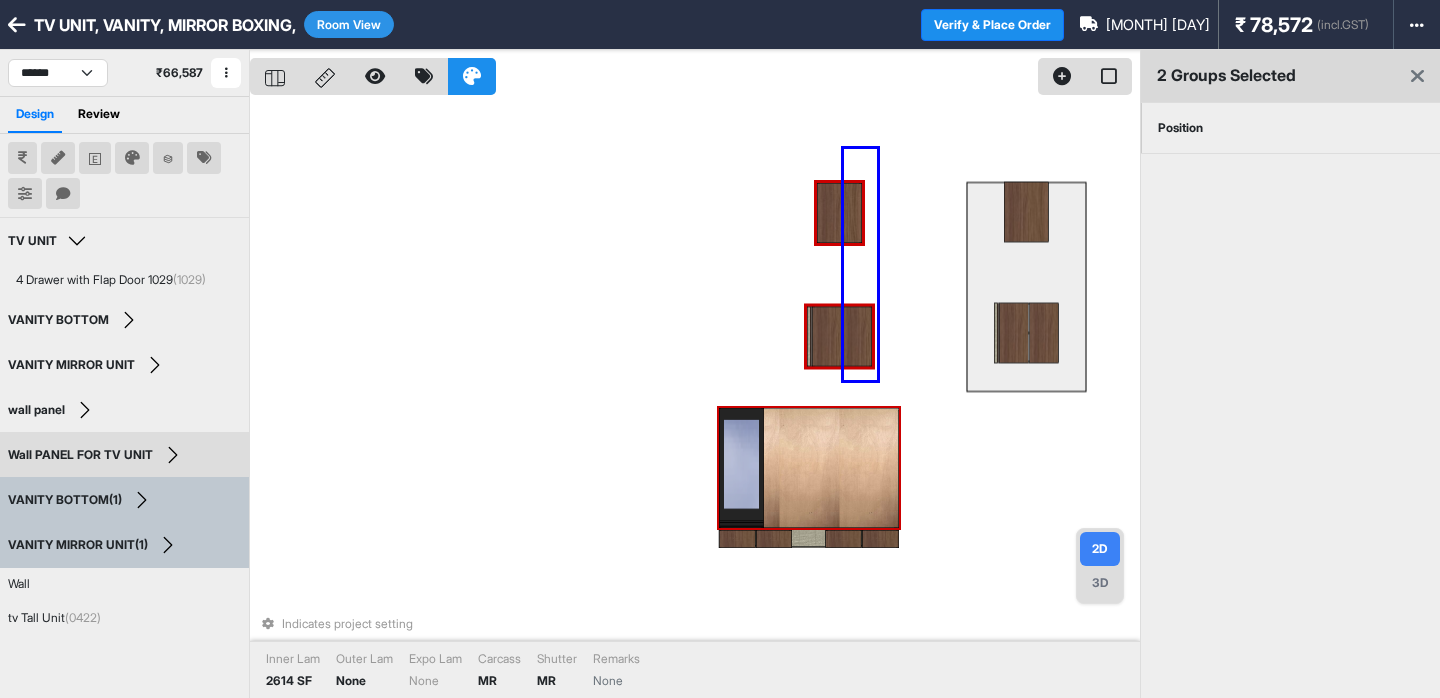 drag, startPoint x: 844, startPoint y: 149, endPoint x: 877, endPoint y: 380, distance: 233.34525 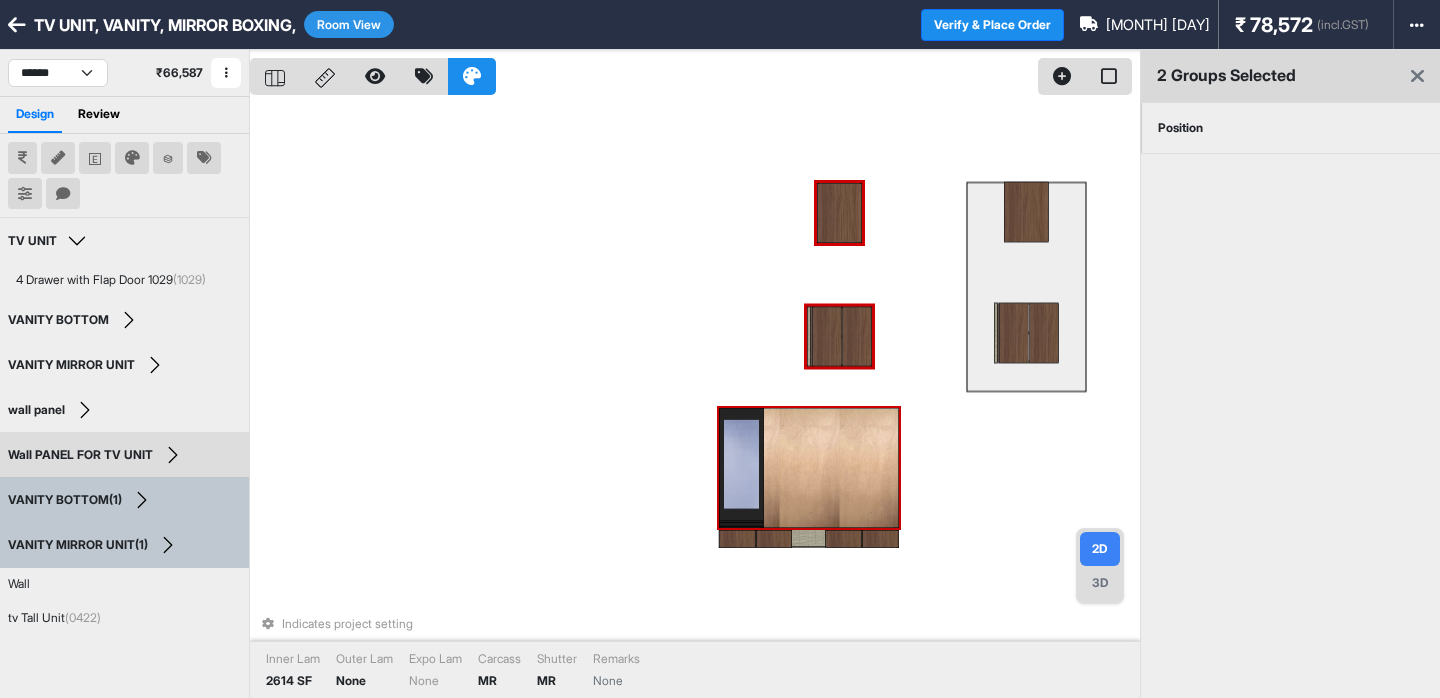 click on "Indicates project setting Inner Lam 2614 SF Outer Lam None Expo Lam None Carcass MR Shutter MR Remarks None" at bounding box center [695, 399] 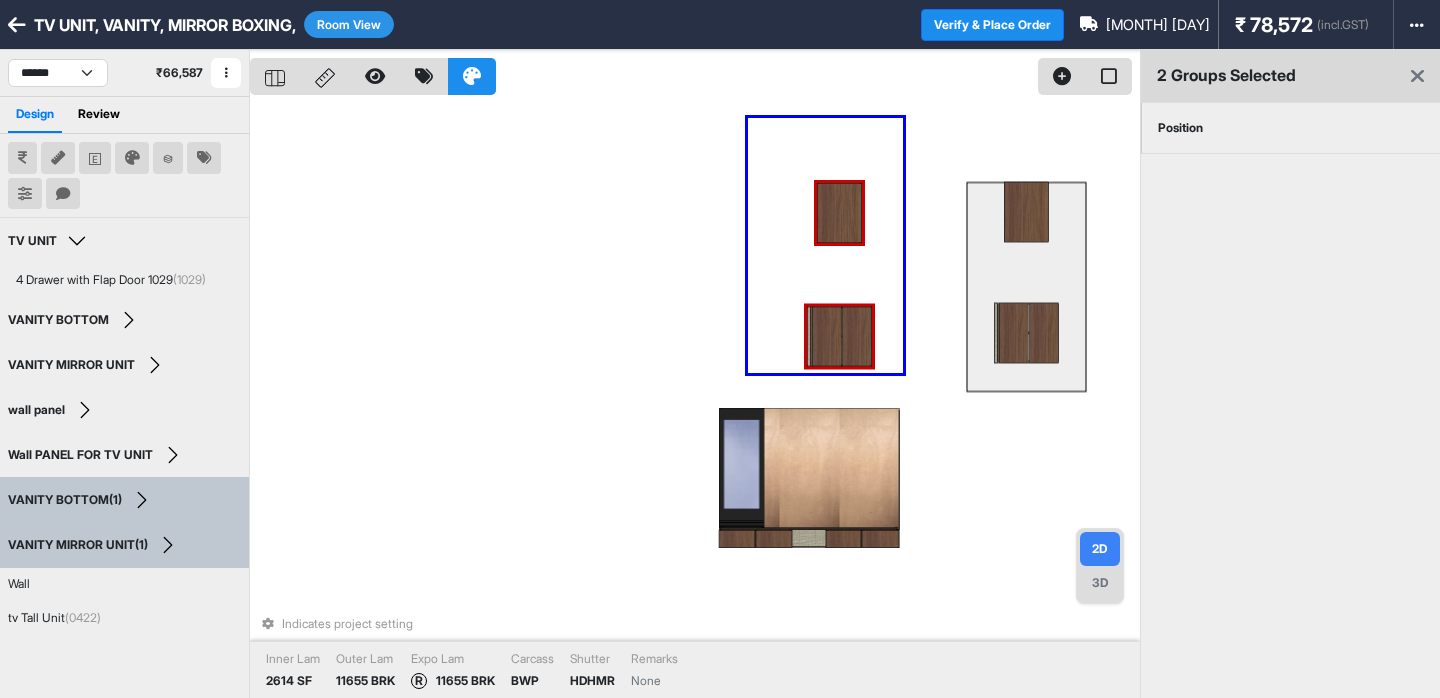 drag, startPoint x: 903, startPoint y: 373, endPoint x: 749, endPoint y: 111, distance: 303.90787 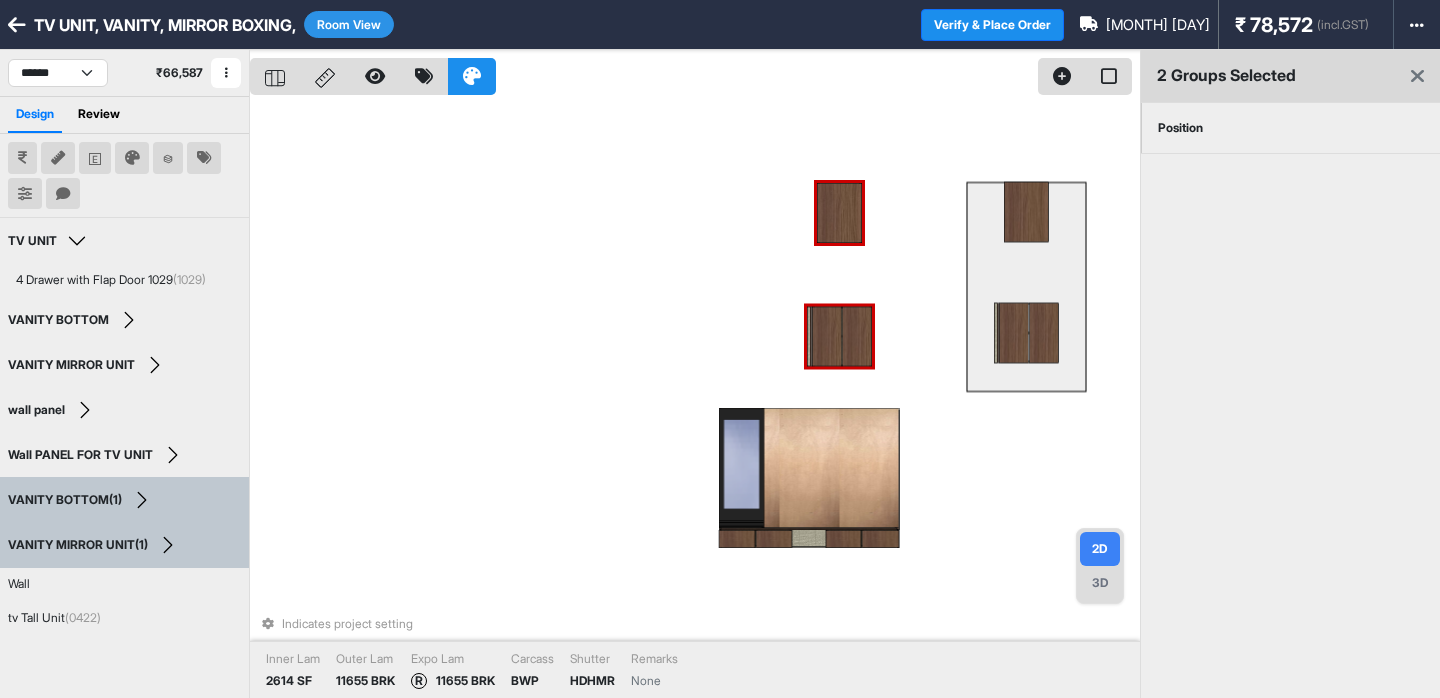 click on "Indicates project setting Inner Lam 2614 SF Outer Lam 11655 BRK Expo Lam R 11655 BRK Carcass BWP Shutter HDHMR Remarks None" at bounding box center (695, 399) 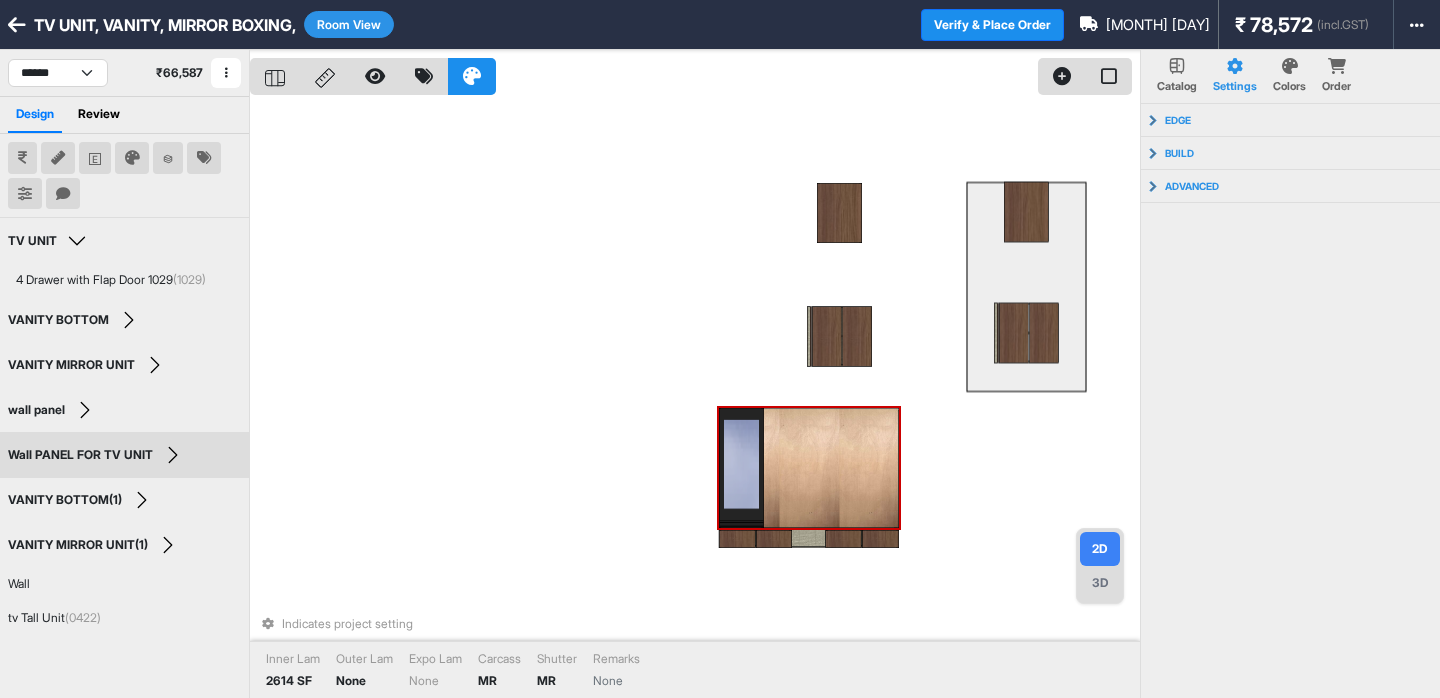 click at bounding box center [809, 468] 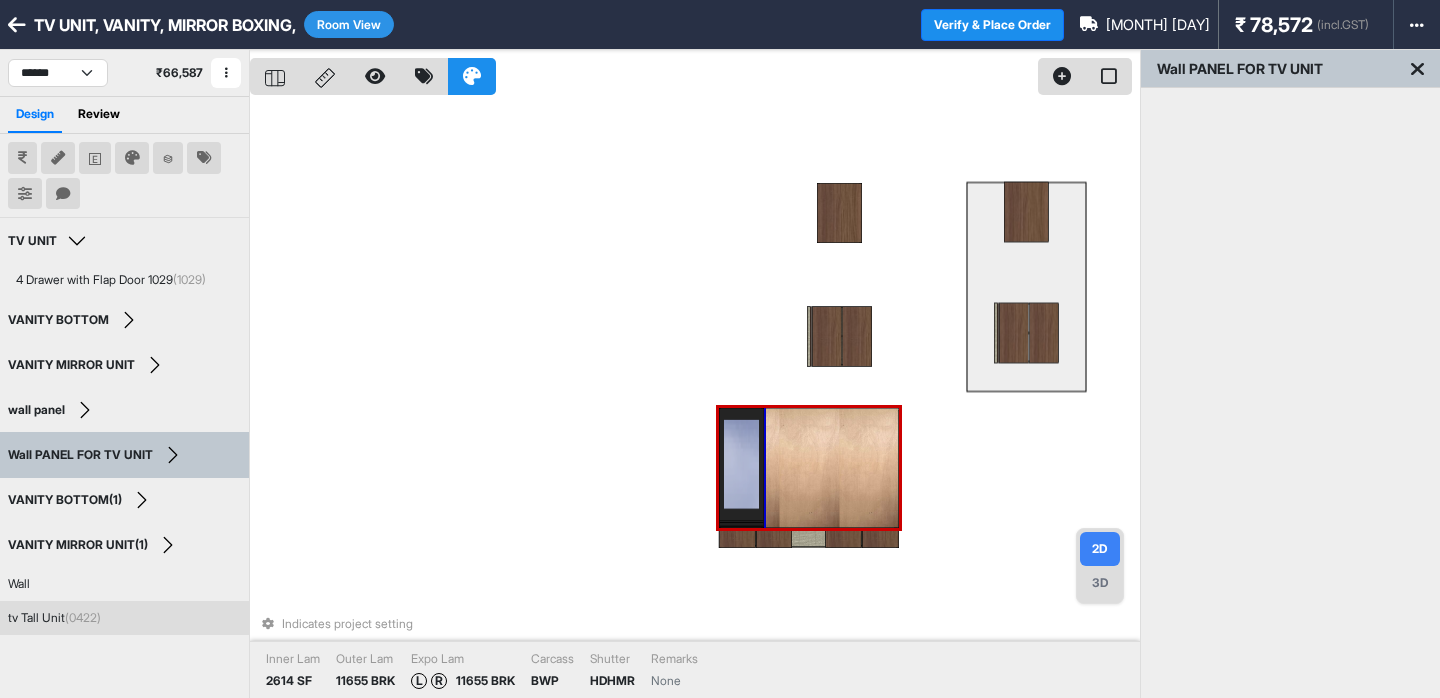click on "Indicates project setting Inner Lam 2614 SF Outer Lam 11655 BRK Expo Lam L R 11655 BRK Carcass BWP Shutter HDHMR Remarks None" at bounding box center (695, 399) 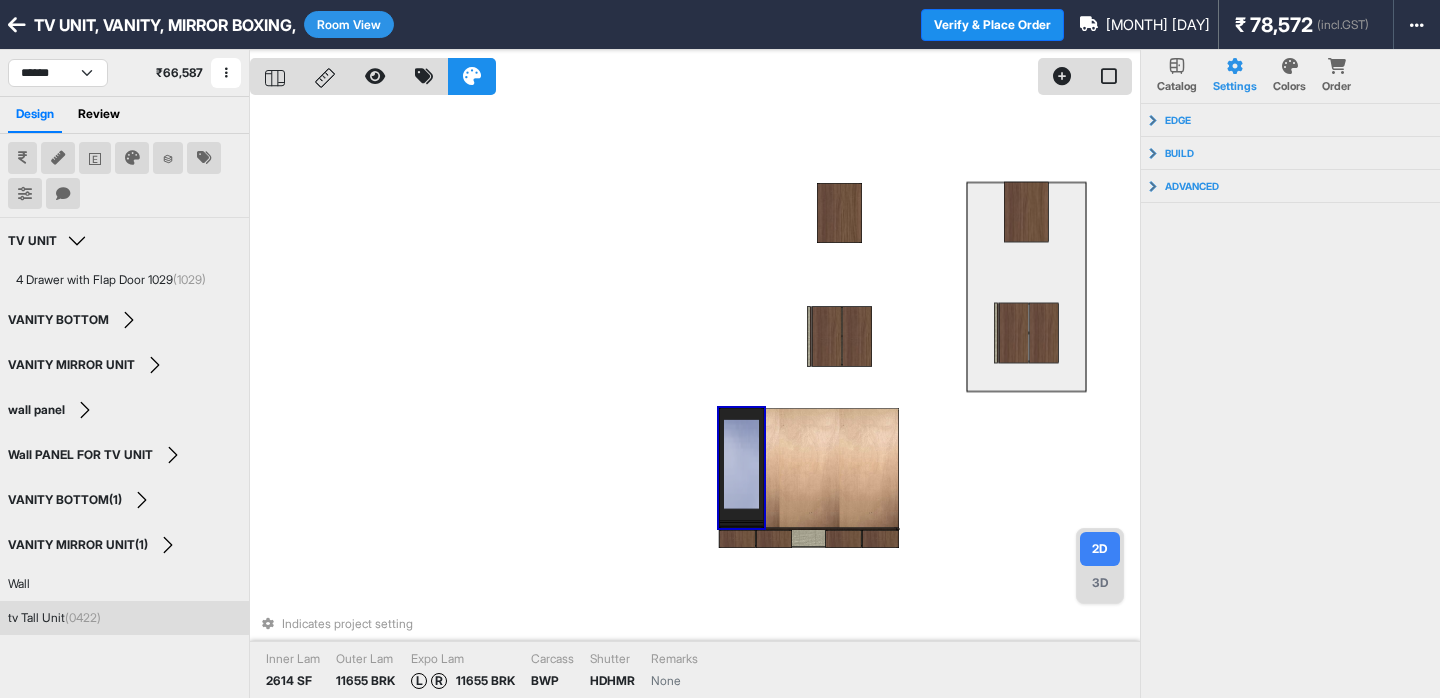 click at bounding box center (741, 468) 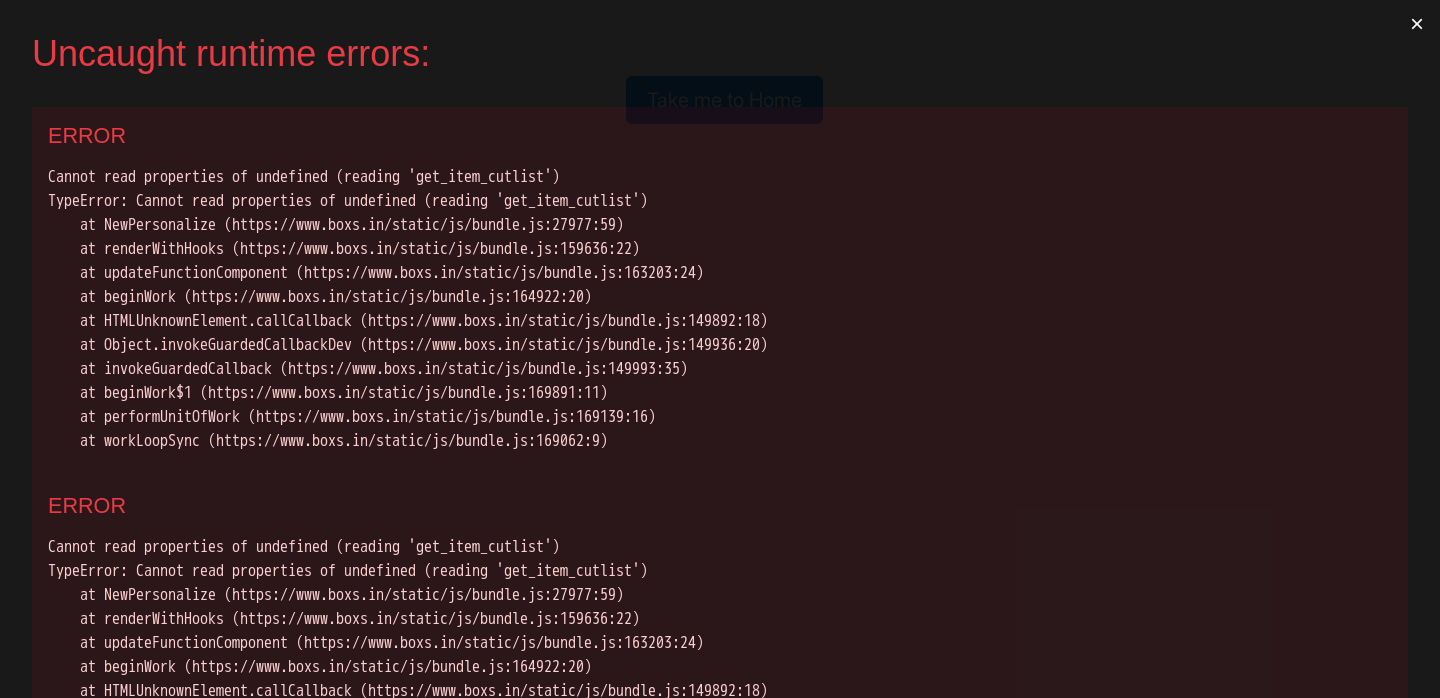 scroll, scrollTop: 0, scrollLeft: 0, axis: both 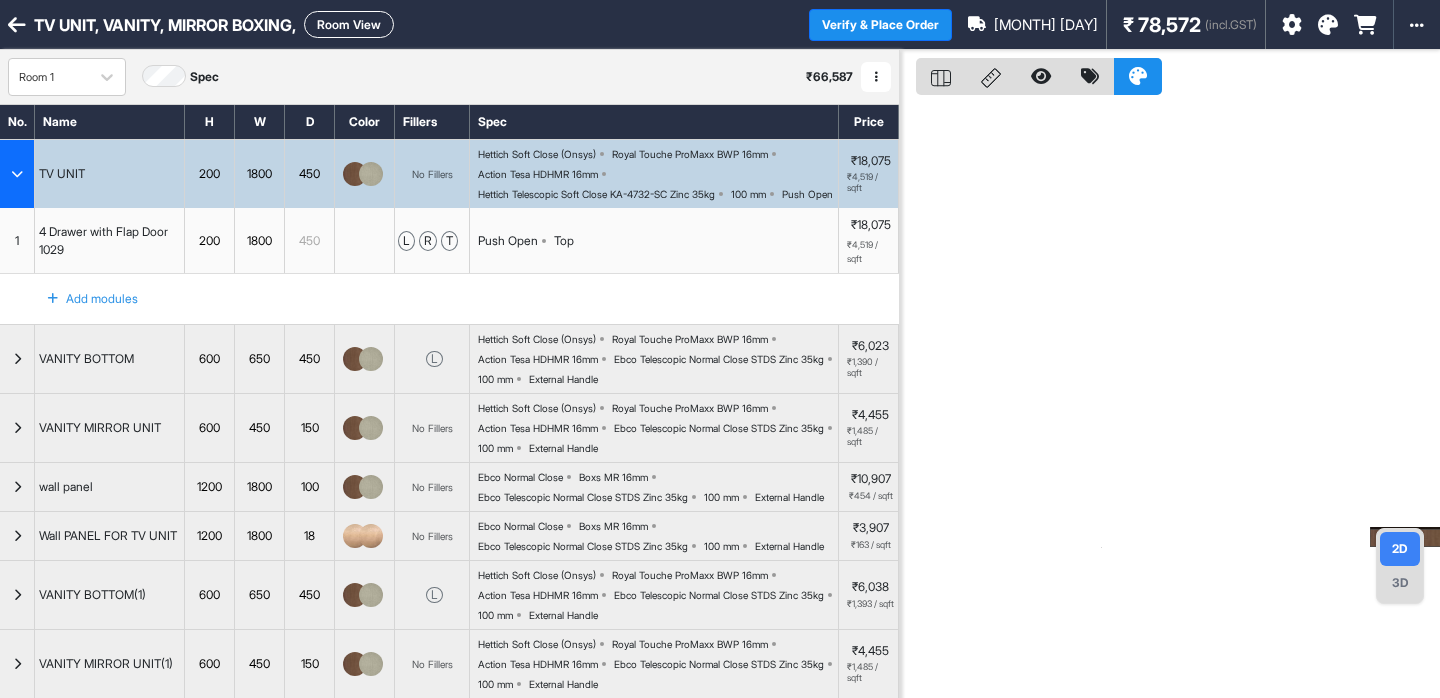 click at bounding box center (1170, 399) 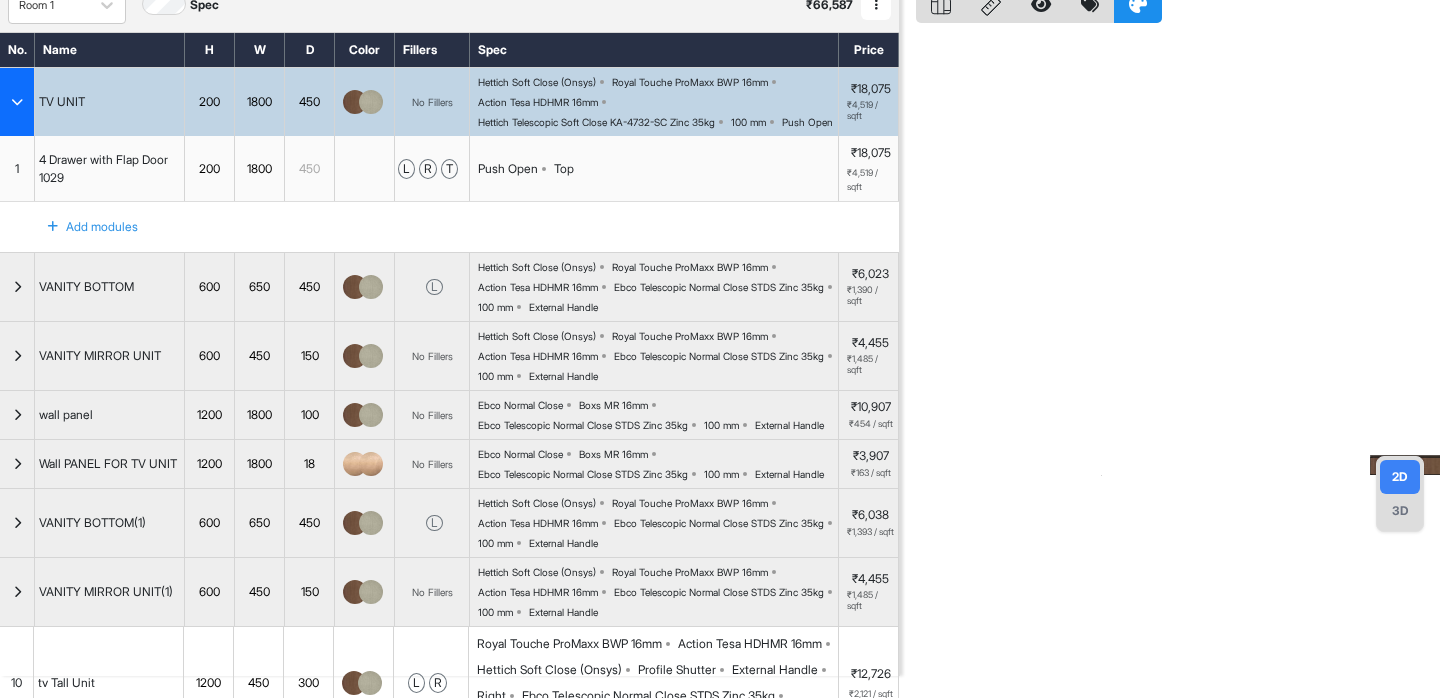 scroll, scrollTop: 0, scrollLeft: 0, axis: both 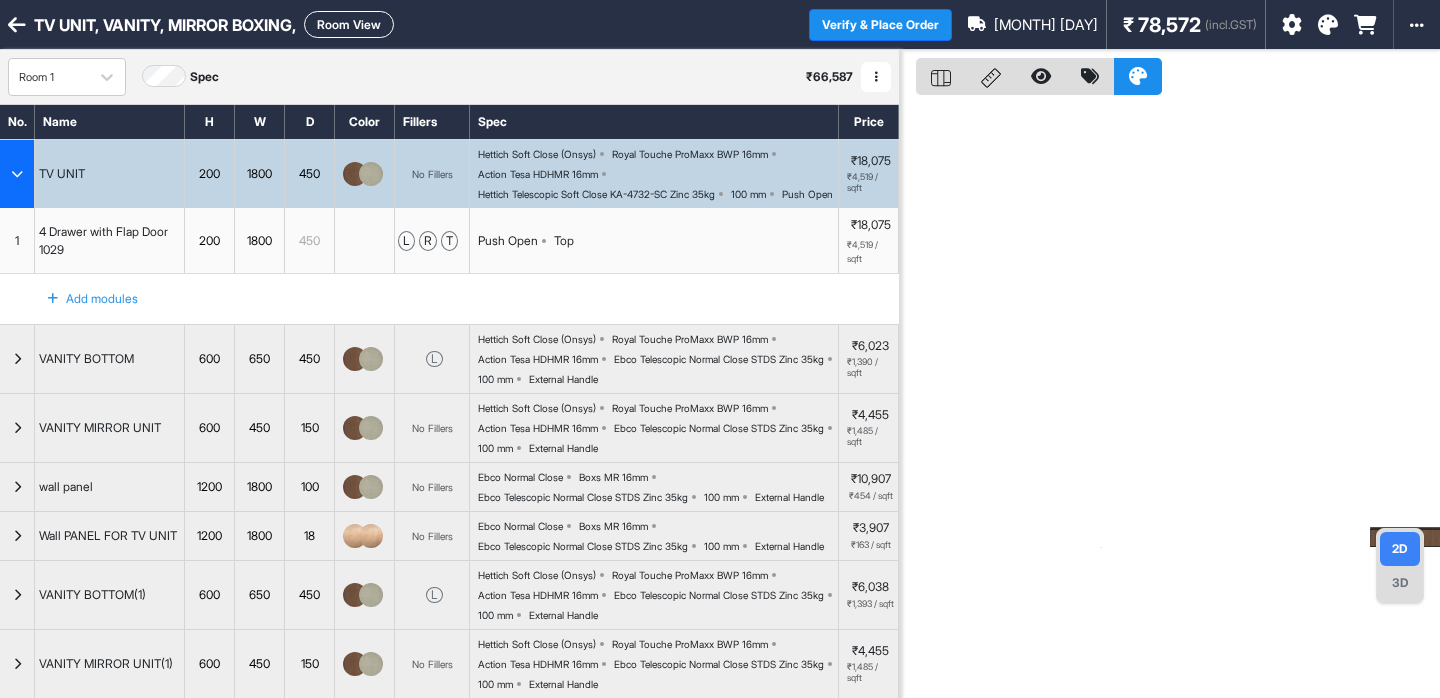 click at bounding box center (17, 174) 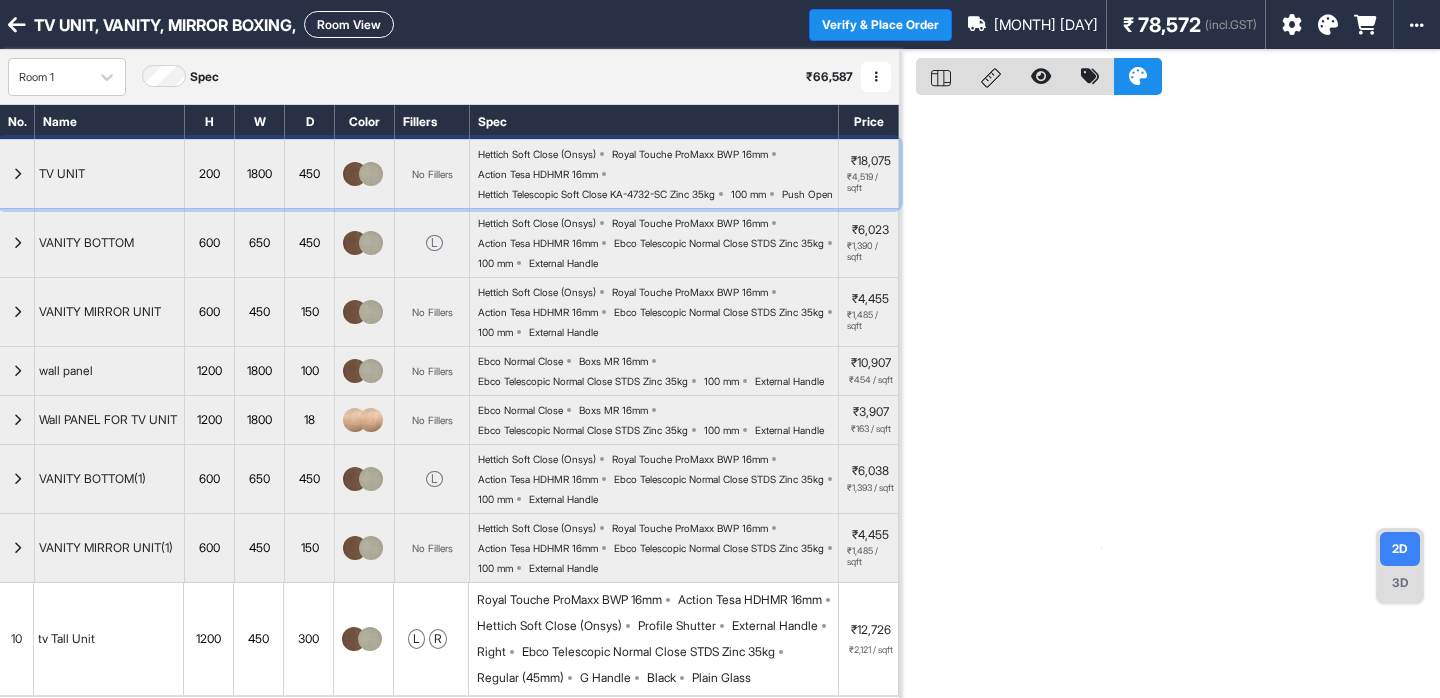 click at bounding box center [17, 174] 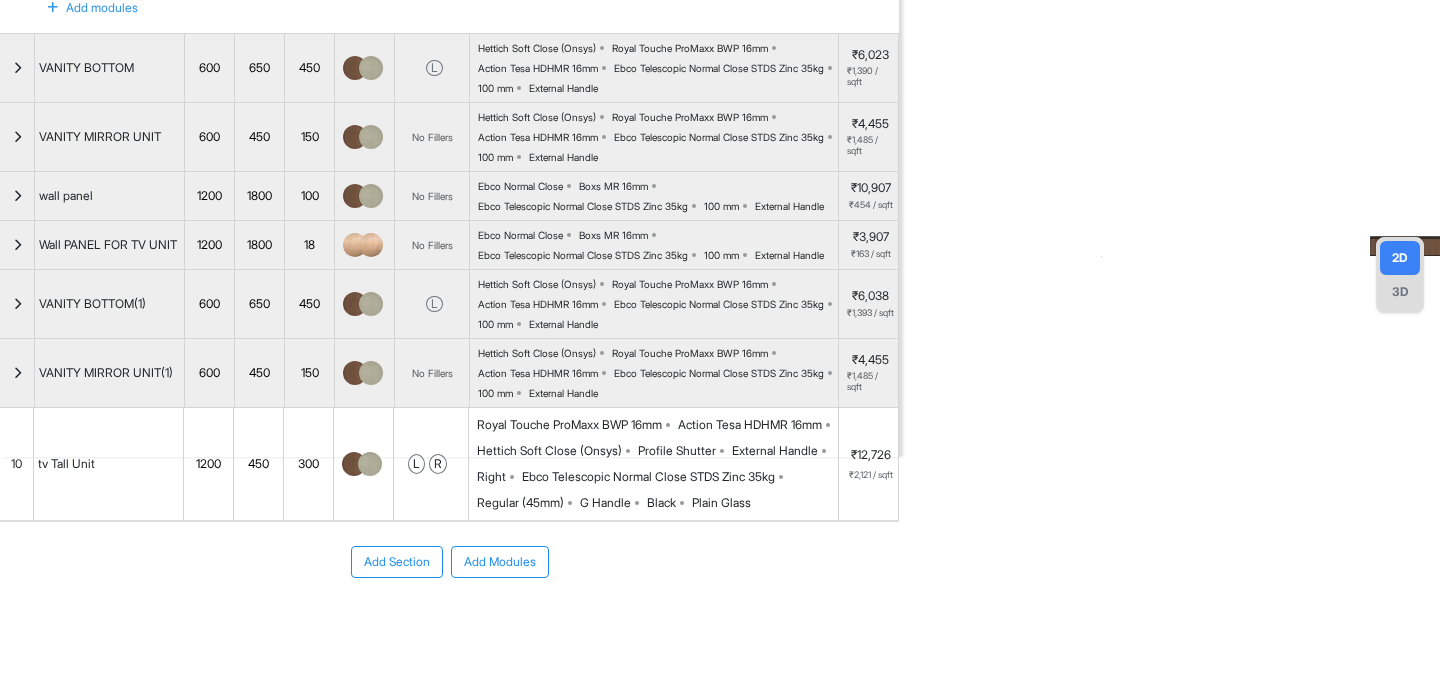 scroll, scrollTop: 0, scrollLeft: 0, axis: both 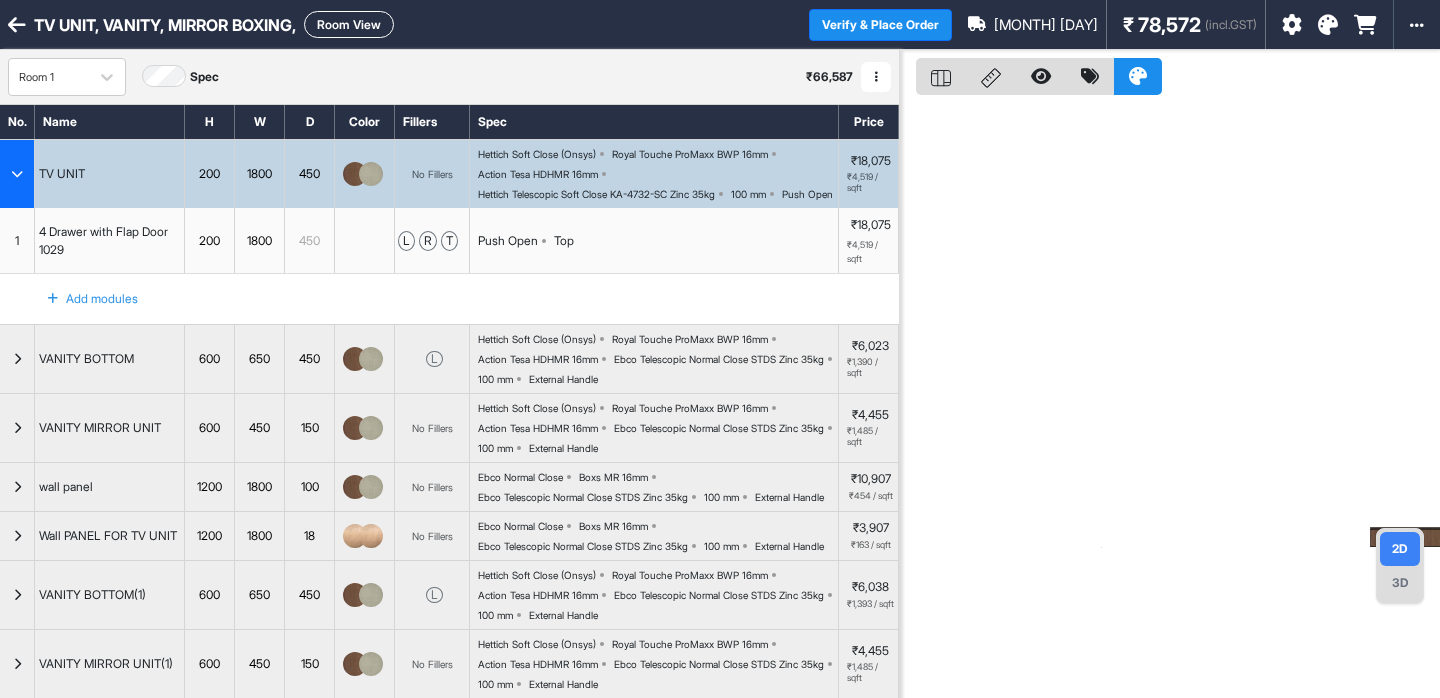 click at bounding box center [1170, 399] 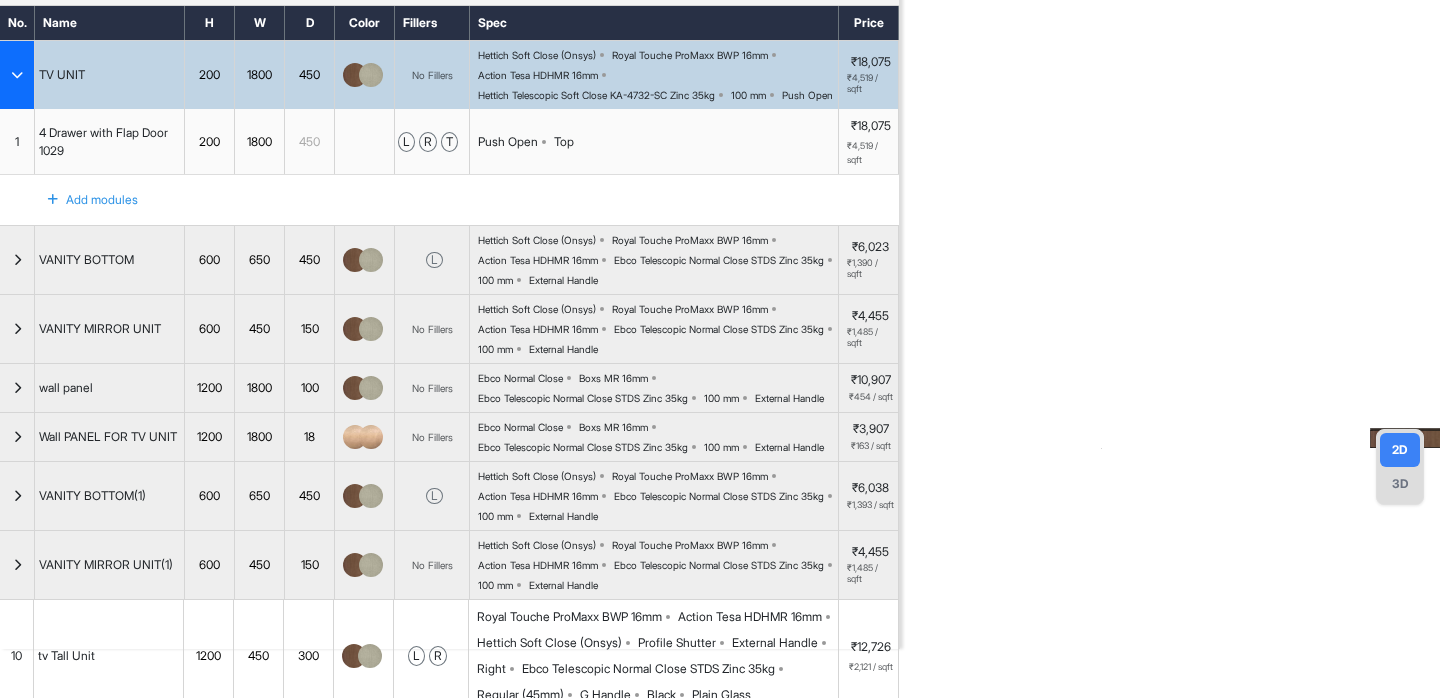 scroll, scrollTop: 0, scrollLeft: 0, axis: both 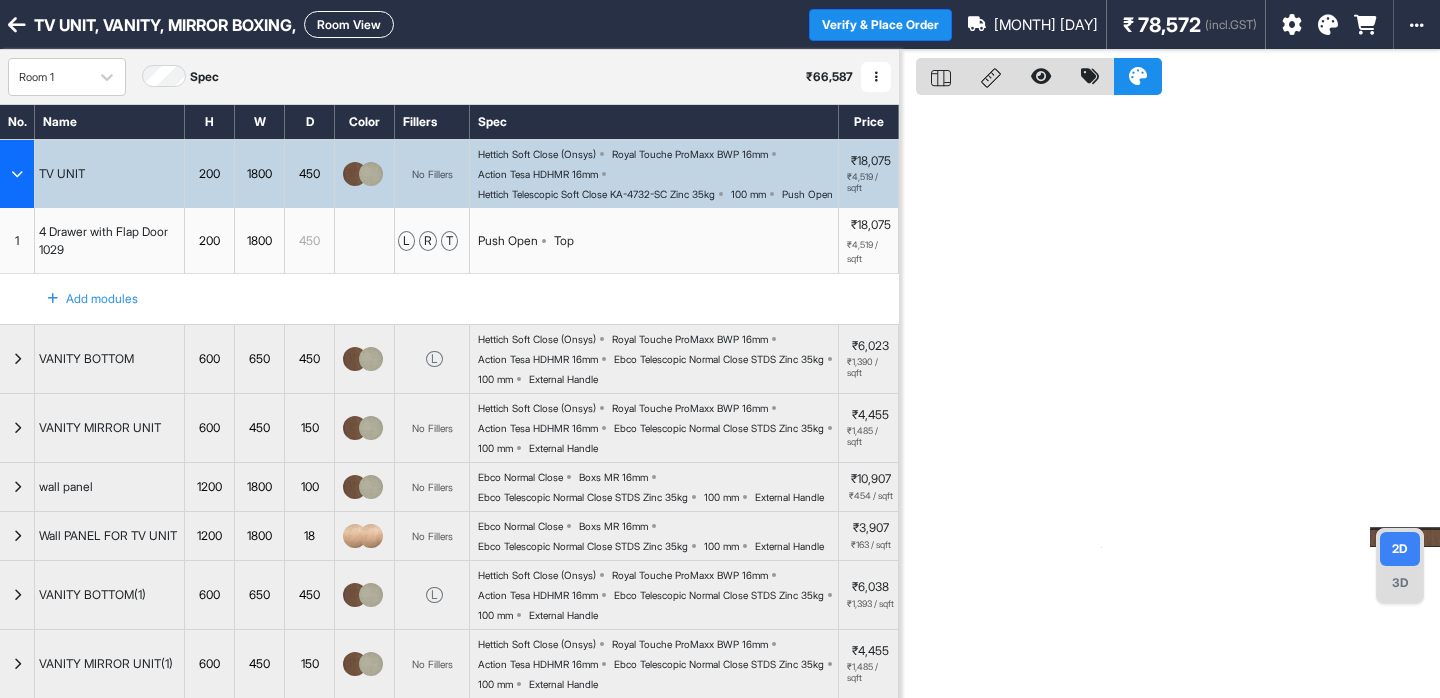 click at bounding box center (17, 174) 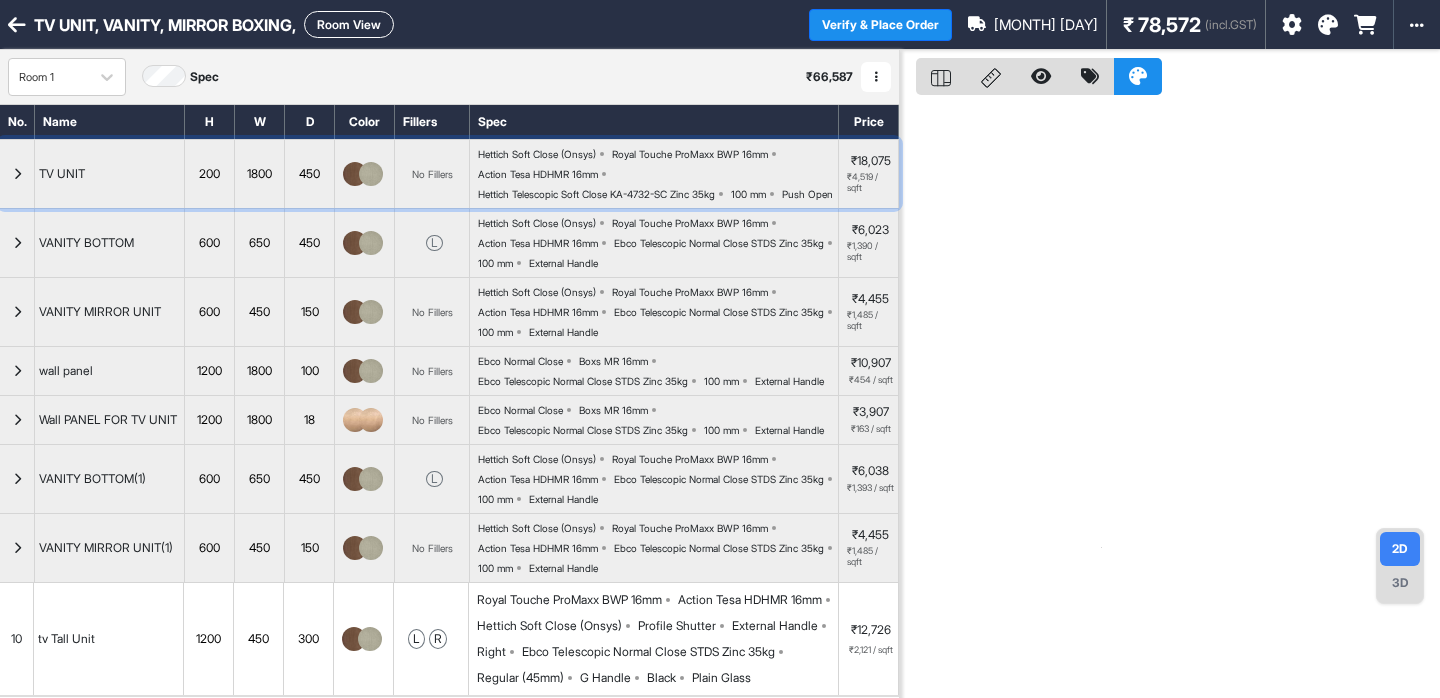click at bounding box center (17, 174) 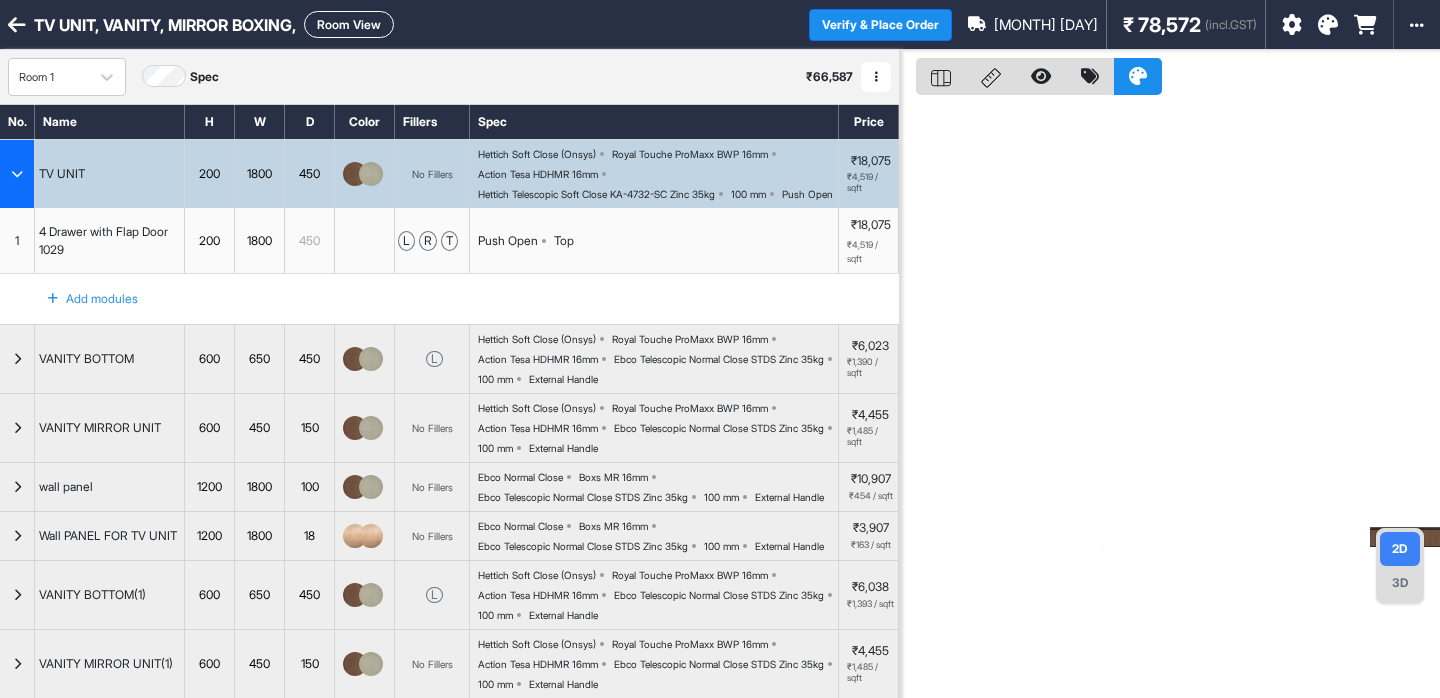 click at bounding box center (17, 174) 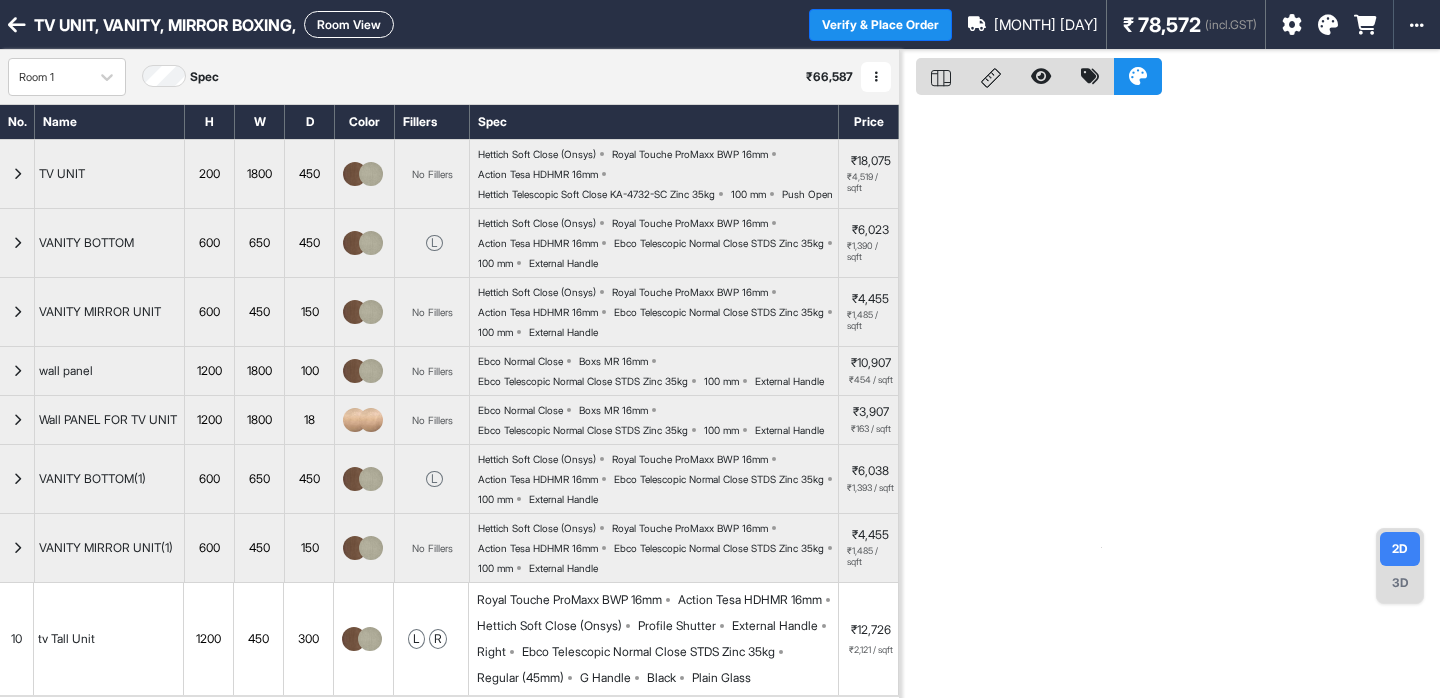 click on "TV UNIT, VANITY, MIRROR BOXING, Room View" at bounding box center [404, 24] 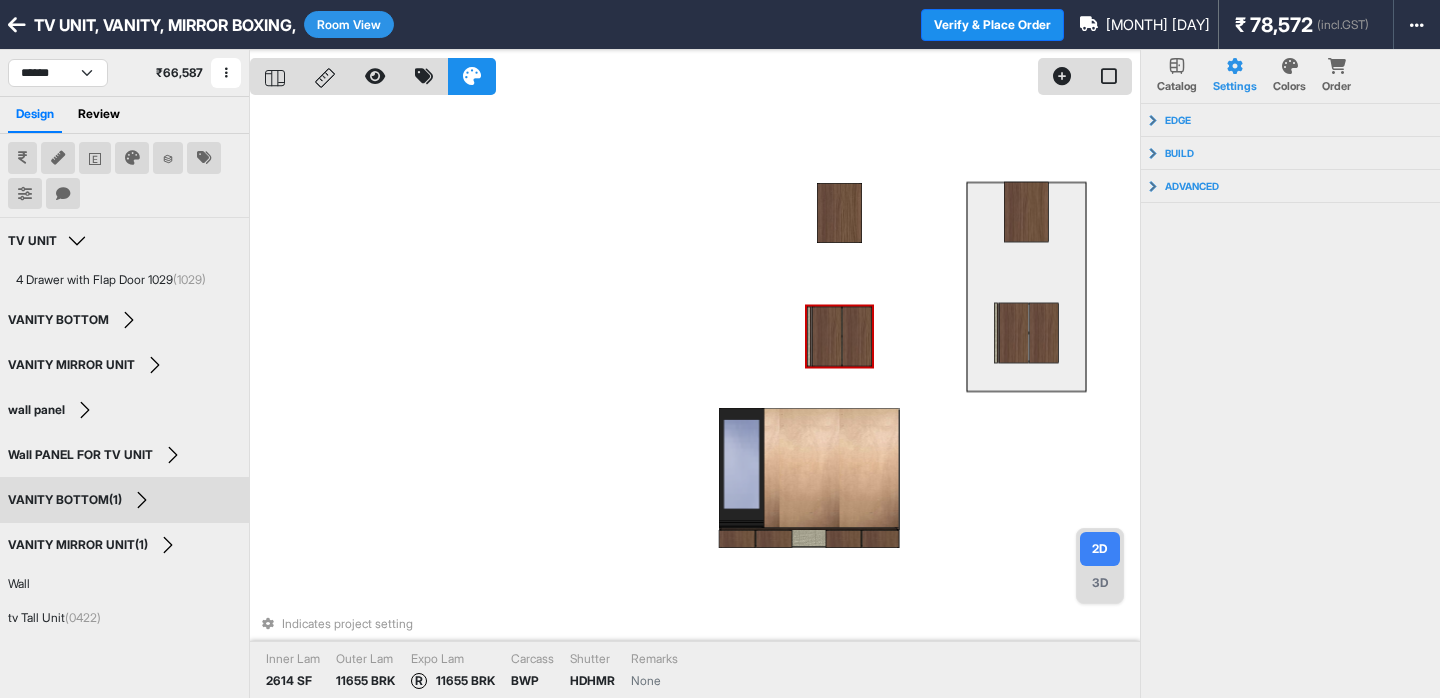click at bounding box center [857, 336] 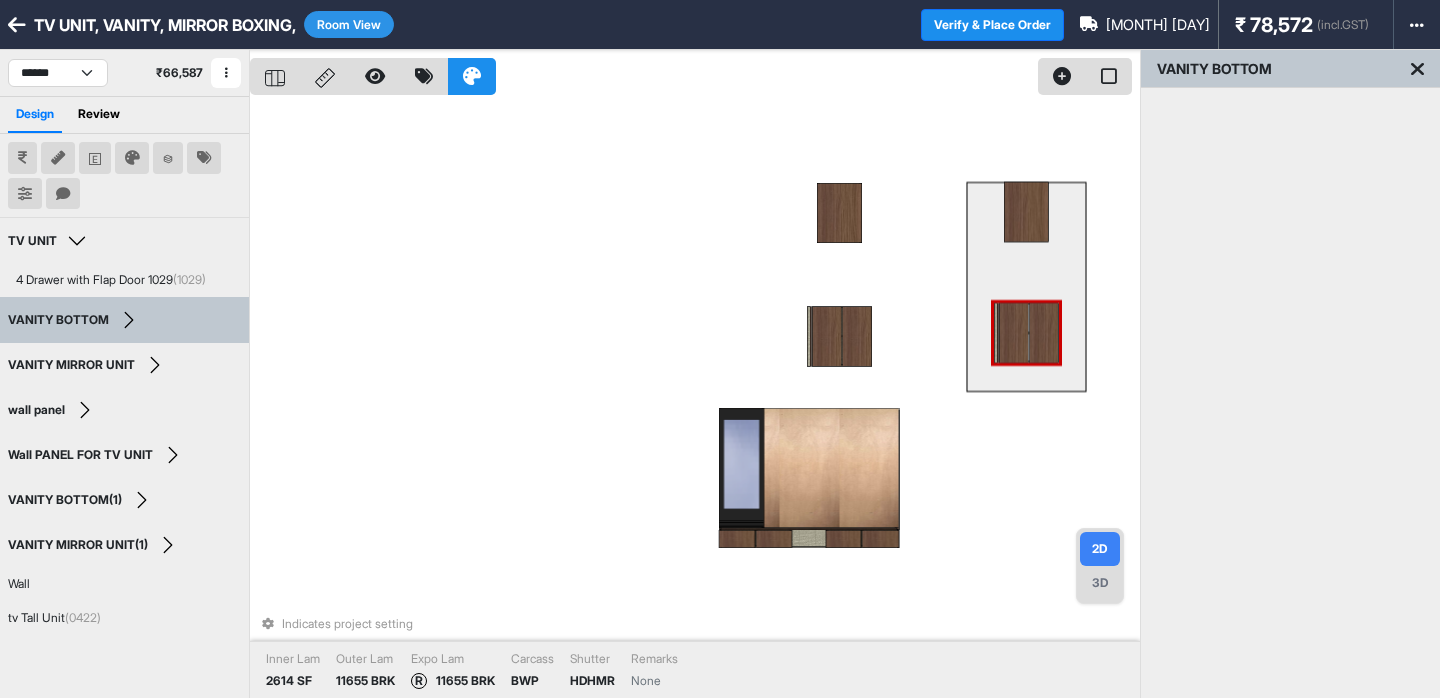 click at bounding box center (1014, 333) 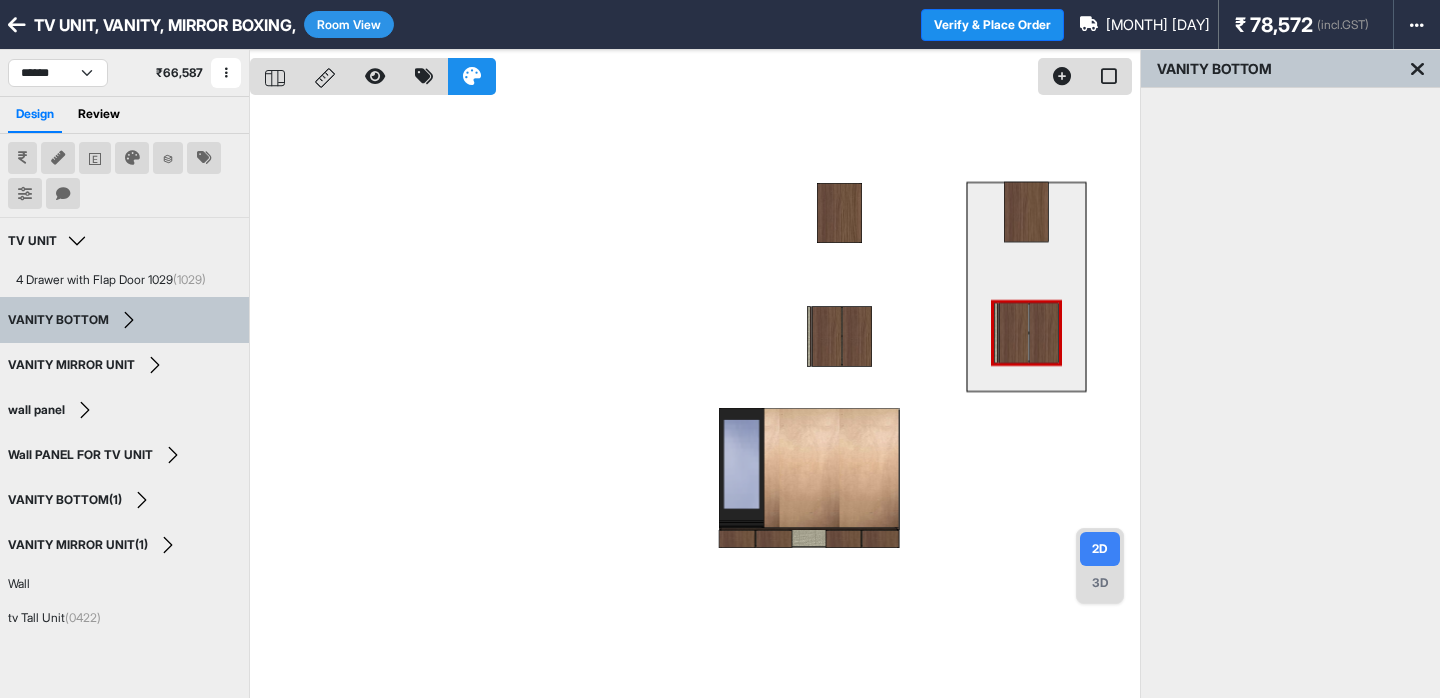 click at bounding box center (695, 399) 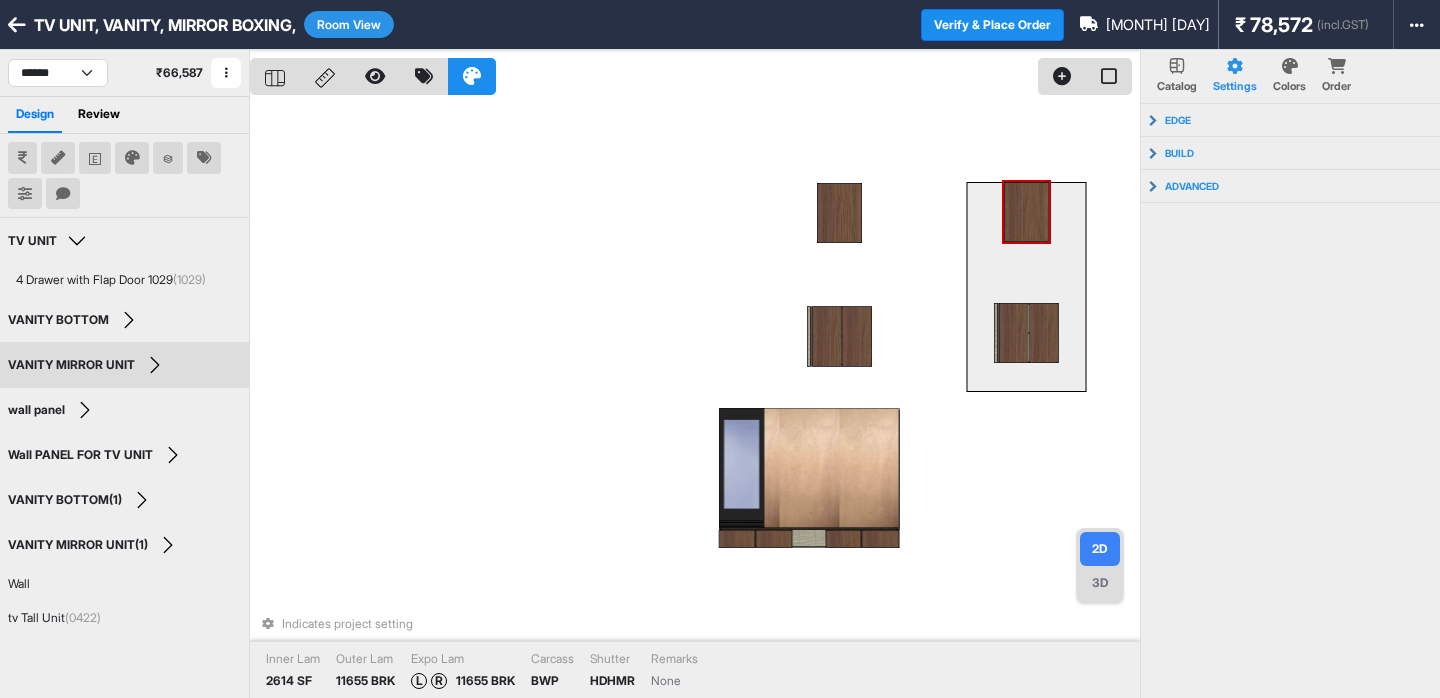 click at bounding box center [1026, 212] 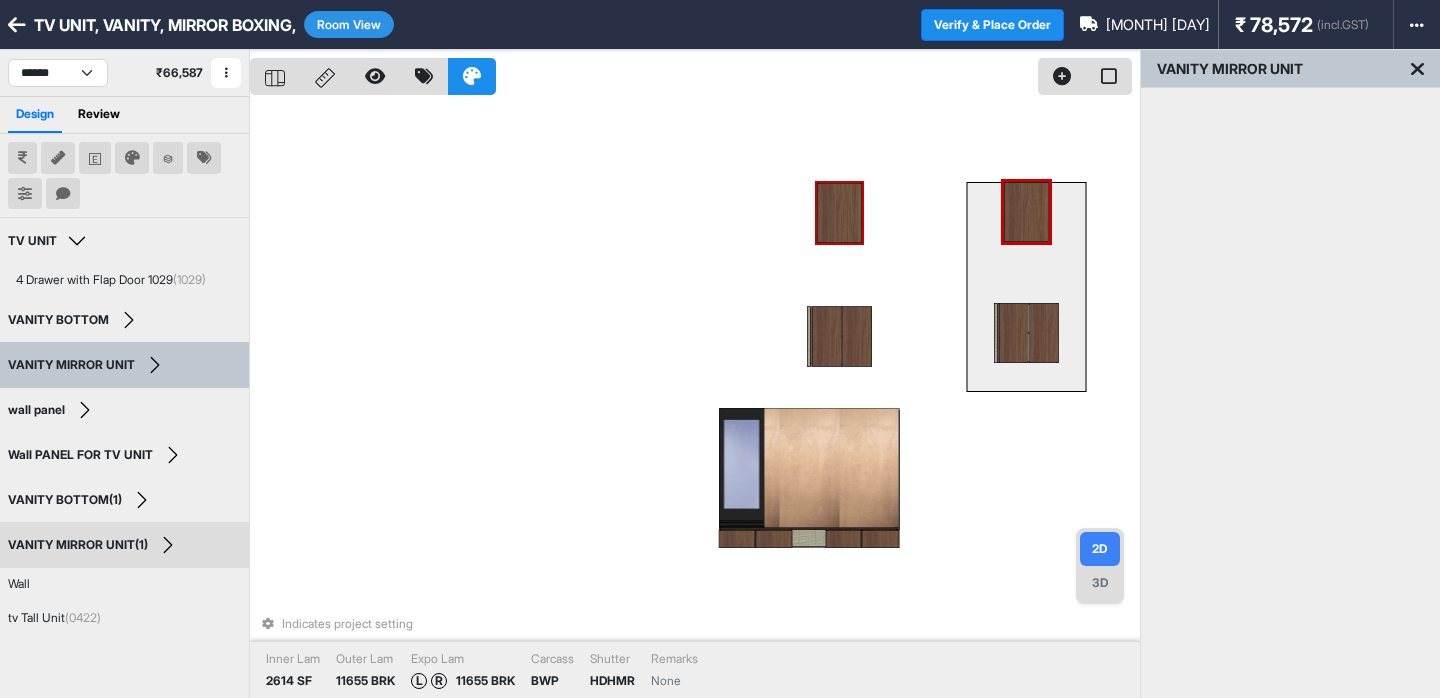 click at bounding box center [839, 213] 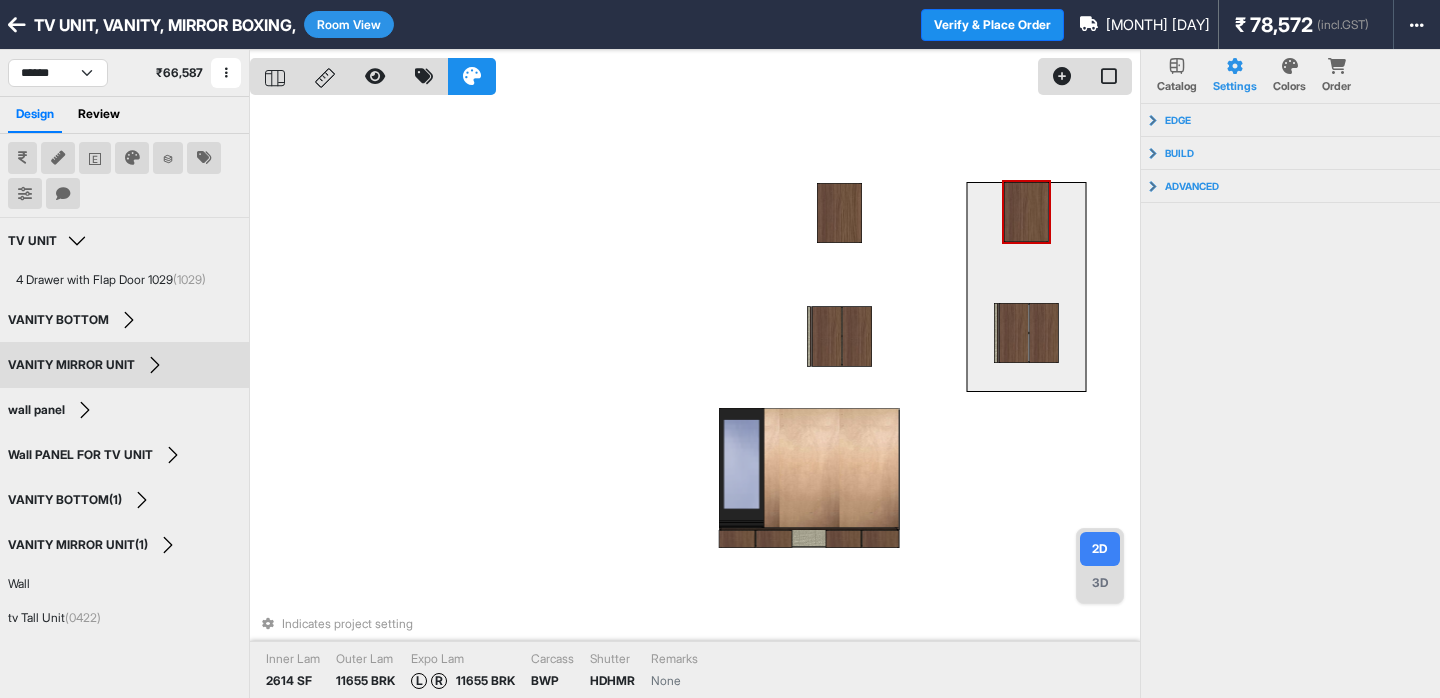 click at bounding box center [1026, 212] 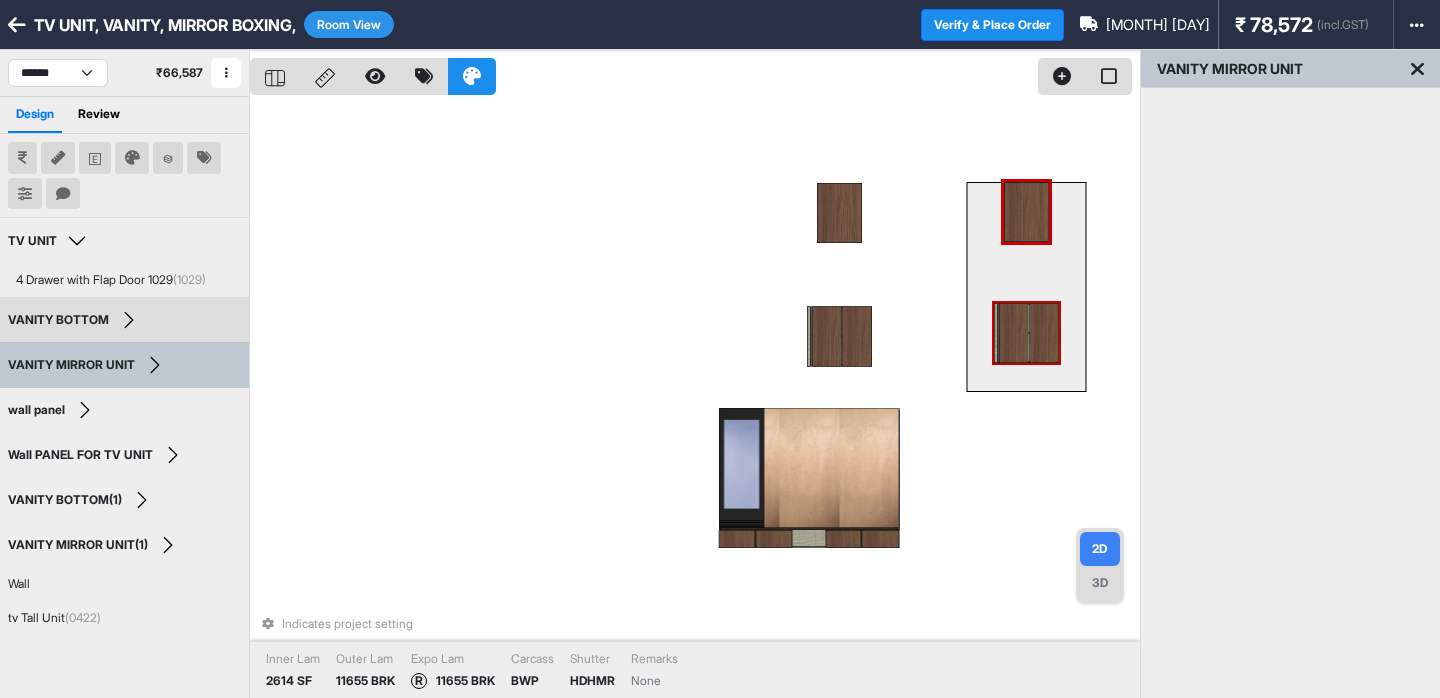 drag, startPoint x: 1030, startPoint y: 255, endPoint x: 1041, endPoint y: 340, distance: 85.70881 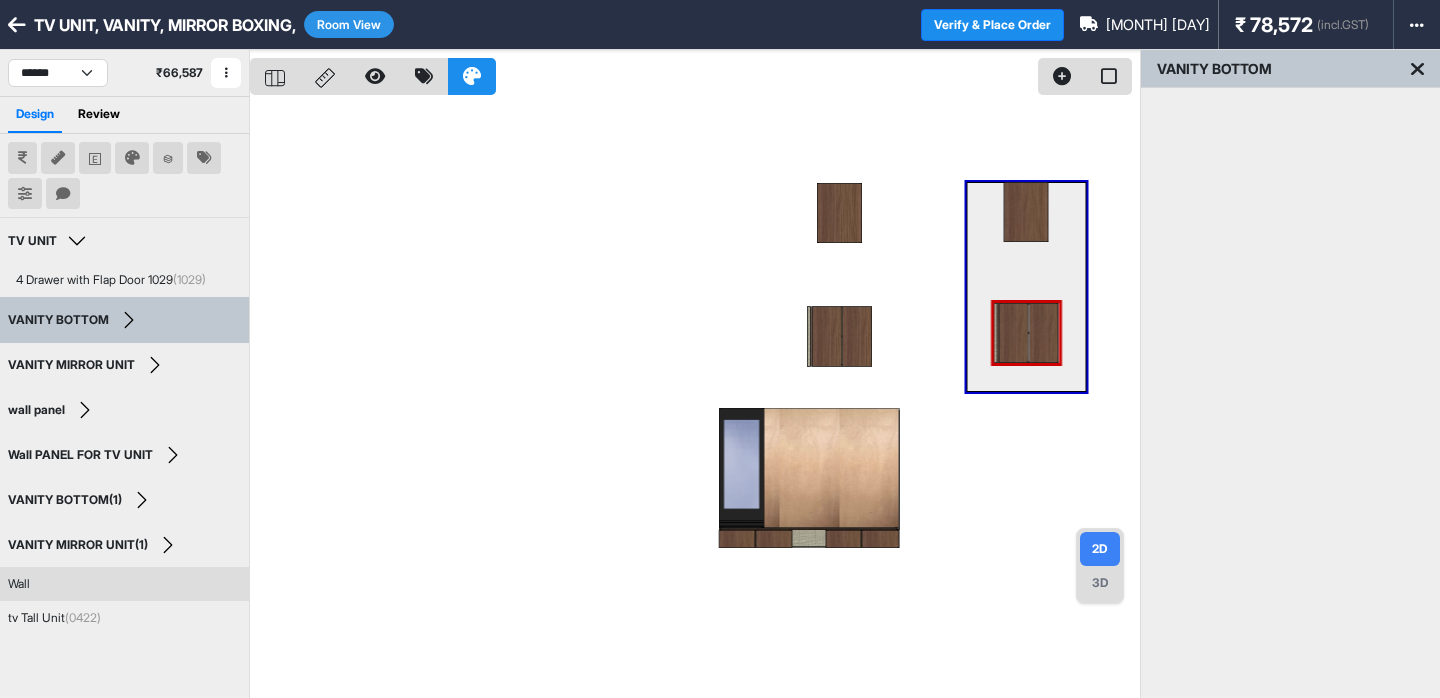 click at bounding box center [695, 399] 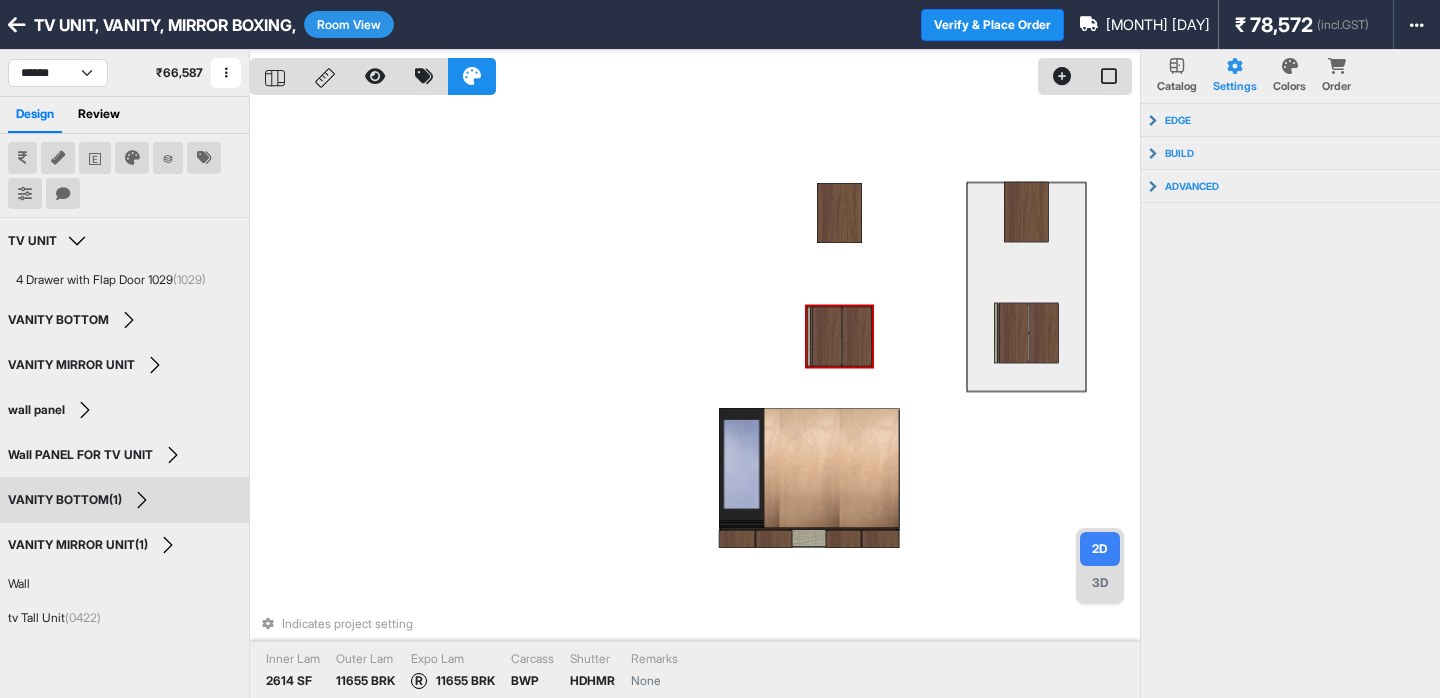 click at bounding box center (857, 336) 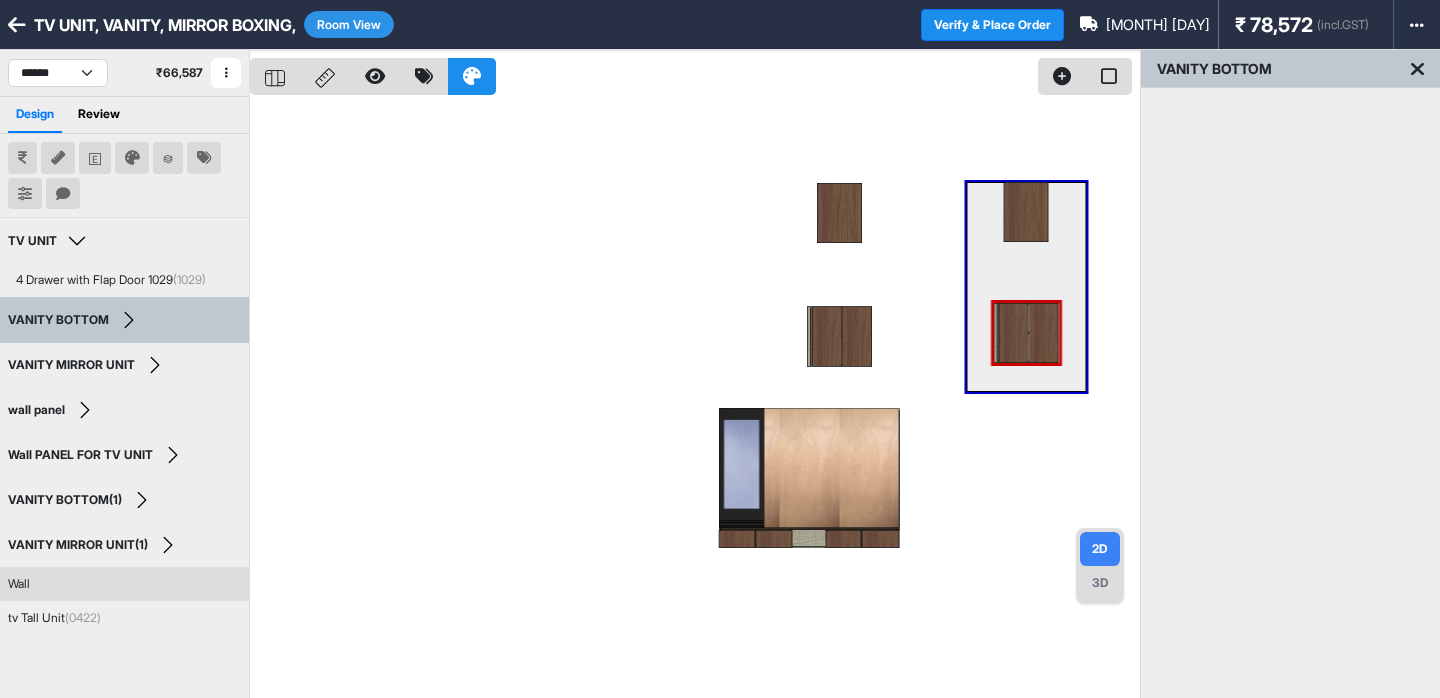 click on "3D" at bounding box center [1100, 583] 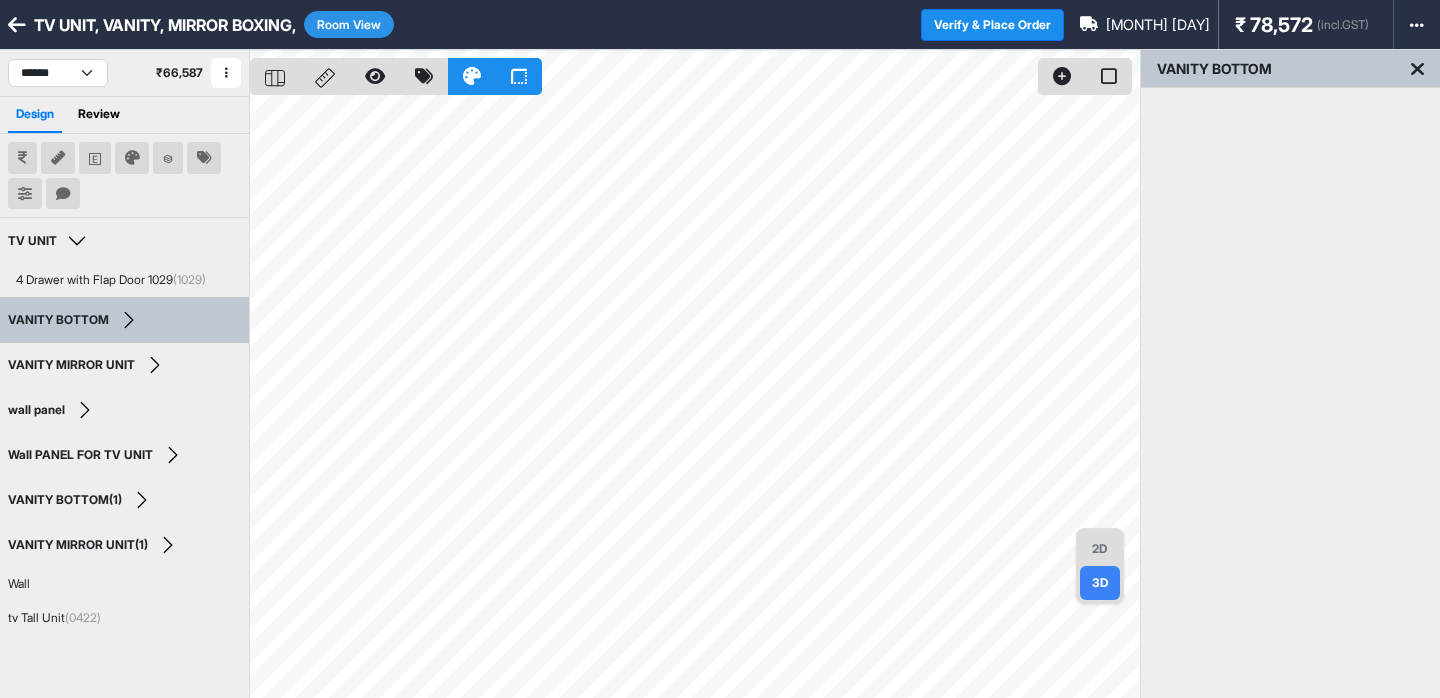 click on "Room View" at bounding box center [349, 24] 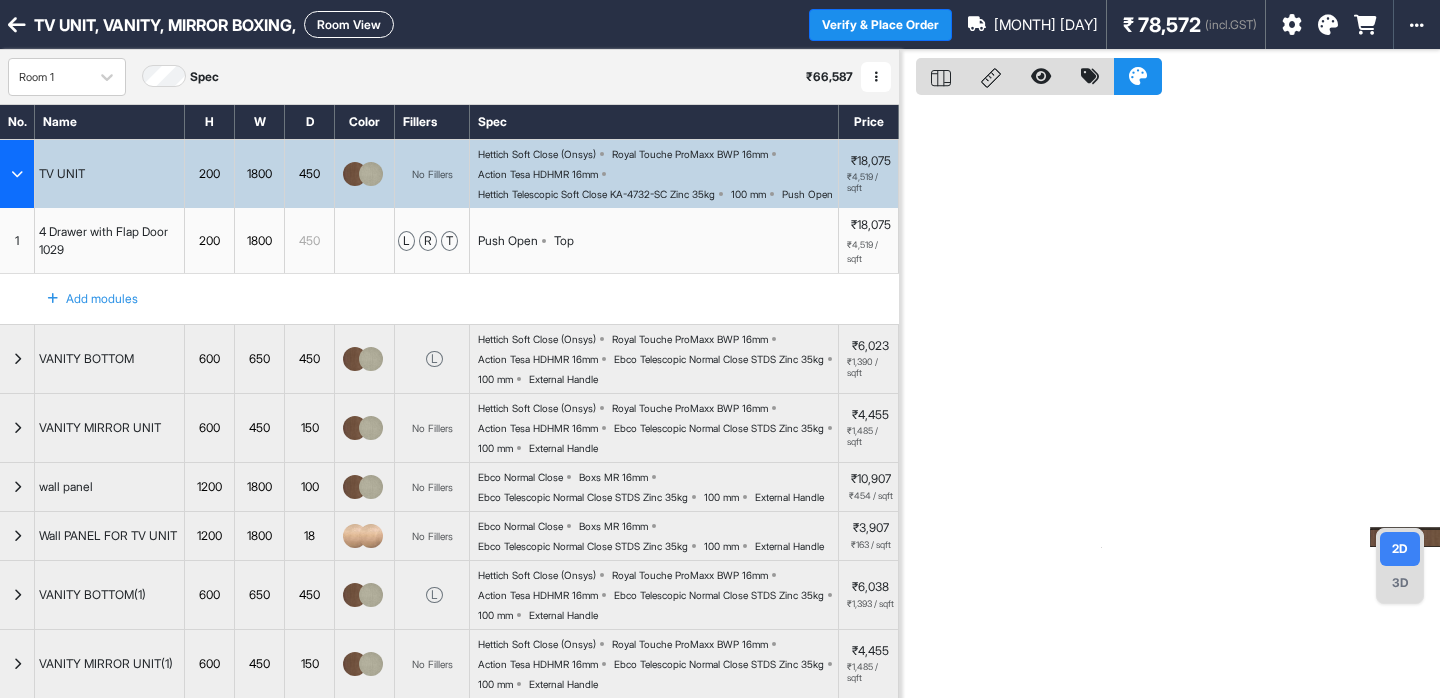 click on "Hettich Telescopic Soft Close KA-4732-SC Zinc 35kg" at bounding box center [596, 194] 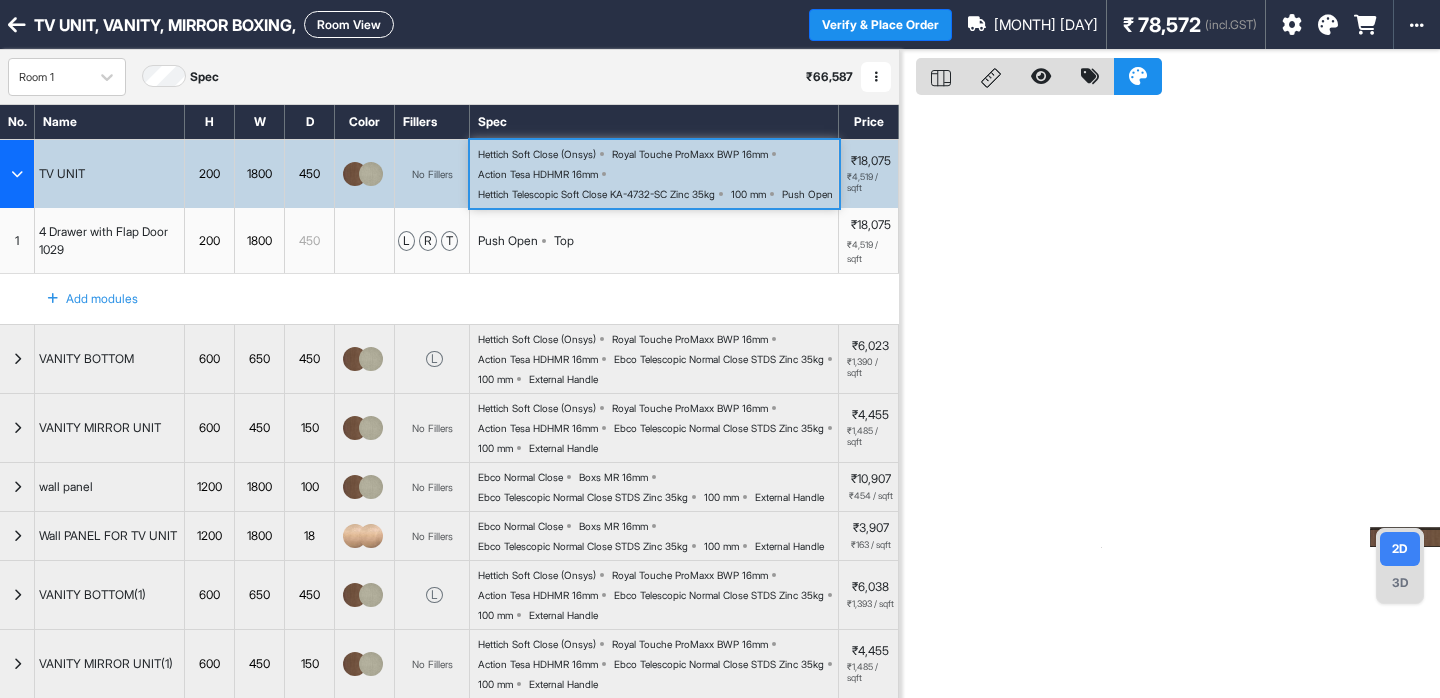 click on "Hettich Telescopic Soft Close KA-4732-SC Zinc 35kg" at bounding box center (596, 194) 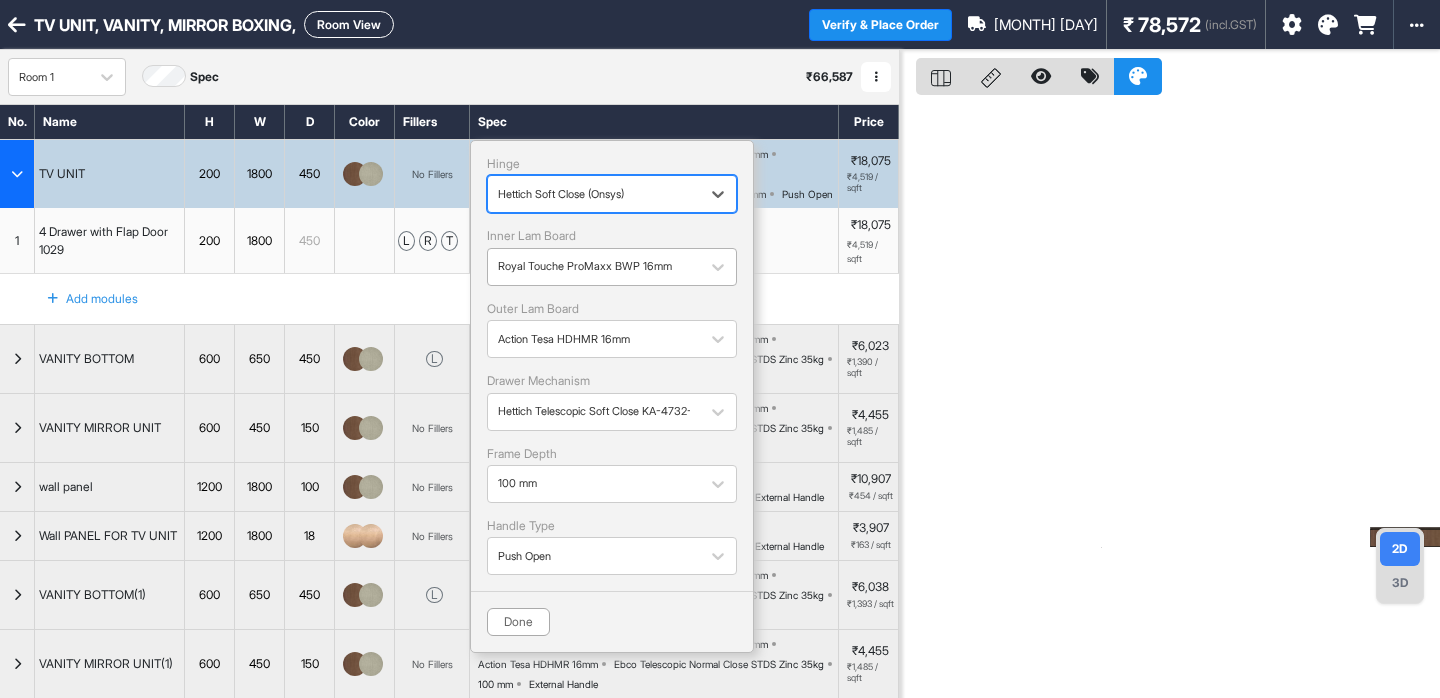 click on "Royal Touche ProMaxx BWP 16mm" at bounding box center [594, 266] 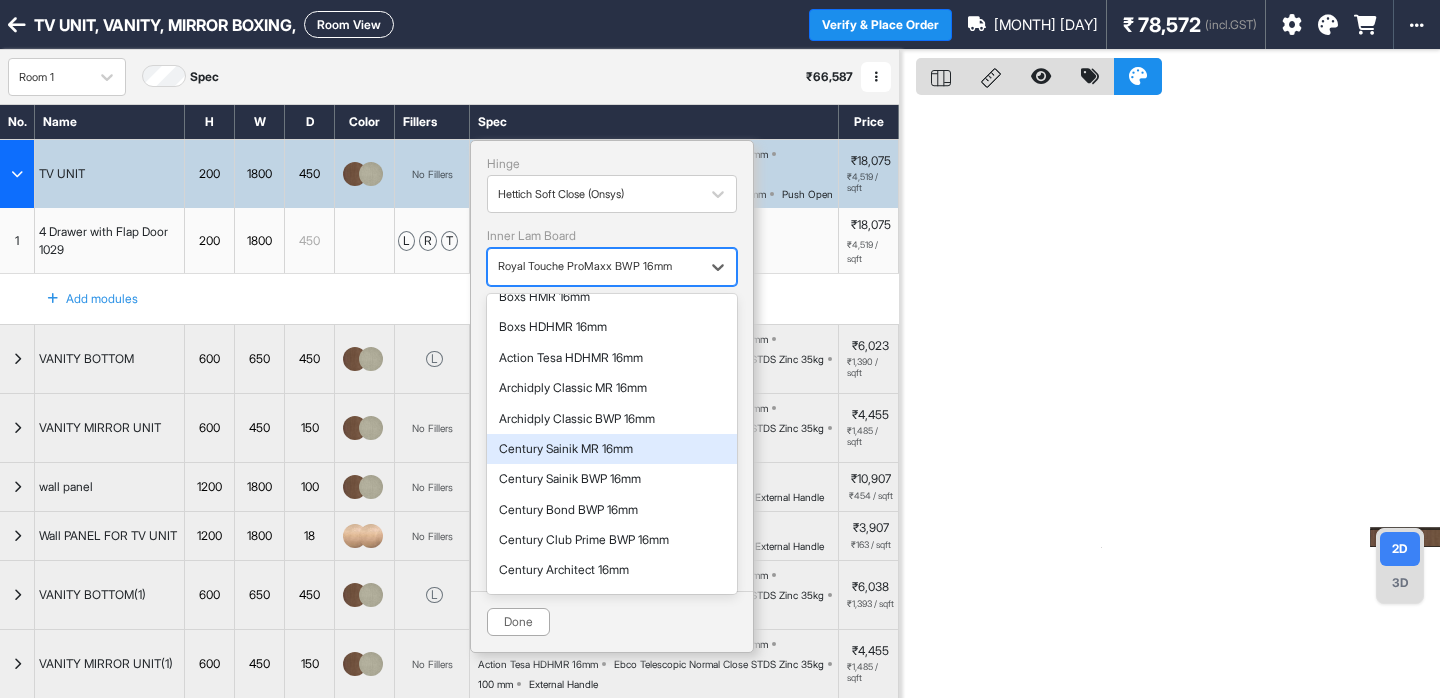 scroll, scrollTop: 695, scrollLeft: 0, axis: vertical 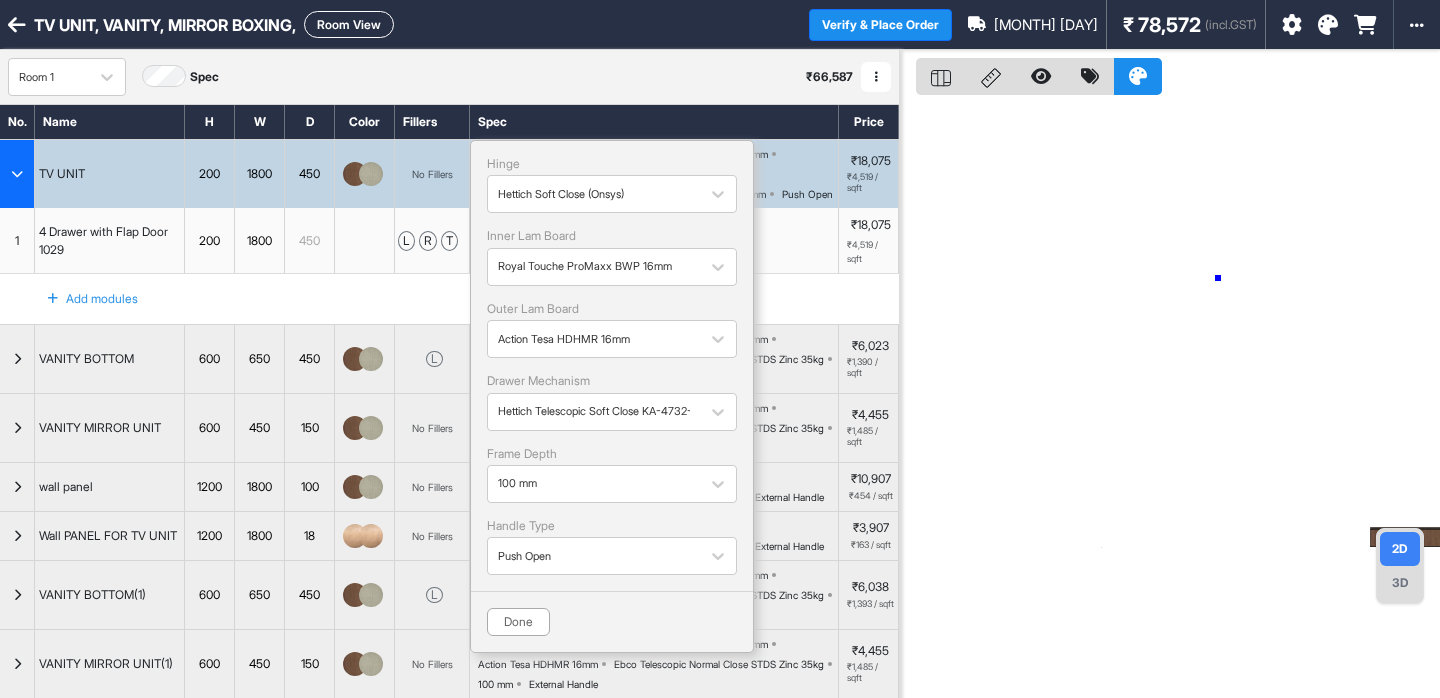 click at bounding box center [1170, 399] 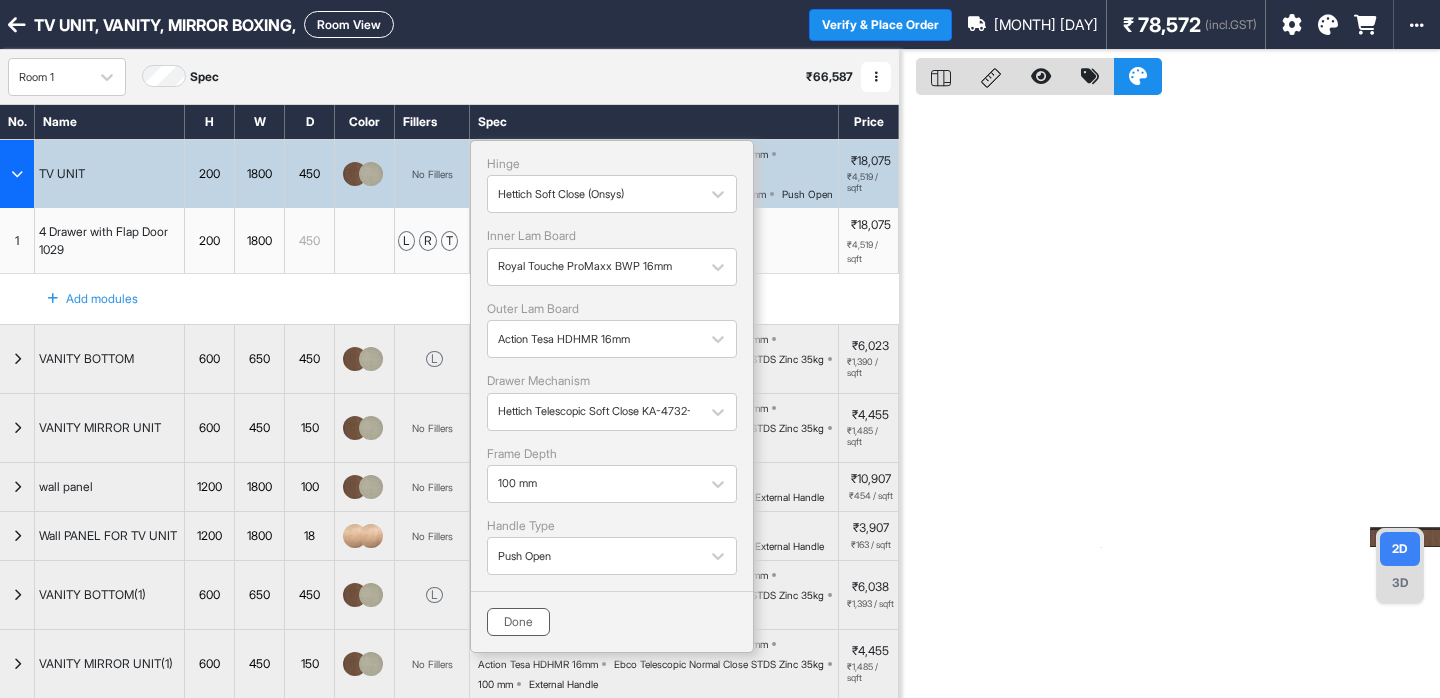 click on "Done" at bounding box center [518, 622] 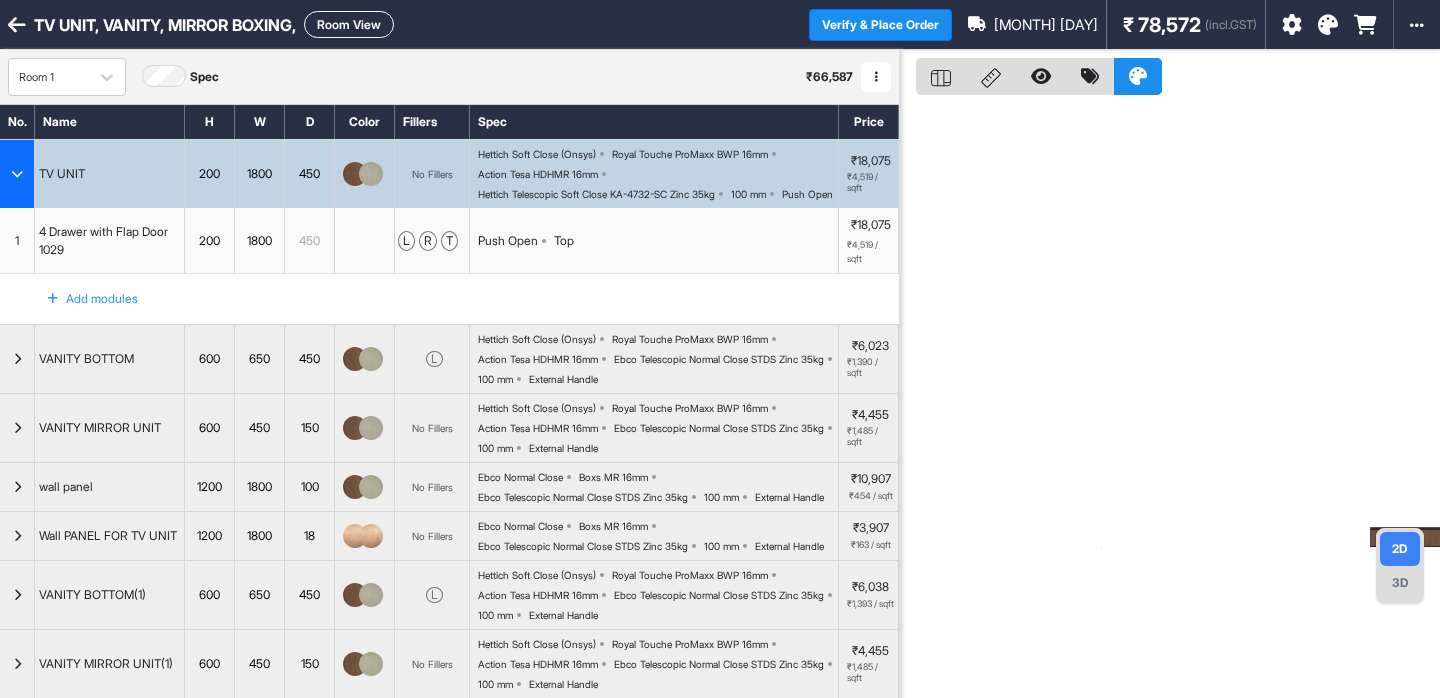 click on "Hettich Telescopic Soft Close KA-4732-SC Zinc 35kg" at bounding box center [596, 194] 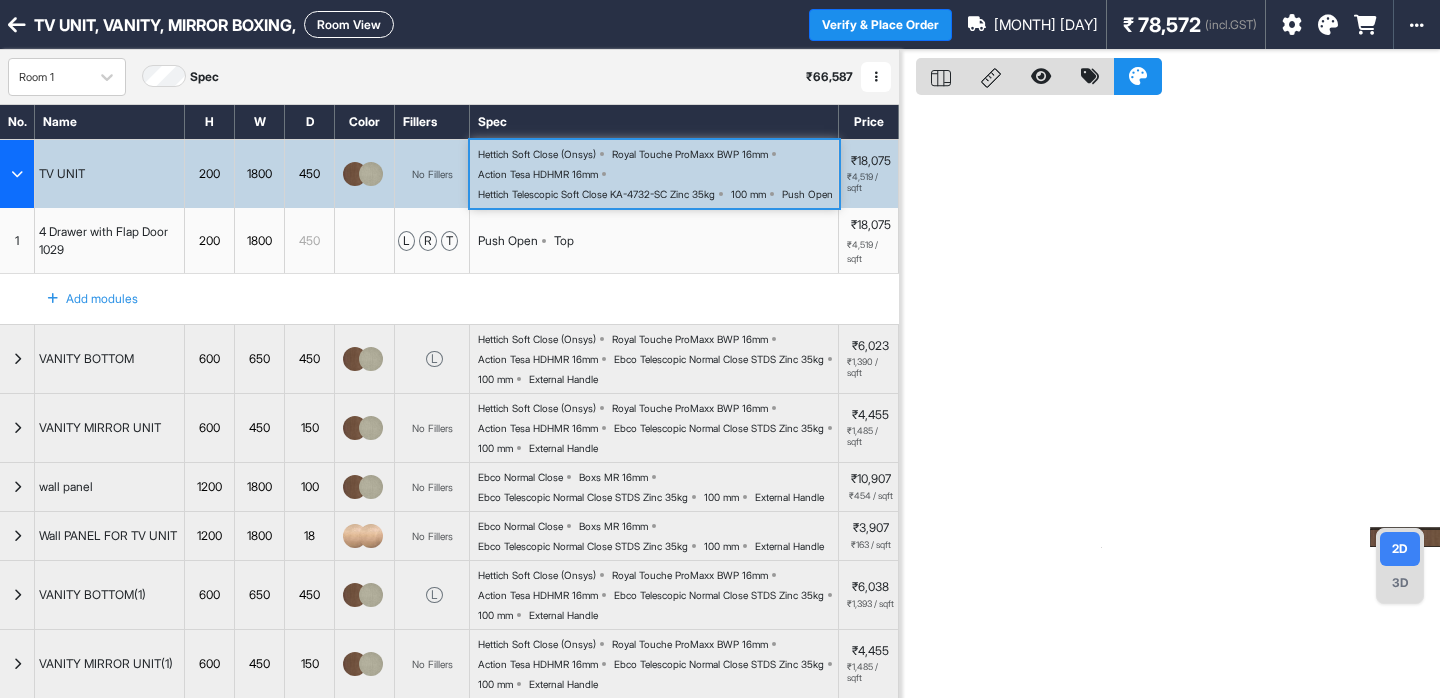 click on "Hettich Telescopic Soft Close KA-4732-SC Zinc 35kg" at bounding box center (596, 194) 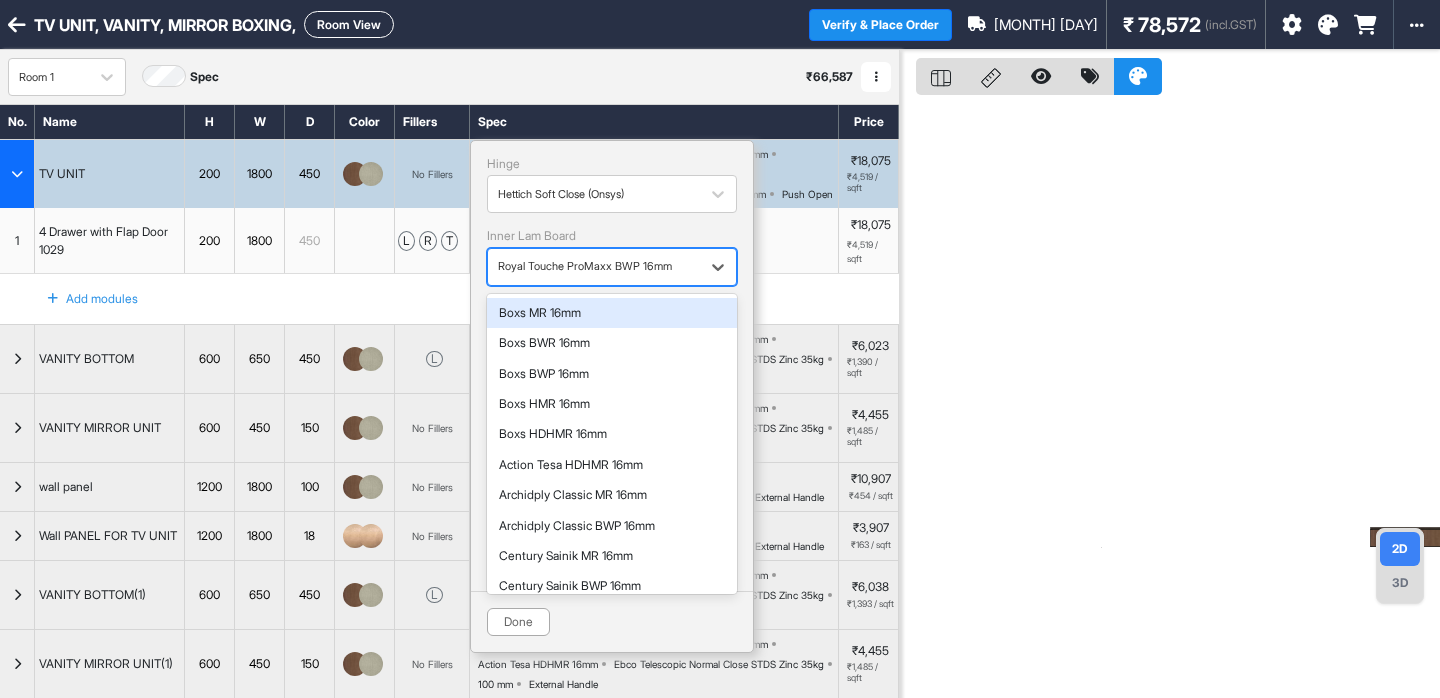 click at bounding box center [594, 267] 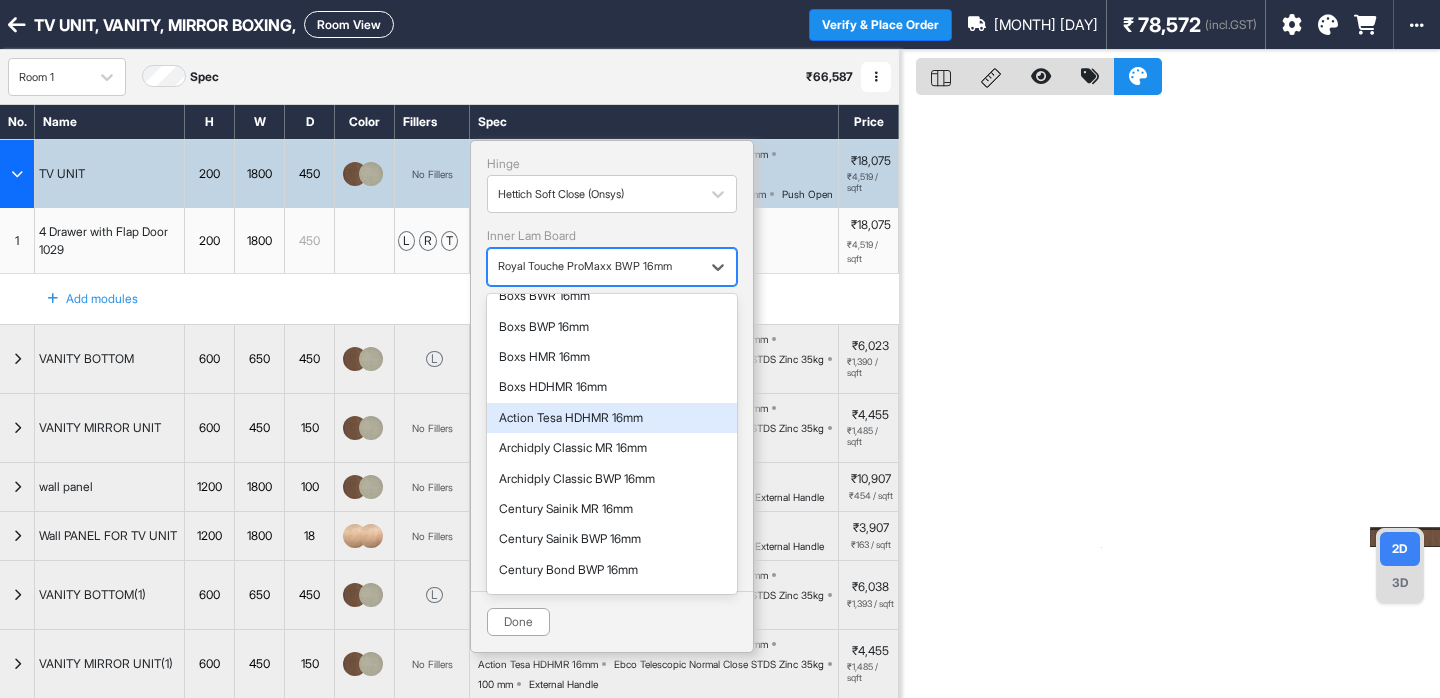 scroll, scrollTop: 48, scrollLeft: 0, axis: vertical 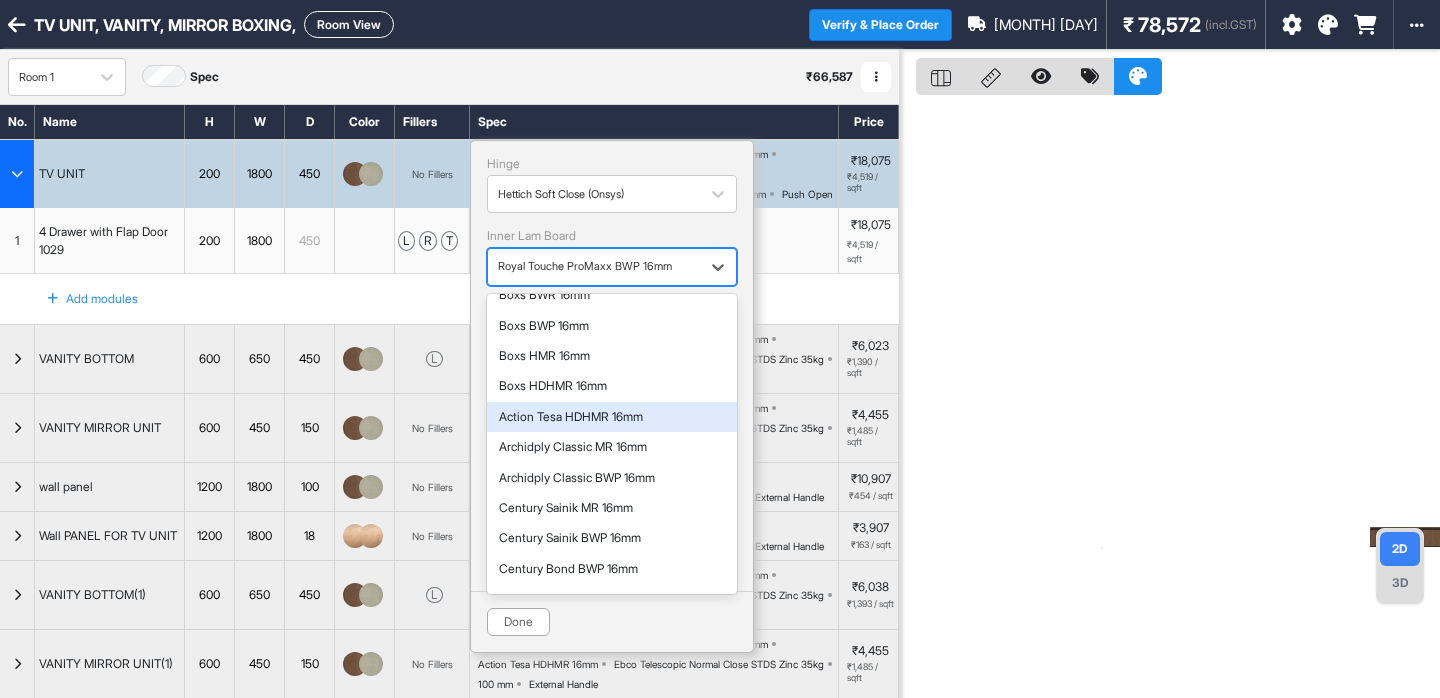 click on "Action Tesa HDHMR 16mm" at bounding box center (612, 417) 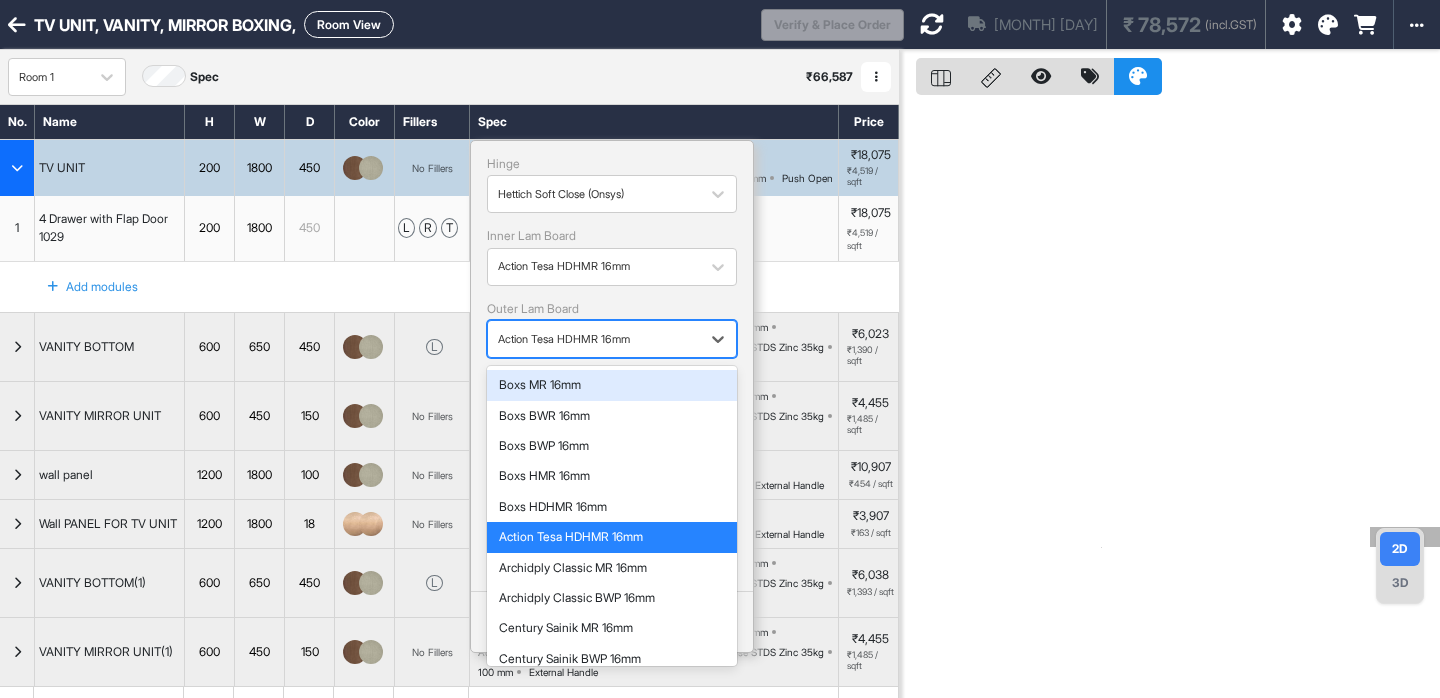 click at bounding box center (594, 339) 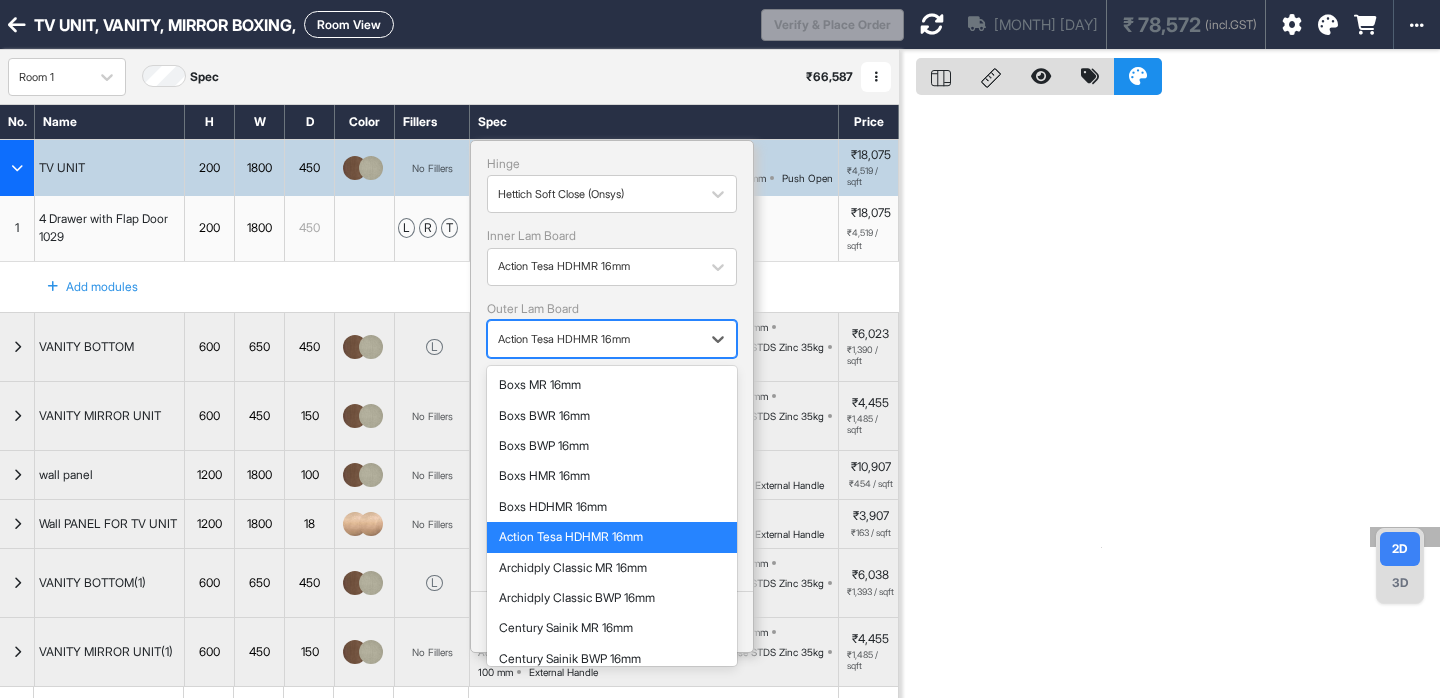click on "Action Tesa HDHMR 16mm" at bounding box center [612, 537] 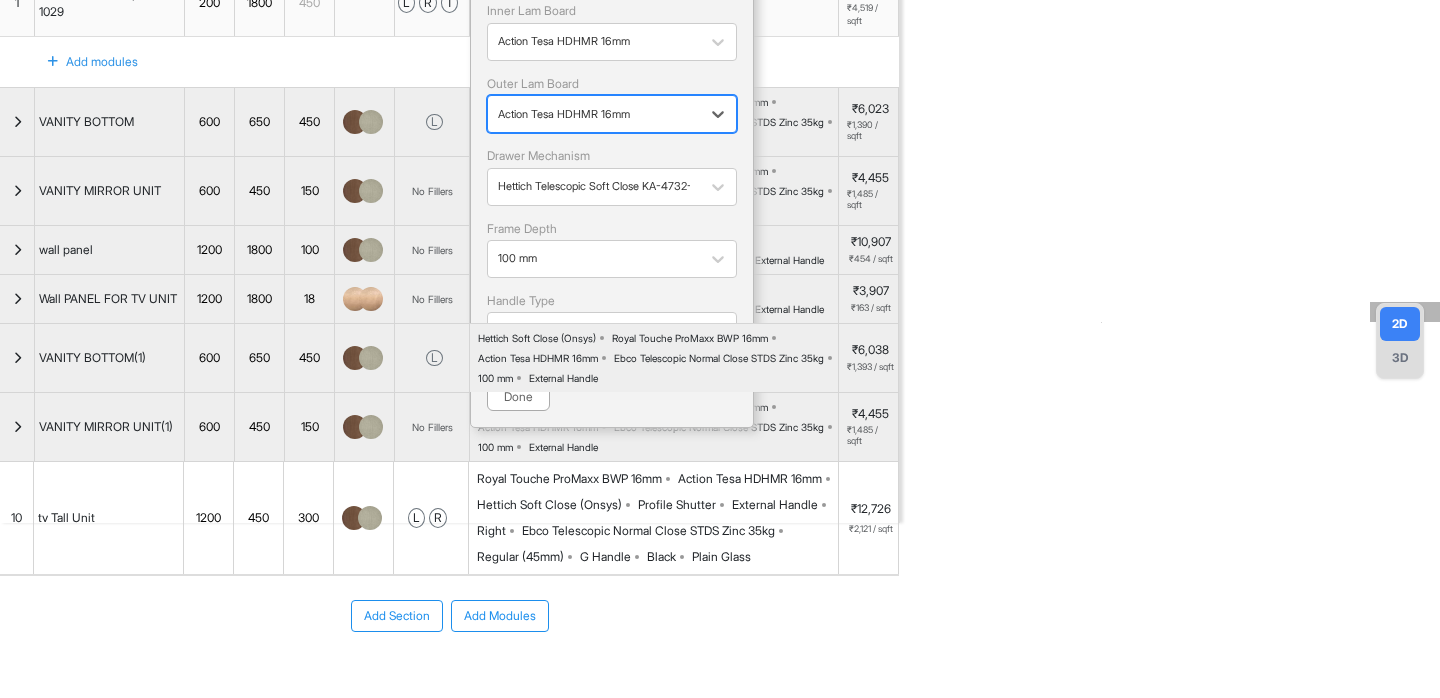 scroll, scrollTop: 176, scrollLeft: 0, axis: vertical 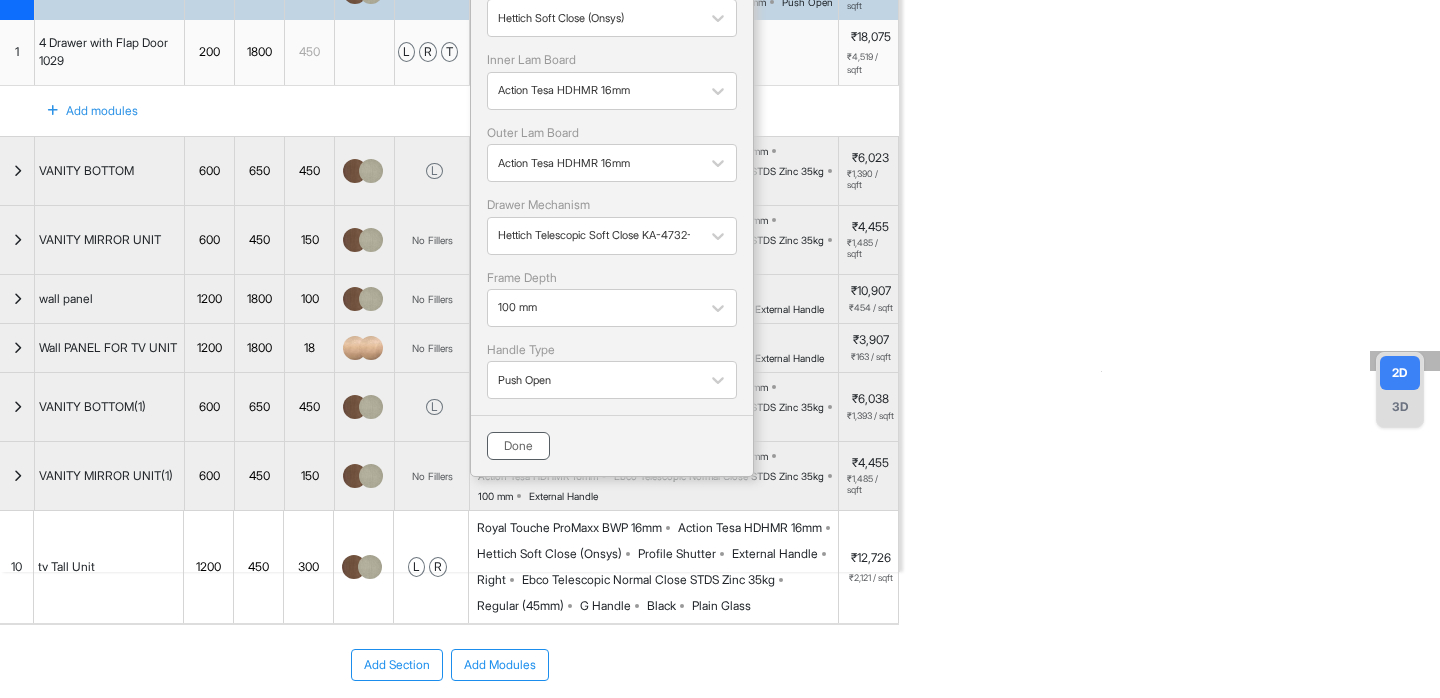 click on "Done" at bounding box center [518, 446] 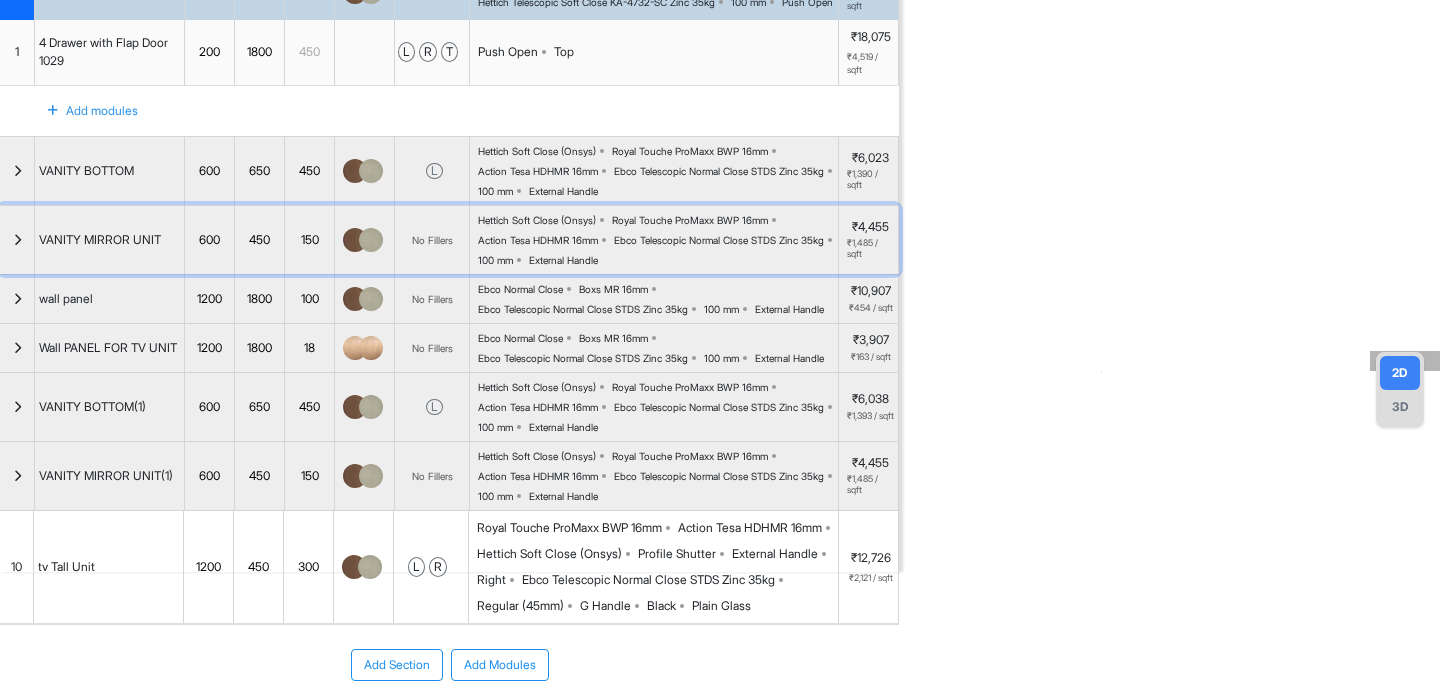 click on "Hettich Soft Close (Onsys) Royal Touche ProMaxx BWP 16mm Action Tesa HDHMR 16mm Ebco Telescopic Normal Close STDS Zinc 35kg 100 mm External Handle" at bounding box center [658, 240] 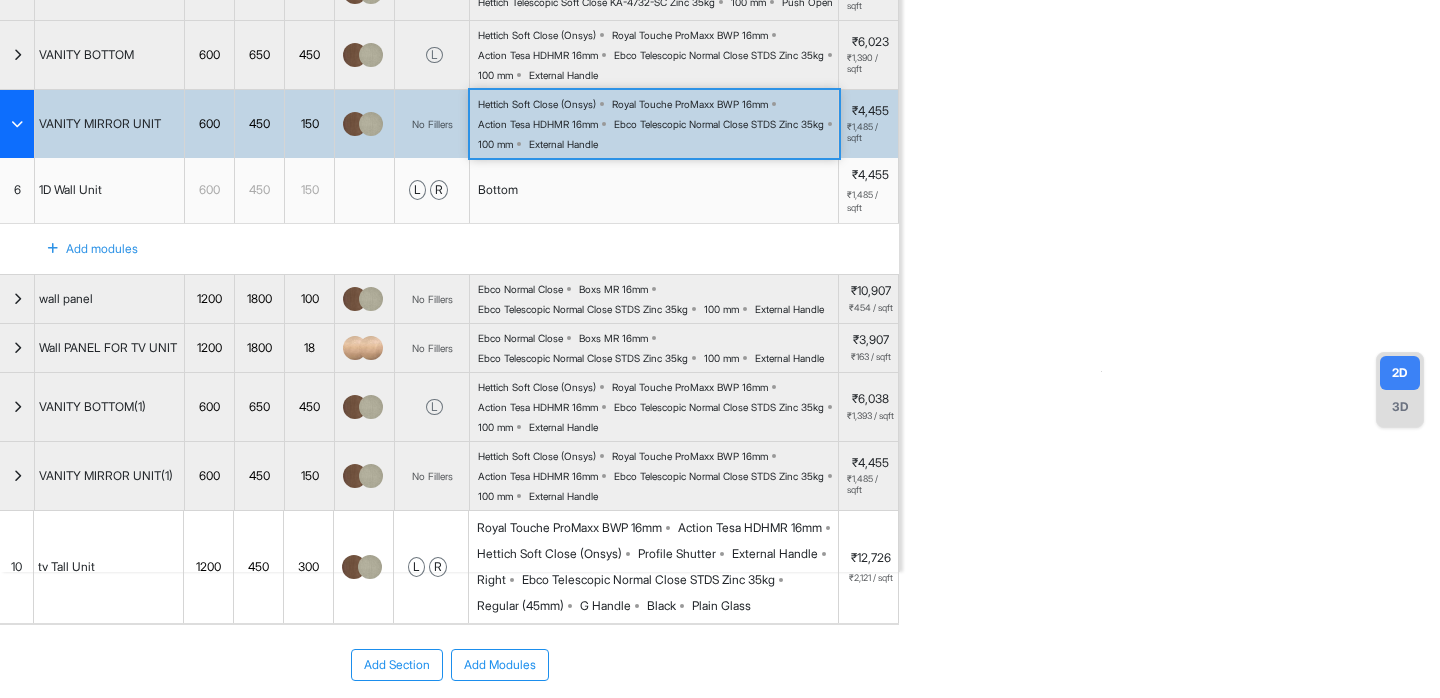 click on "Hettich Soft Close (Onsys) Royal Touche ProMaxx BWP 16mm Action Tesa HDHMR 16mm Ebco Telescopic Normal Close STDS Zinc 35kg 100 mm External Handle" at bounding box center (658, 124) 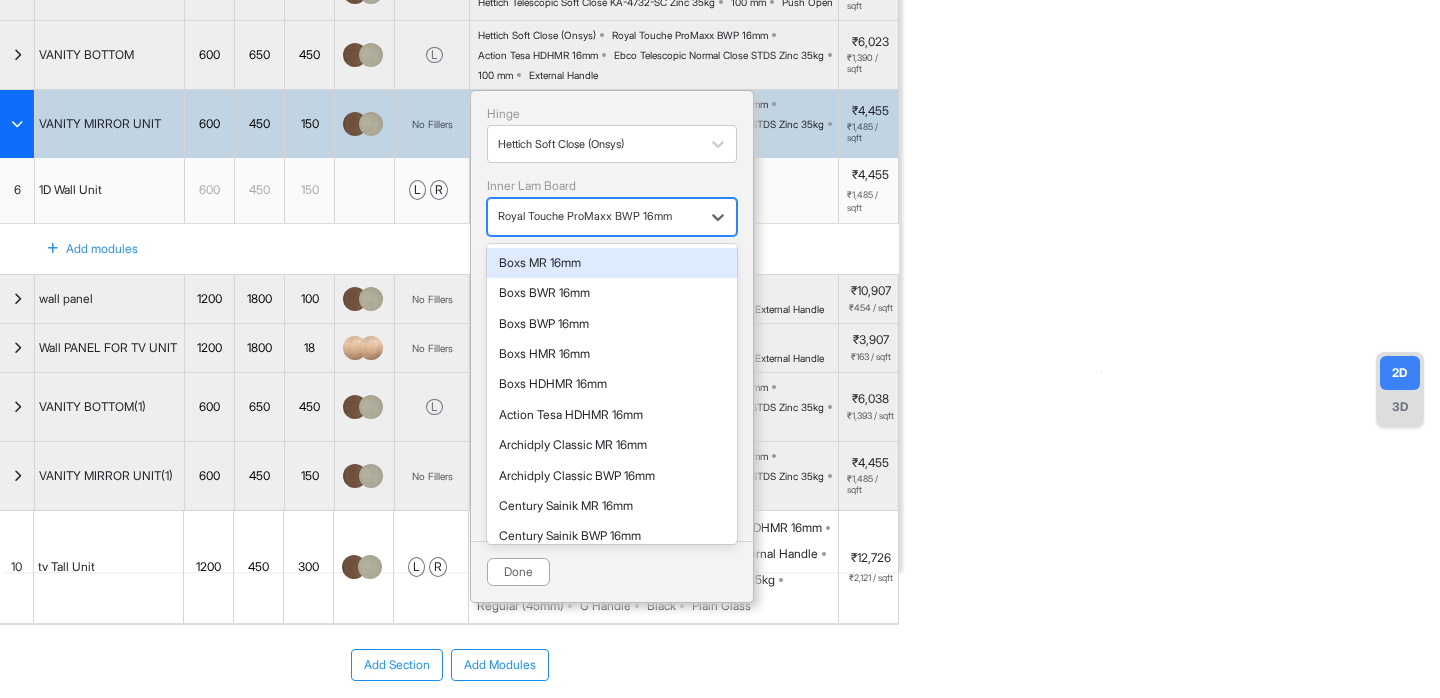 click at bounding box center [594, 217] 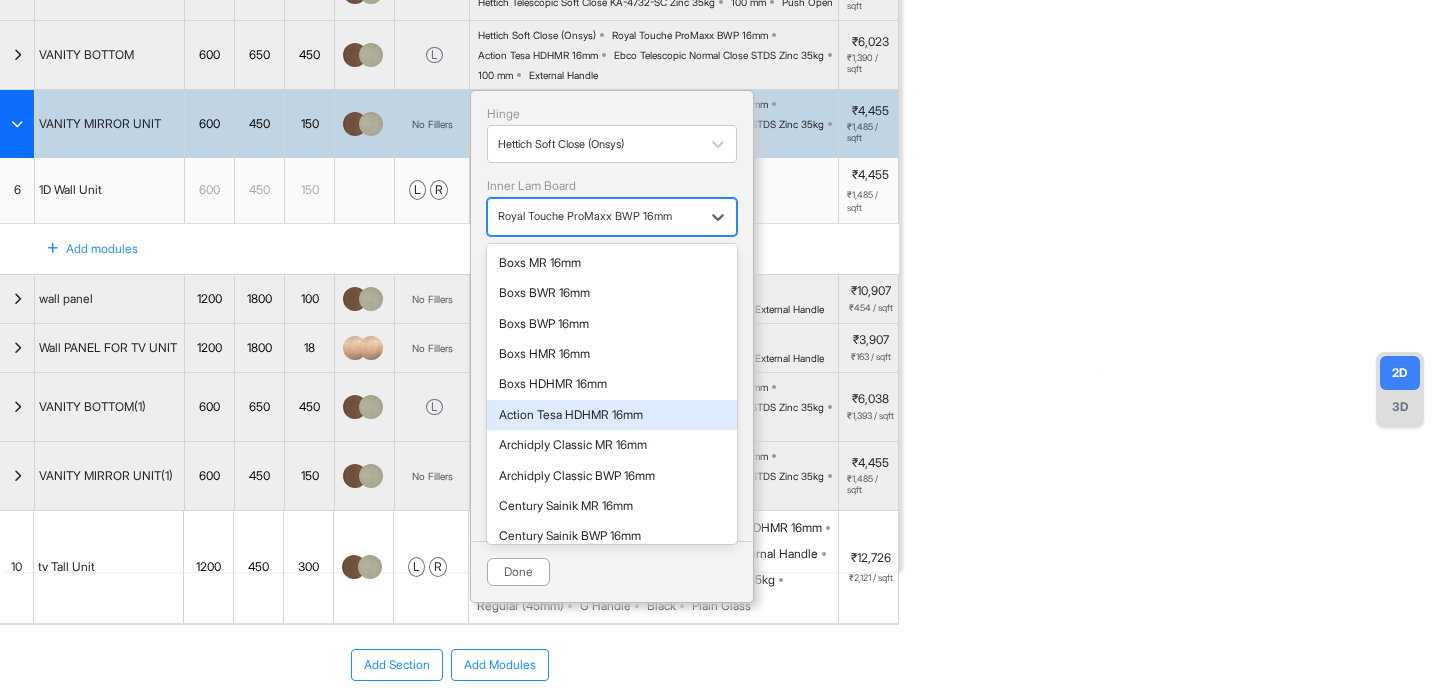 click on "Action Tesa HDHMR 16mm" at bounding box center [612, 415] 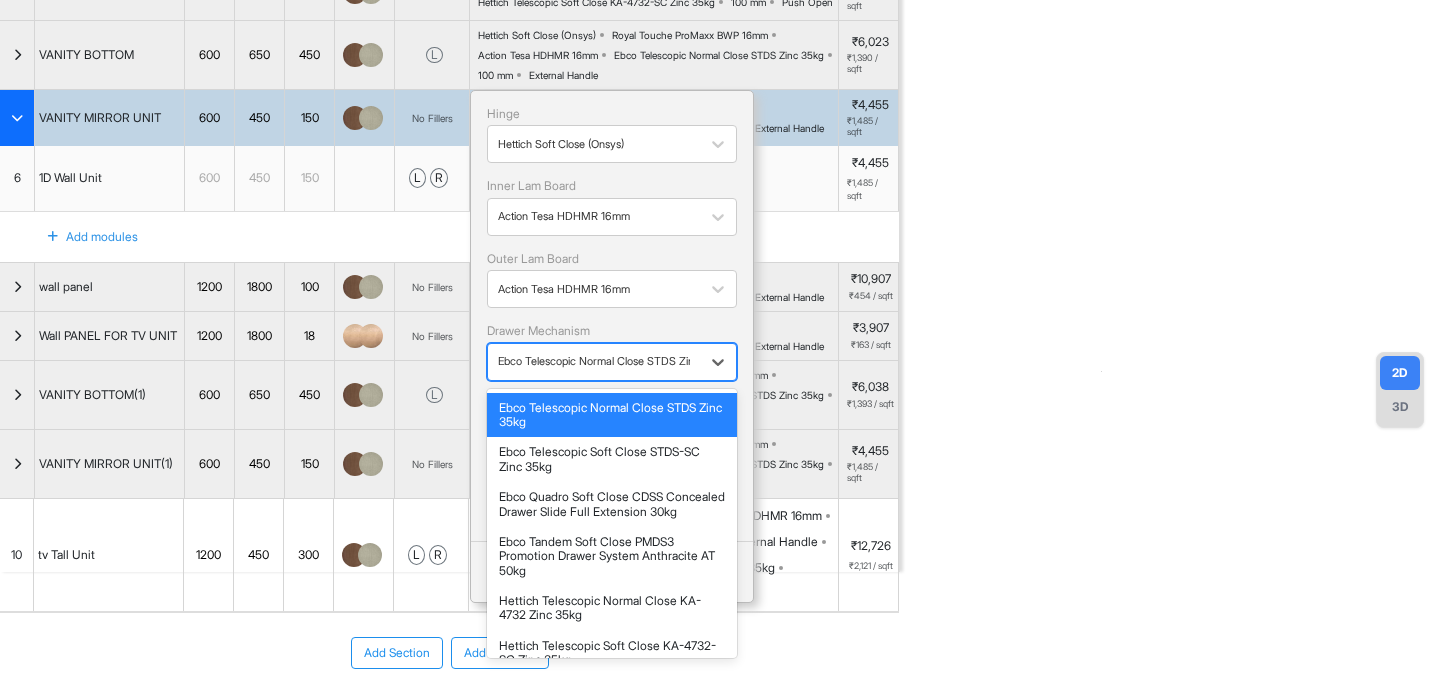 click at bounding box center (594, 361) 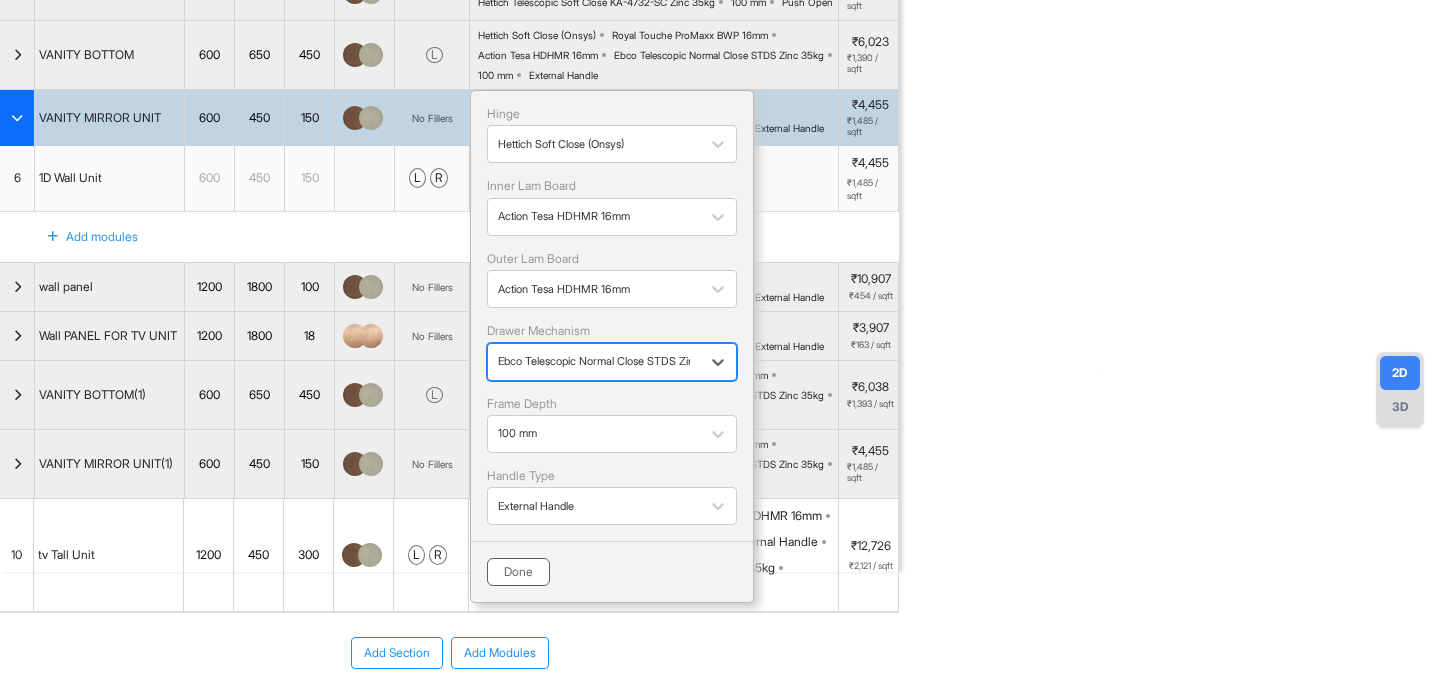 click on "Done" at bounding box center (518, 572) 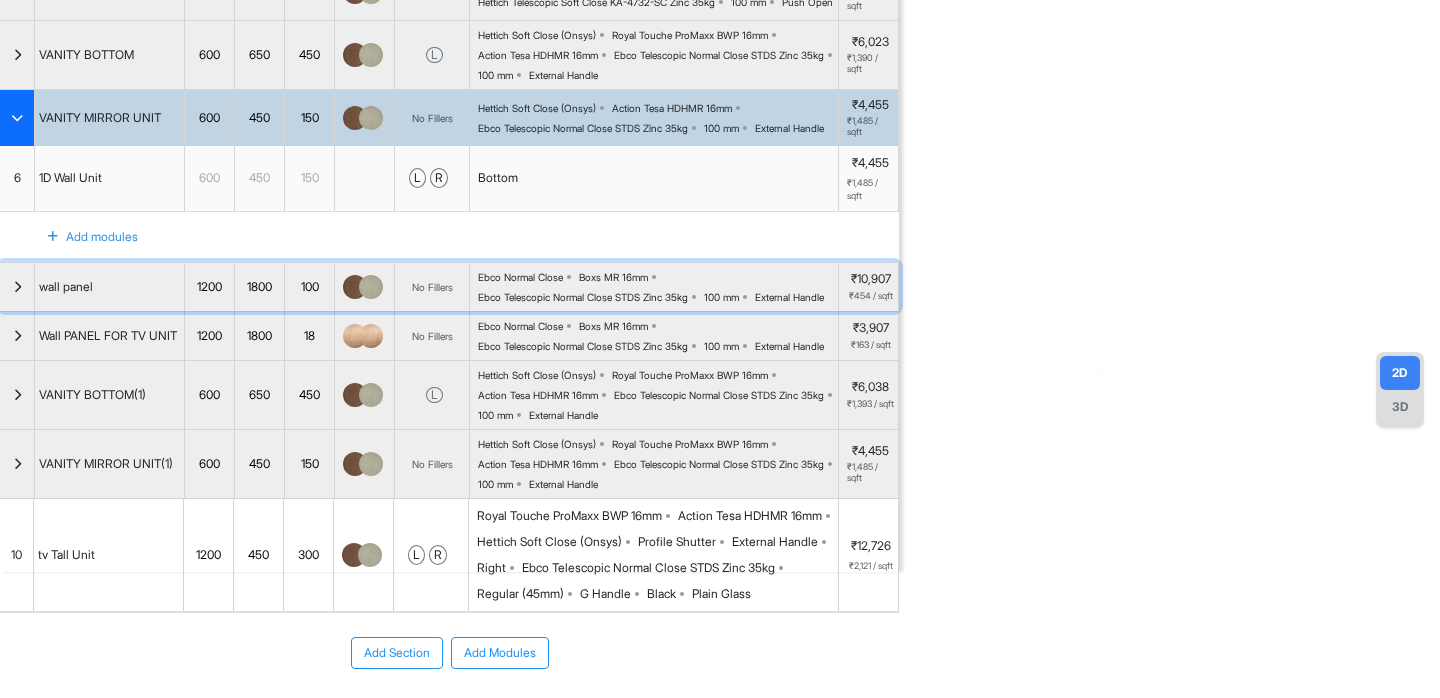click on "Ebco Telescopic Normal Close STDS Zinc 35kg" at bounding box center (583, 297) 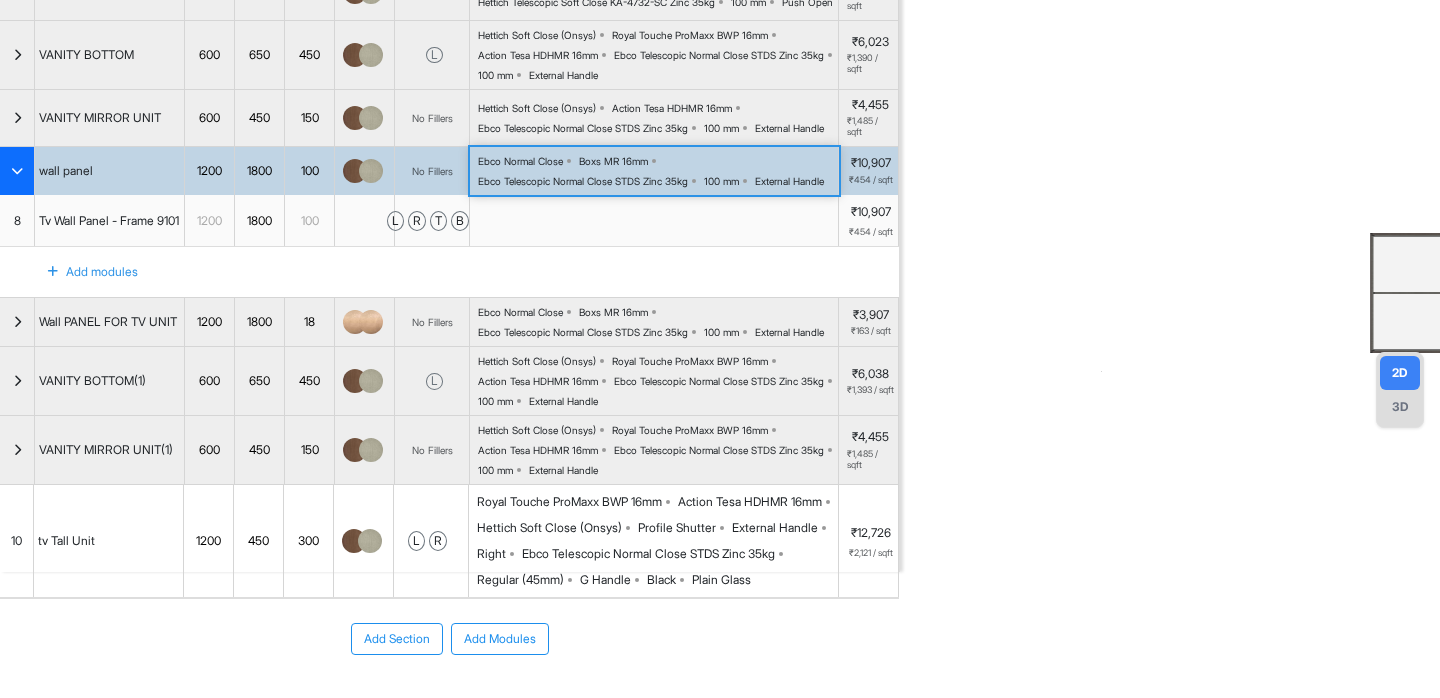 click on "Ebco Normal Close Boxs MR 16mm Ebco Telescopic Normal Close STDS Zinc 35kg 100 mm External Handle" at bounding box center (658, 171) 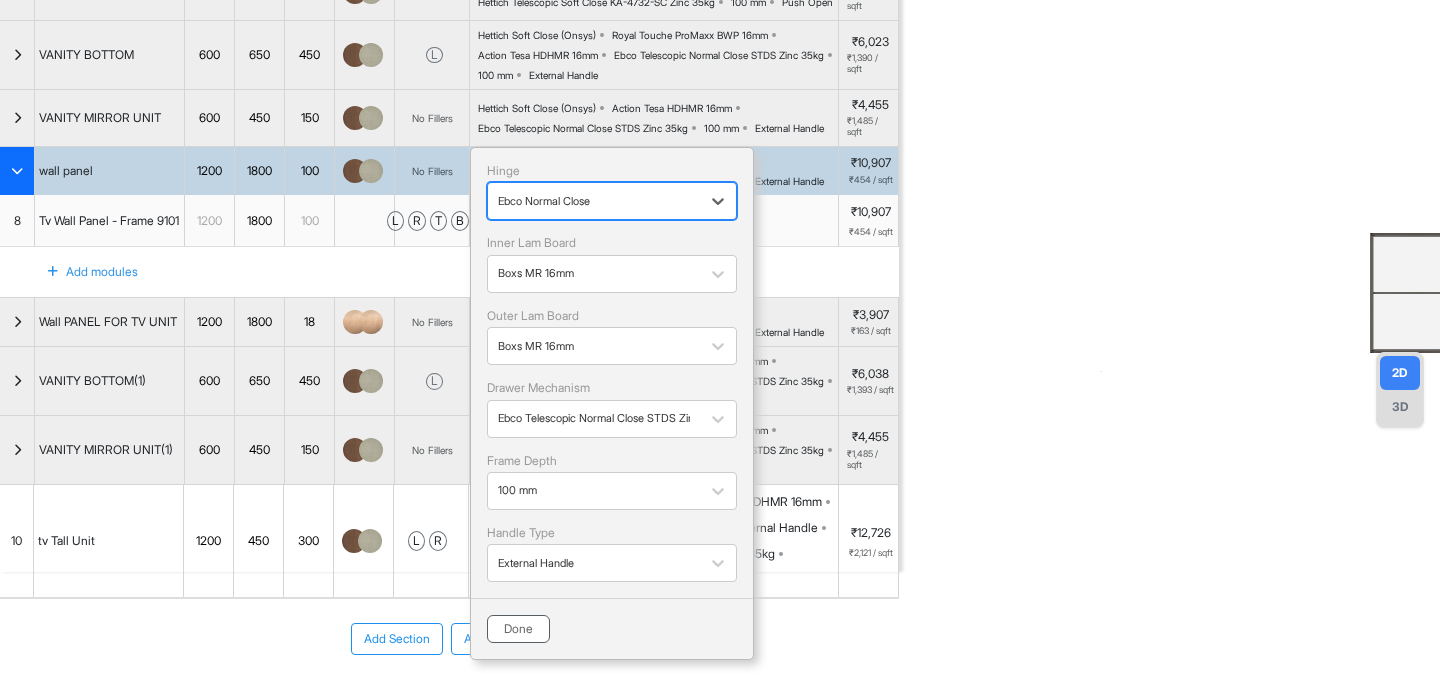 click on "Done" at bounding box center (518, 629) 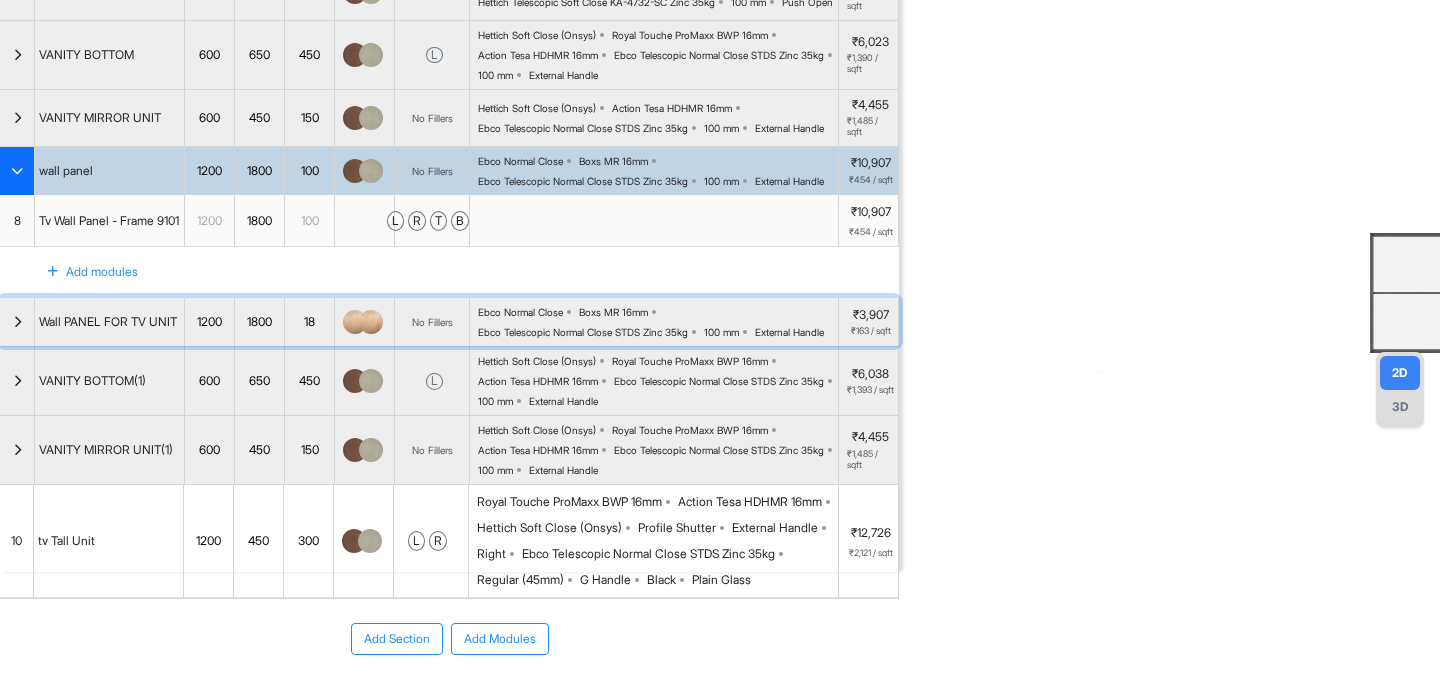 click on "Ebco Normal Close Boxs MR 16mm Ebco Telescopic Normal Close STDS Zinc 35kg 100 mm External Handle" at bounding box center (658, 322) 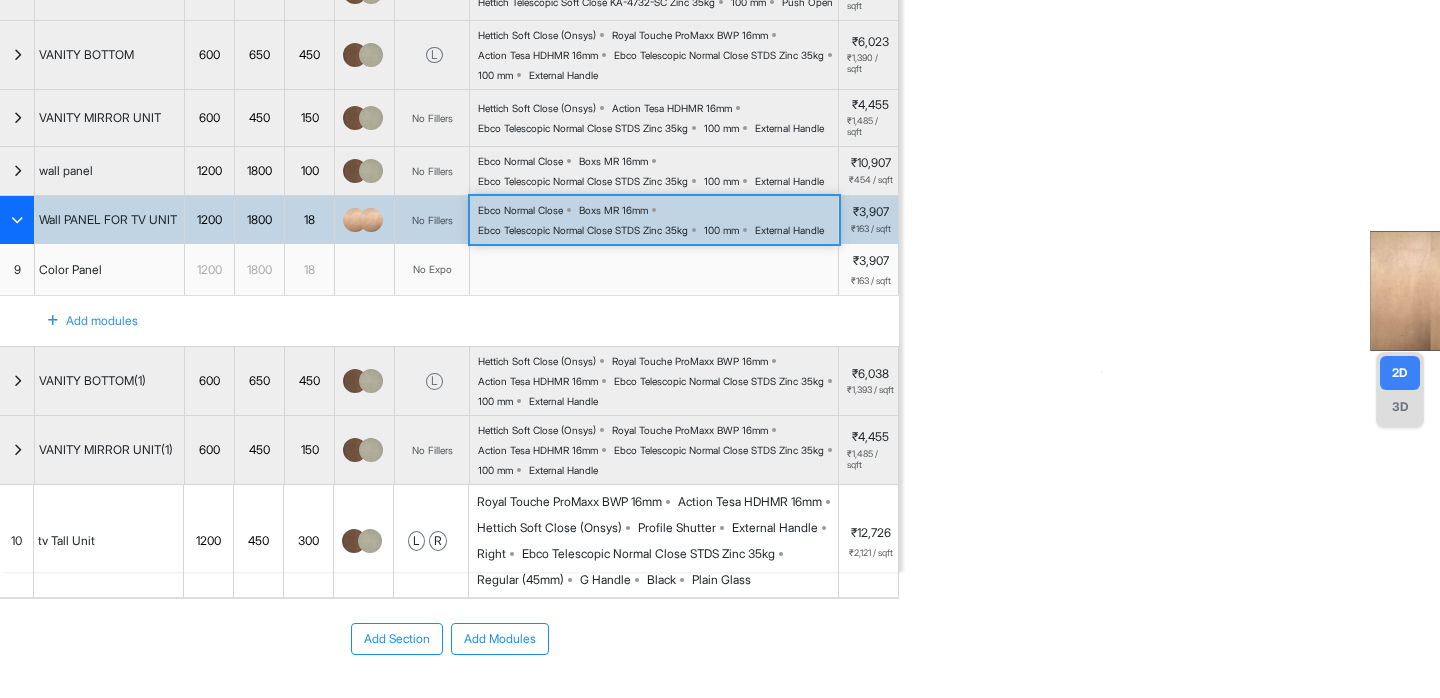 click on "Add modules" at bounding box center [449, 321] 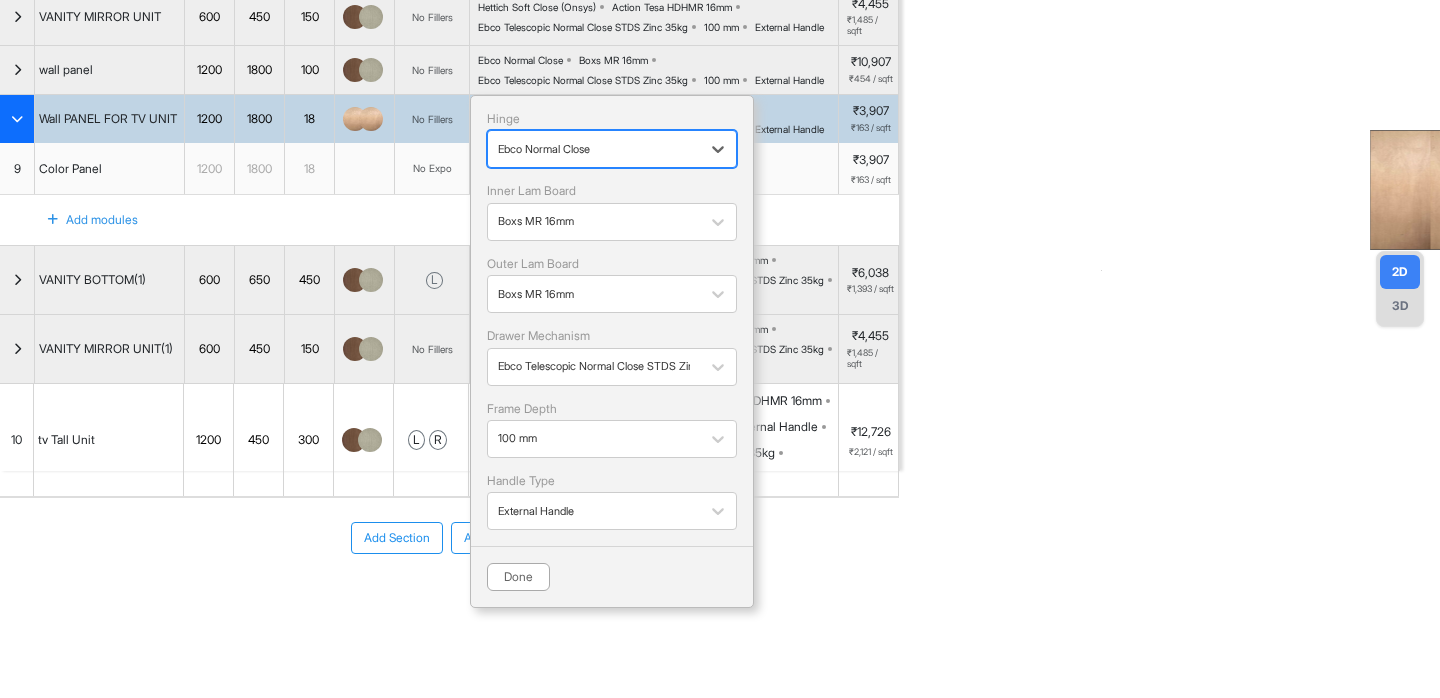 scroll, scrollTop: 317, scrollLeft: 0, axis: vertical 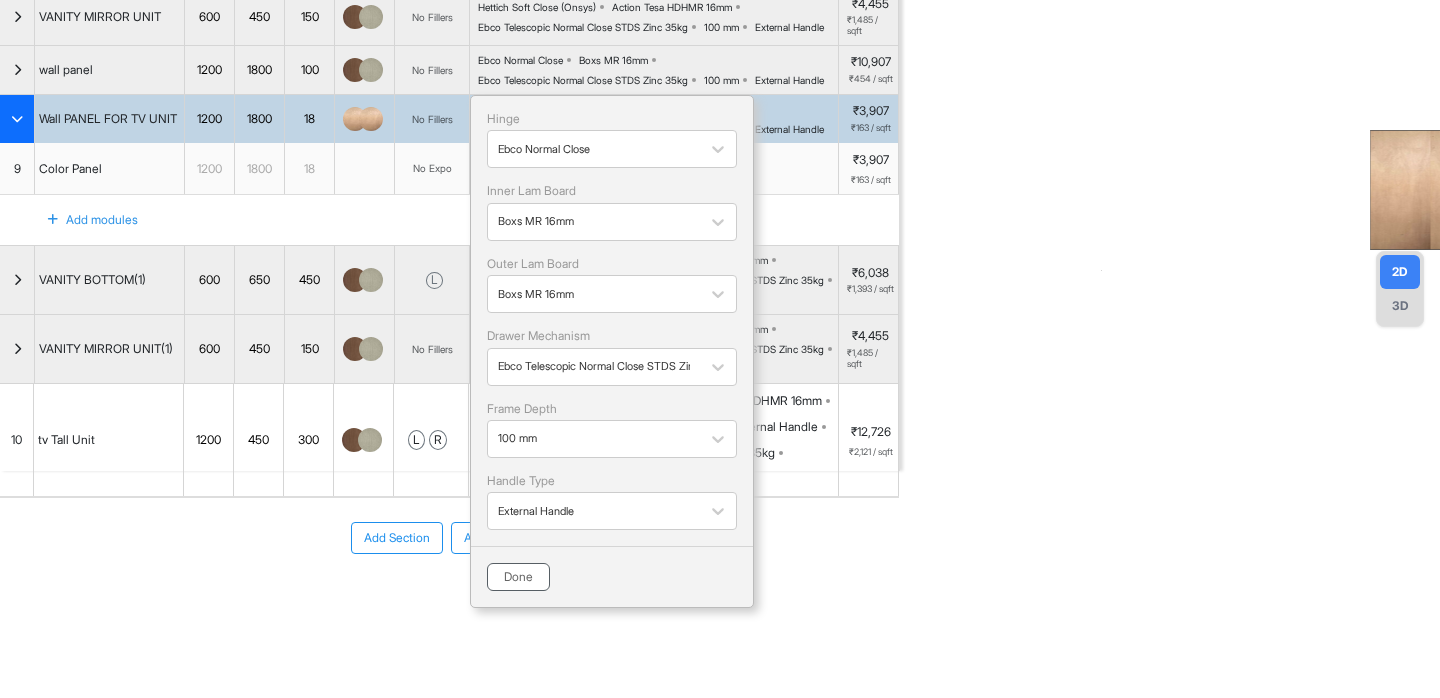 click on "Done" at bounding box center [518, 577] 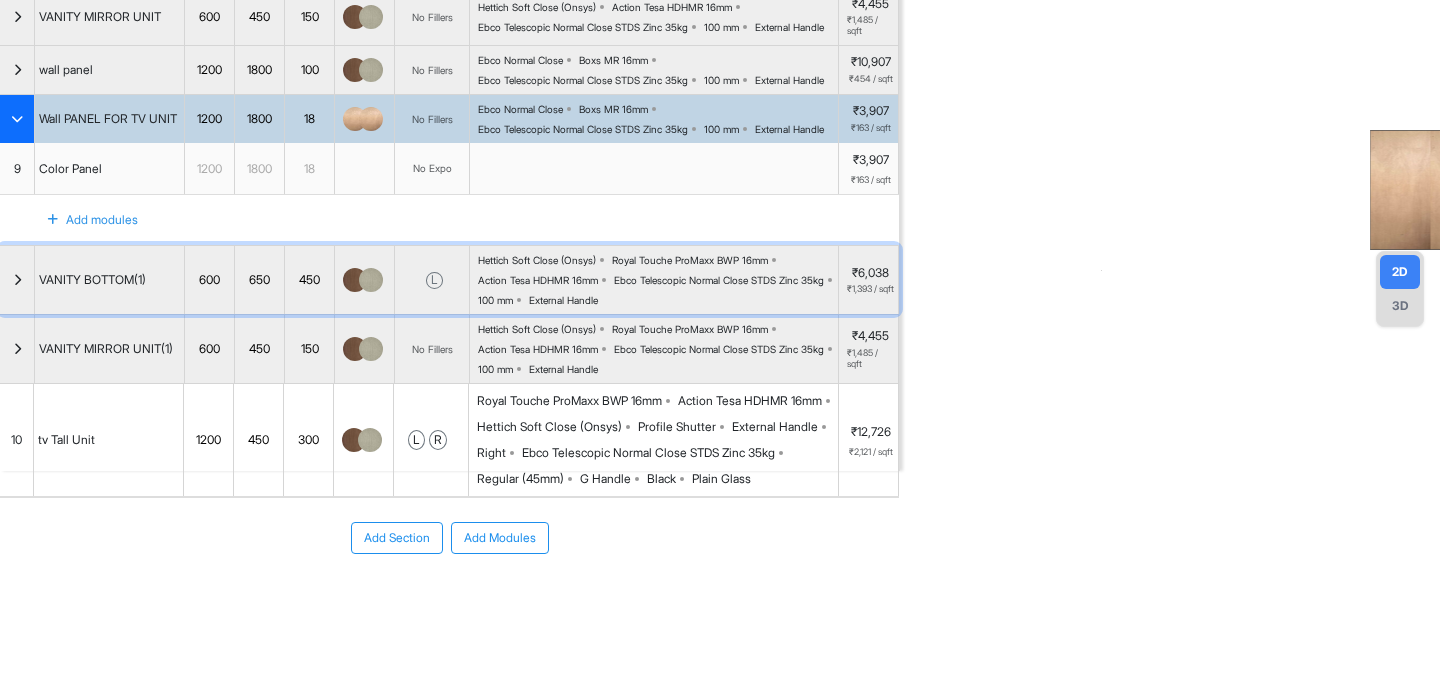 click on "Action Tesa HDHMR 16mm" at bounding box center [538, 280] 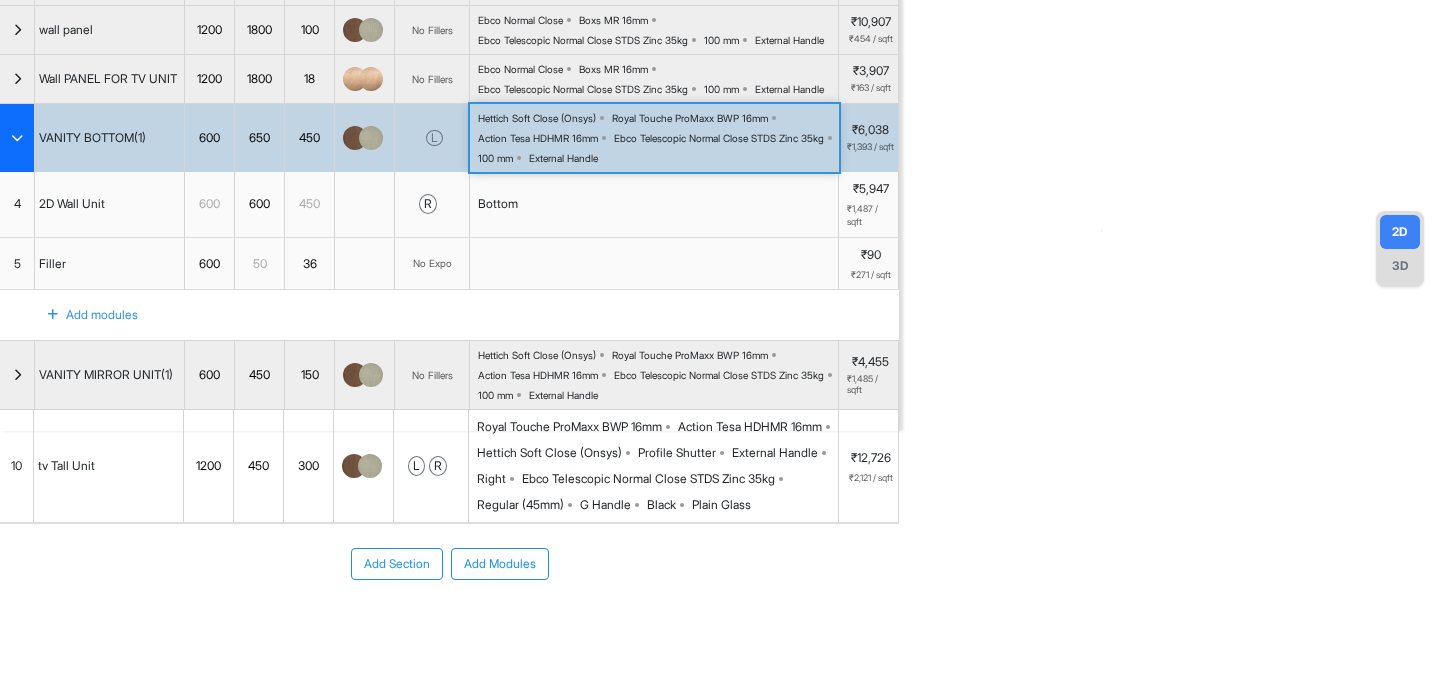 click on "Bottom" at bounding box center [654, 204] 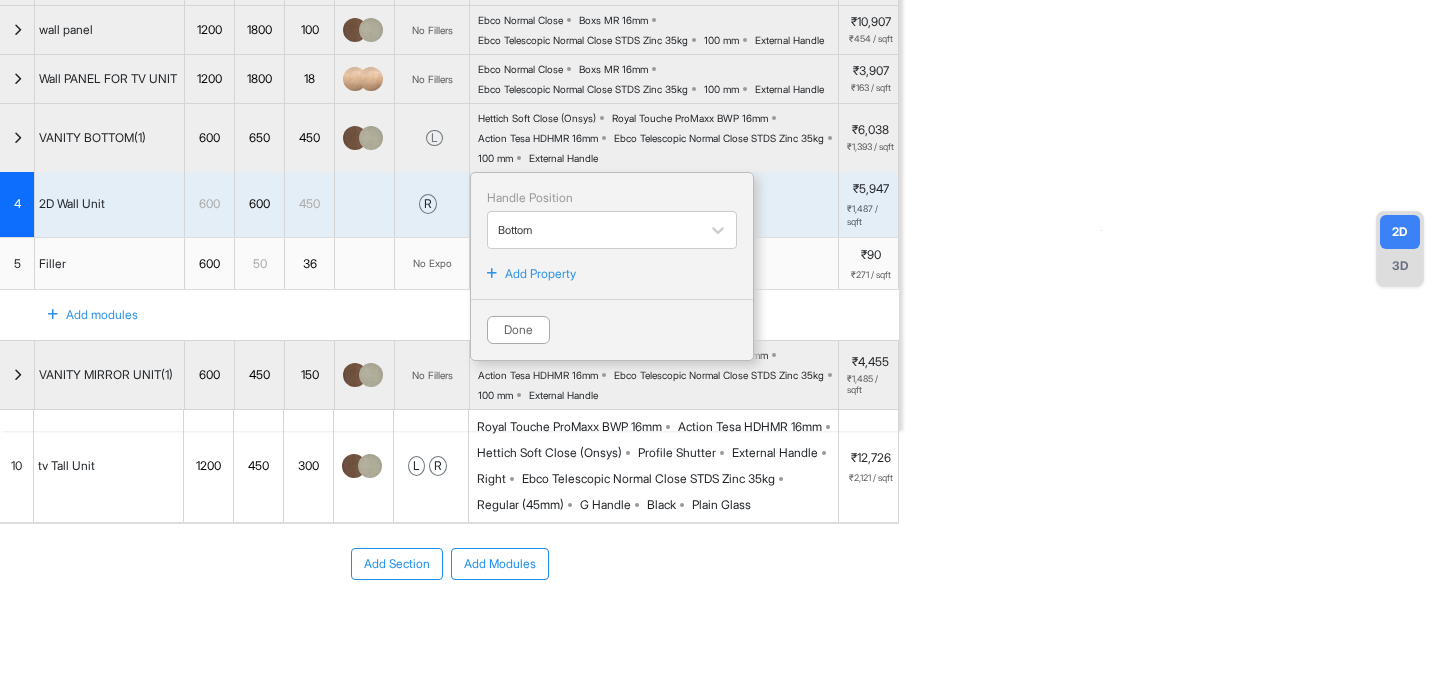 click on "Hettich Soft Close (Onsys) Royal Touche ProMaxx BWP 16mm Action Tesa HDHMR 16mm Ebco Telescopic Normal Close STDS Zinc 35kg 100 mm External Handle" at bounding box center [658, 138] 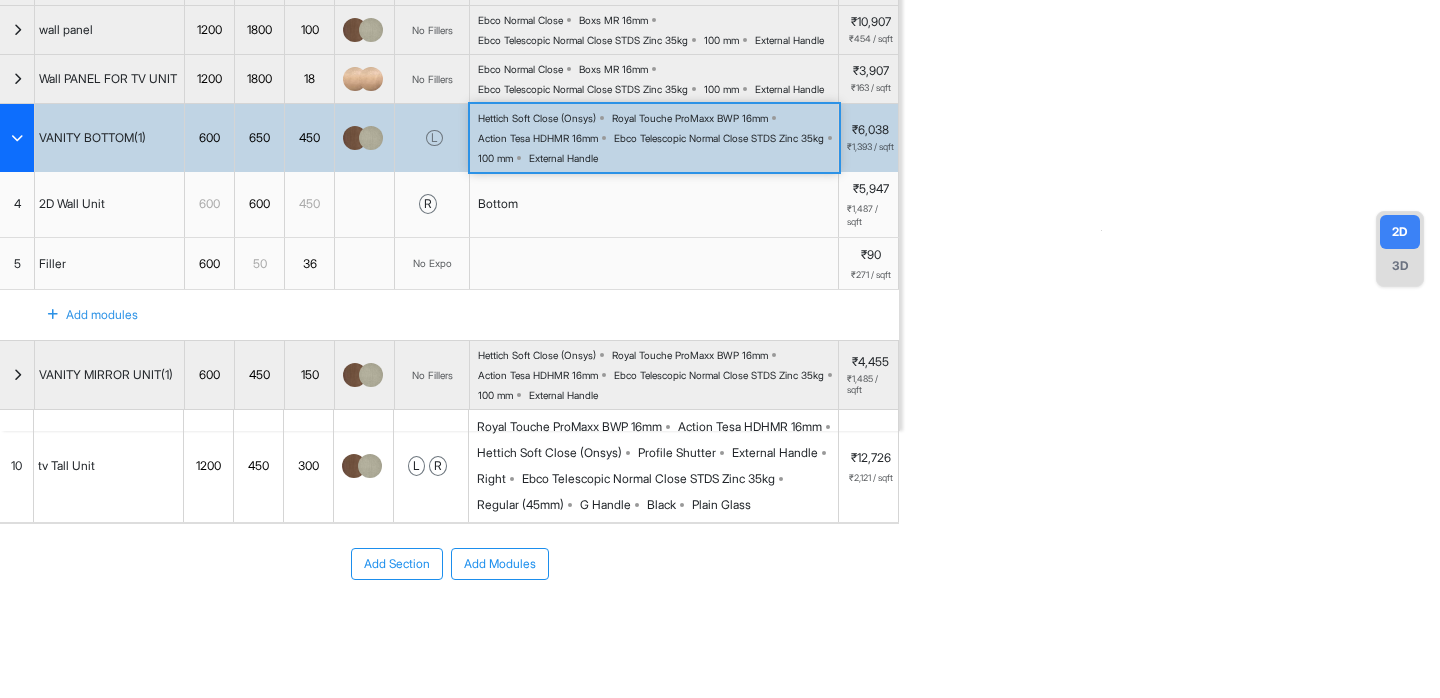 click on "Hettich Soft Close (Onsys) Royal Touche ProMaxx BWP 16mm Action Tesa HDHMR 16mm Ebco Telescopic Normal Close STDS Zinc 35kg 100 mm External Handle" at bounding box center [658, 138] 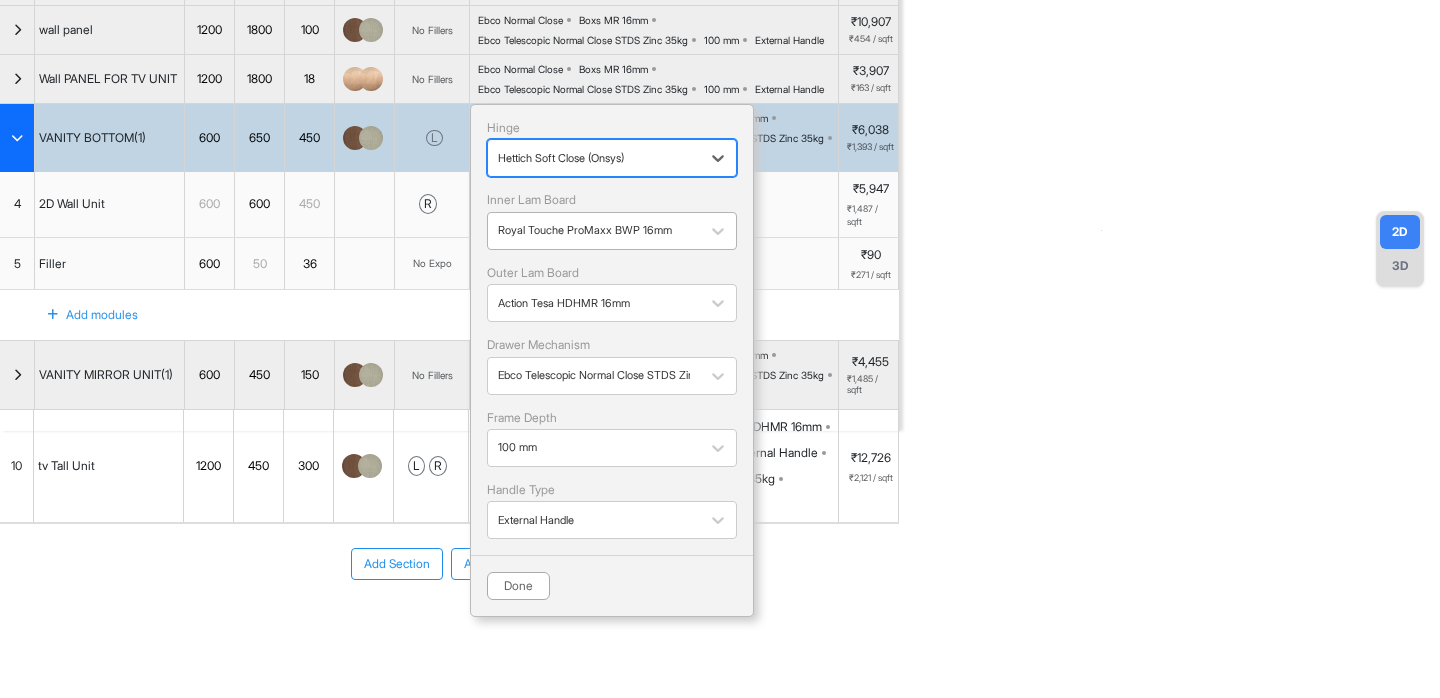 click at bounding box center (594, 231) 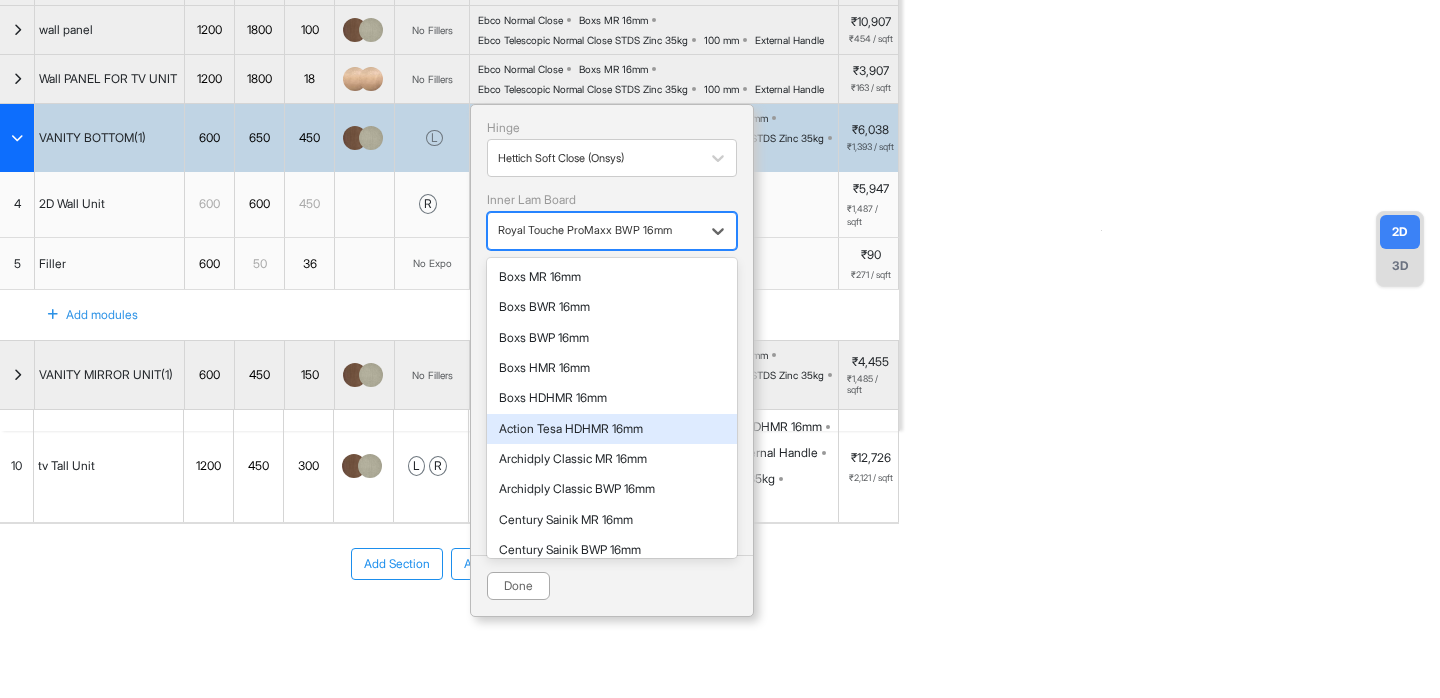 click on "Action Tesa HDHMR 16mm" at bounding box center (612, 429) 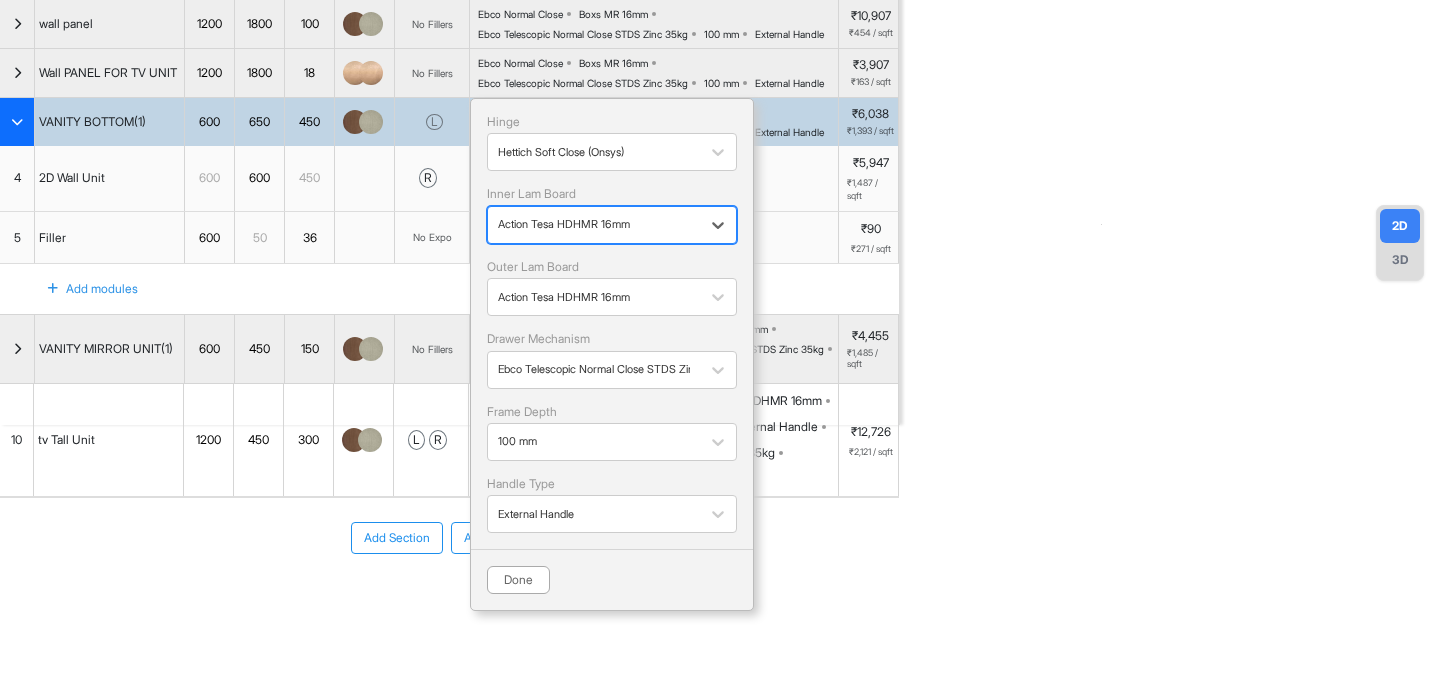 scroll, scrollTop: 450, scrollLeft: 0, axis: vertical 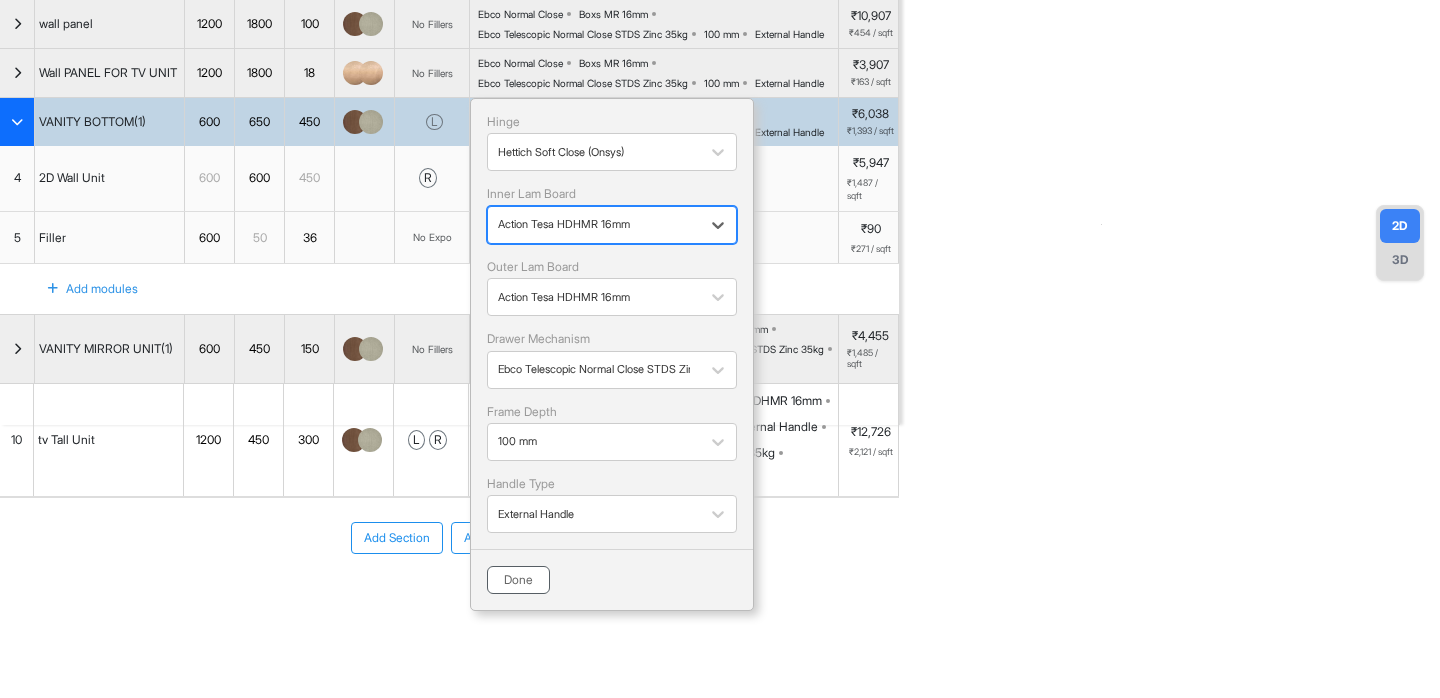 click on "Done" at bounding box center [518, 580] 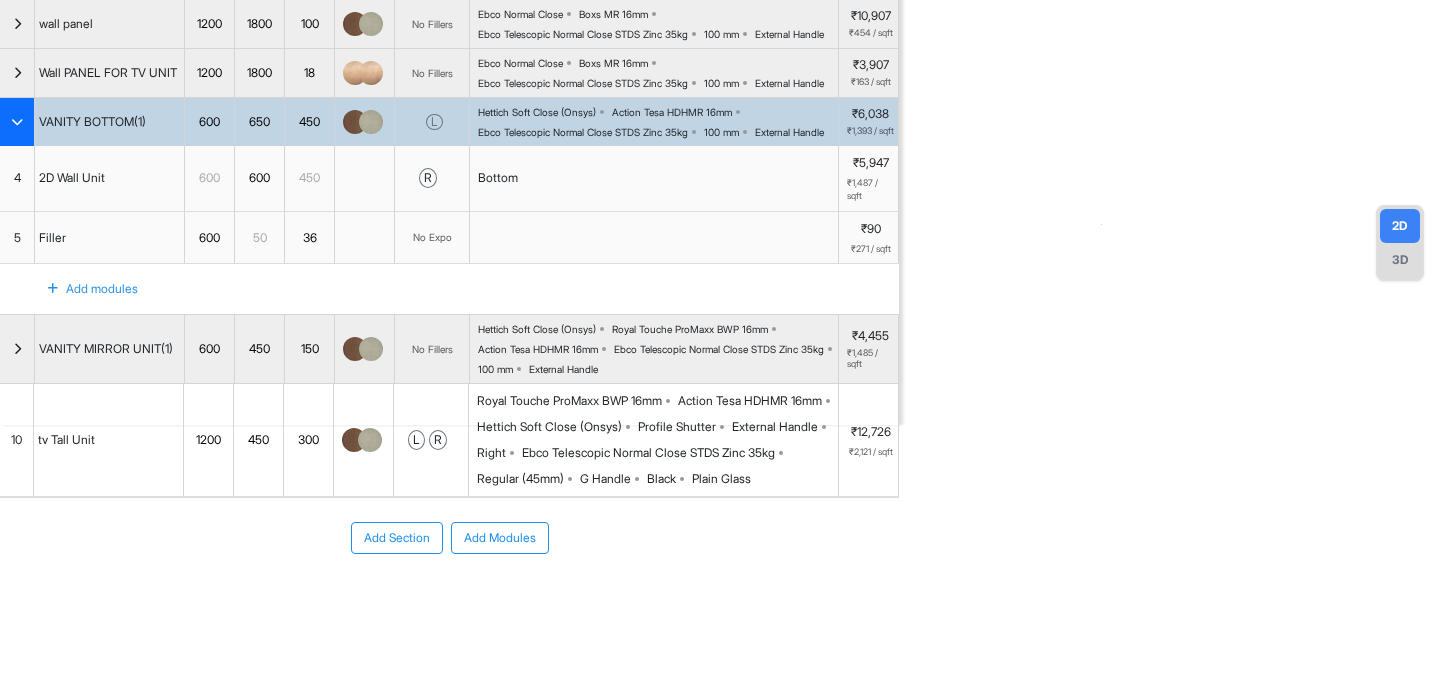 scroll, scrollTop: 451, scrollLeft: 0, axis: vertical 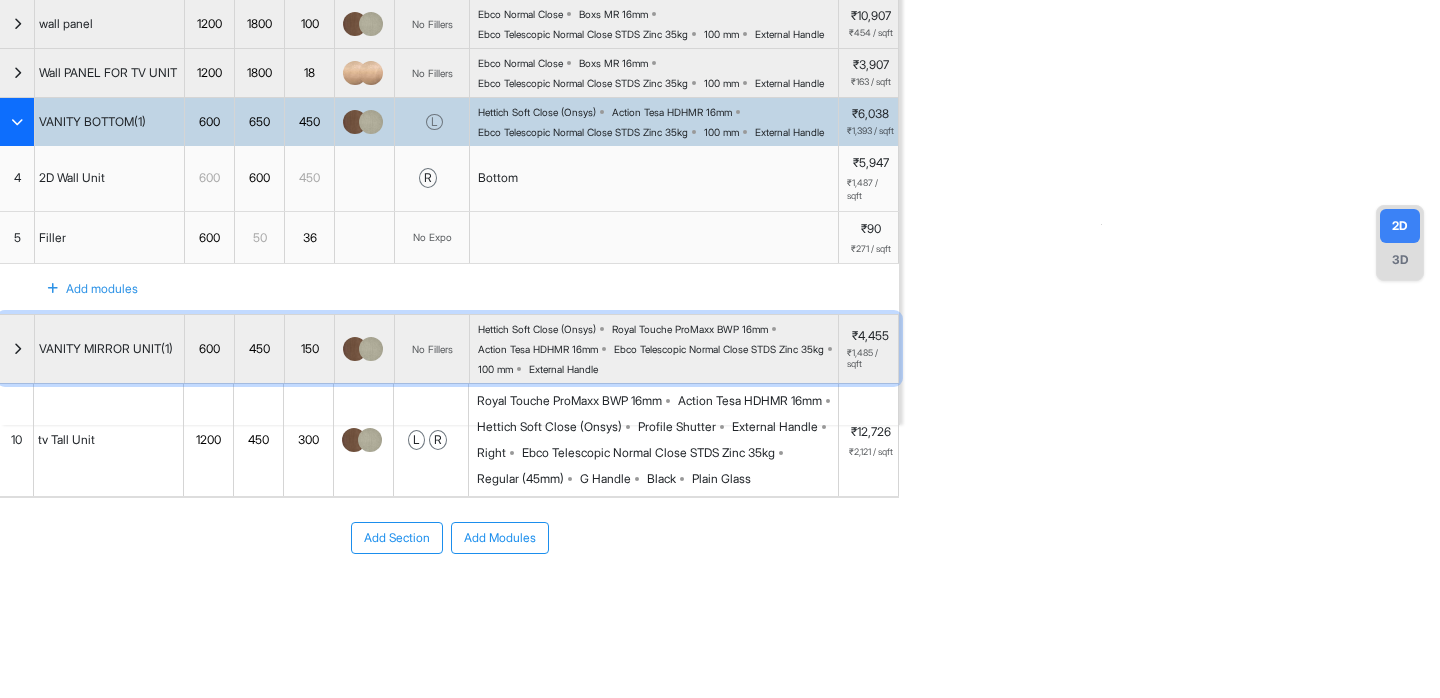 click on "Hettich Soft Close (Onsys) Royal Touche ProMaxx BWP 16mm Action Tesa HDHMR 16mm Ebco Telescopic Normal Close STDS Zinc 35kg 100 mm External Handle" at bounding box center [658, 349] 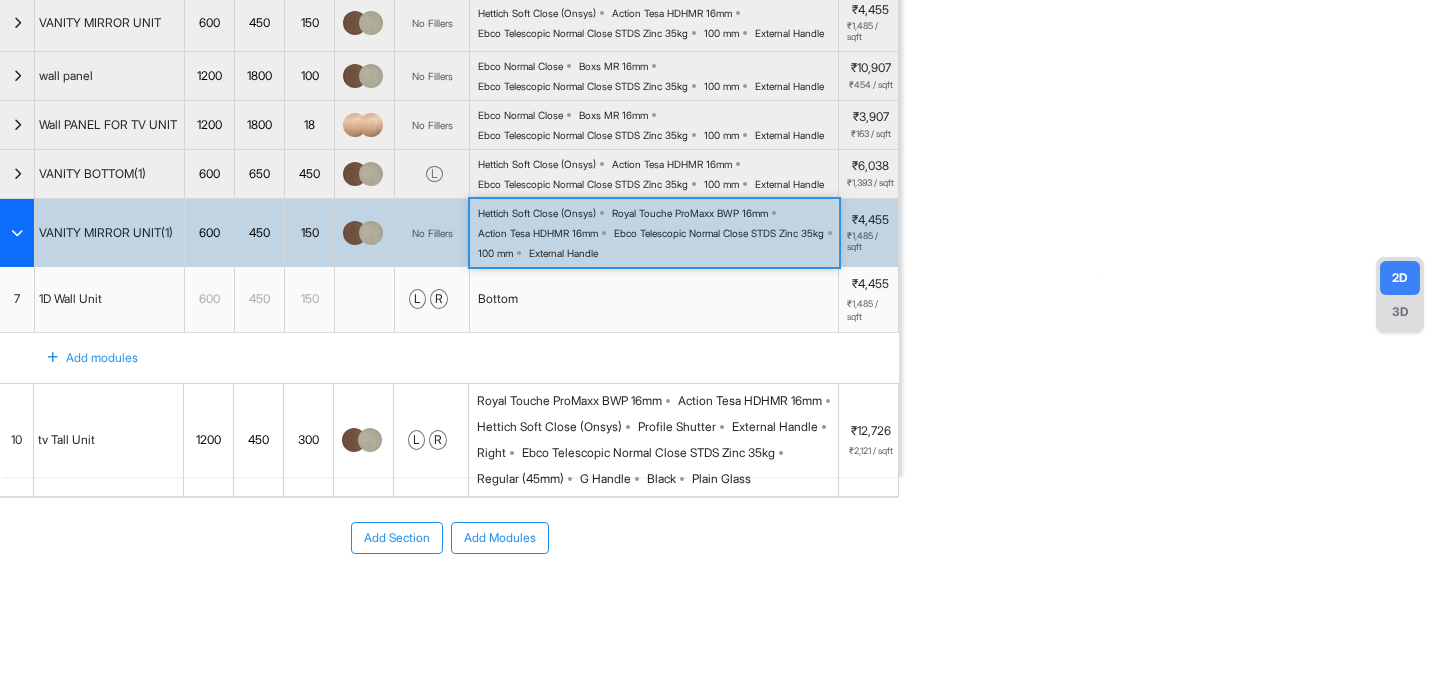 click on "Action Tesa HDHMR 16mm" at bounding box center [538, 233] 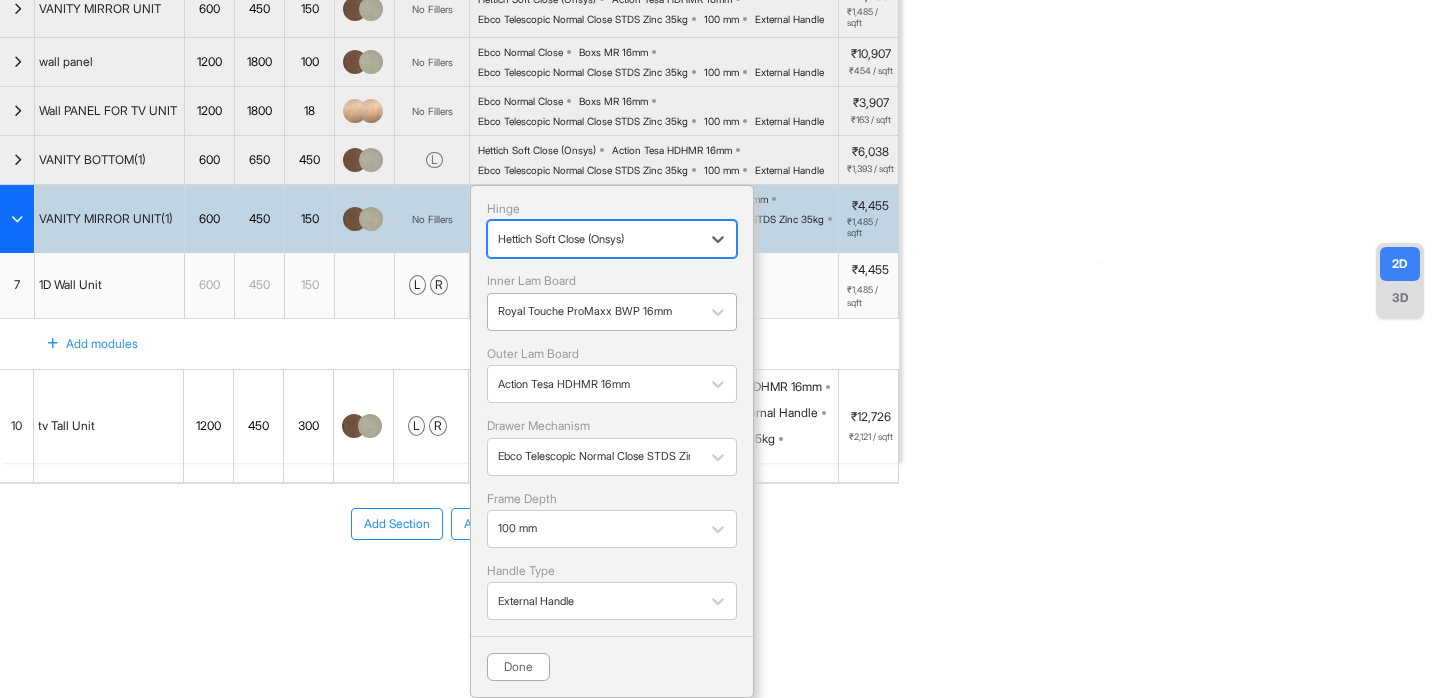 click on "Royal Touche ProMaxx BWP 16mm" at bounding box center (612, 312) 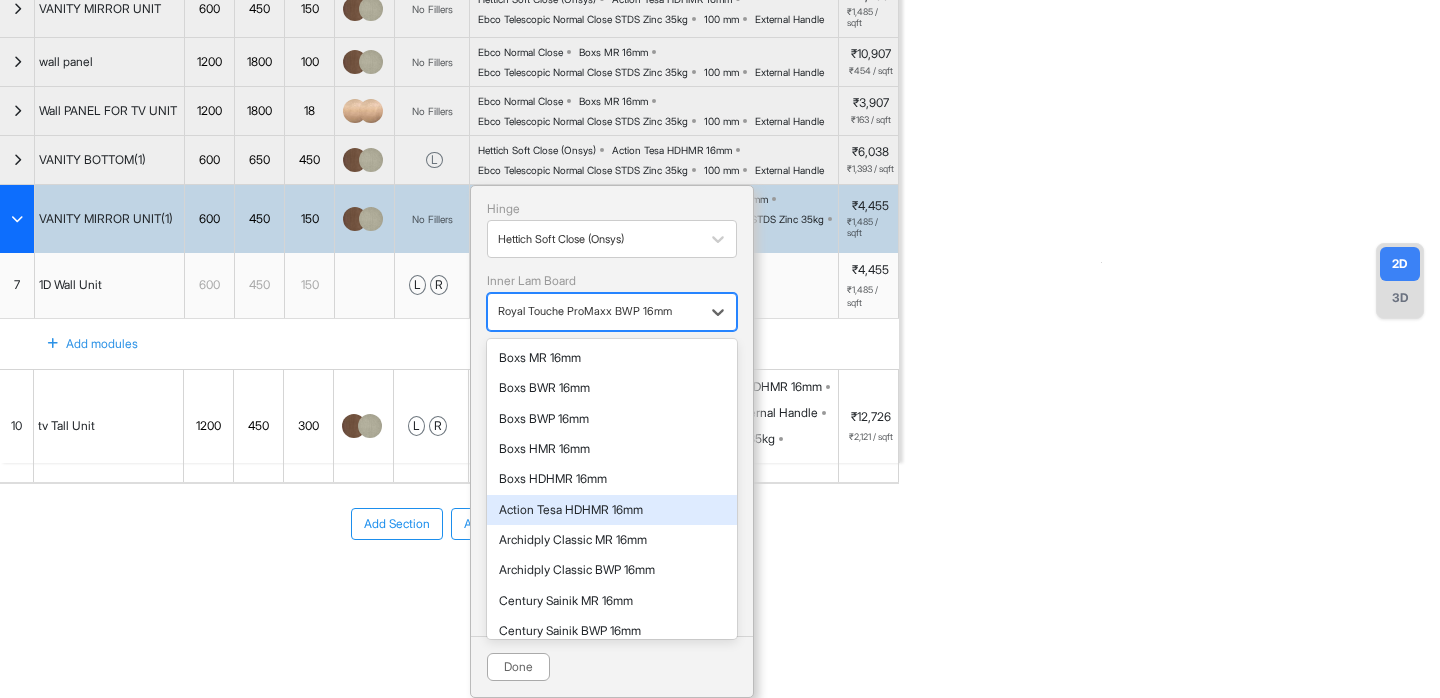click on "Action Tesa HDHMR 16mm" at bounding box center [612, 510] 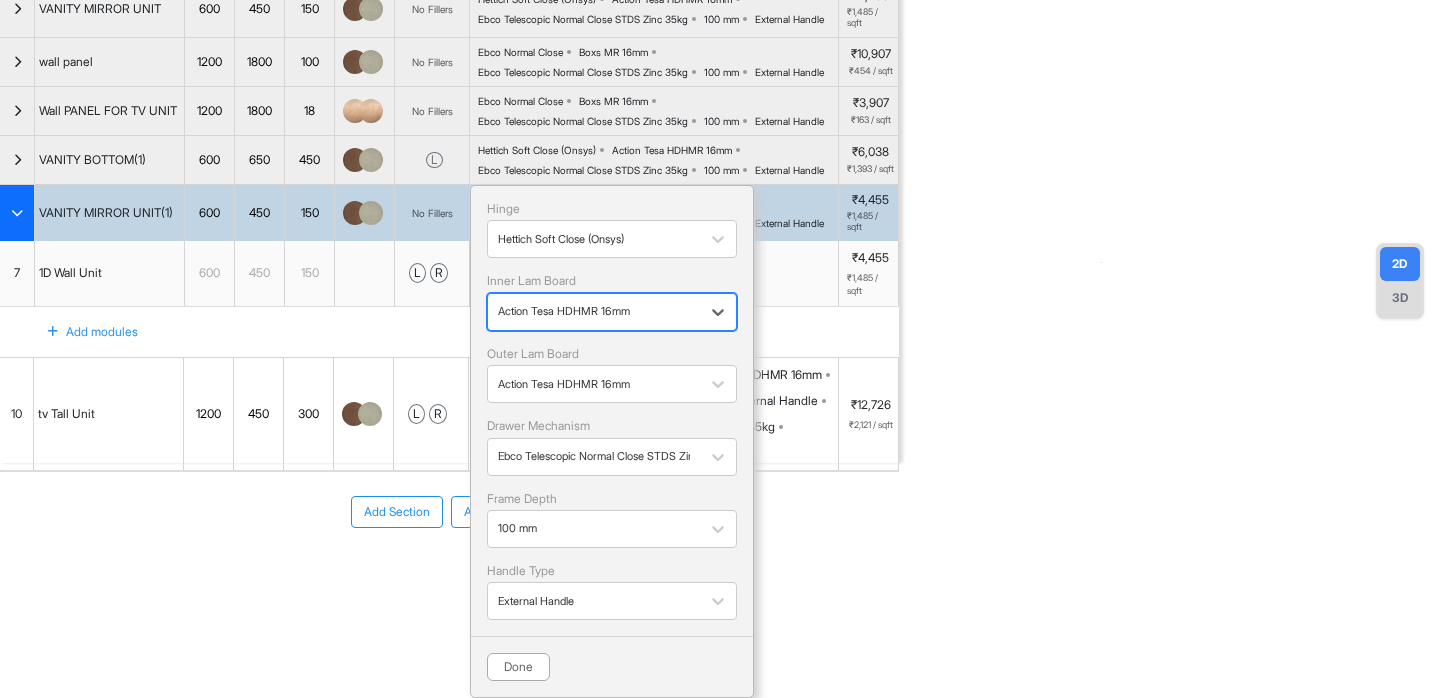 scroll, scrollTop: 401, scrollLeft: 0, axis: vertical 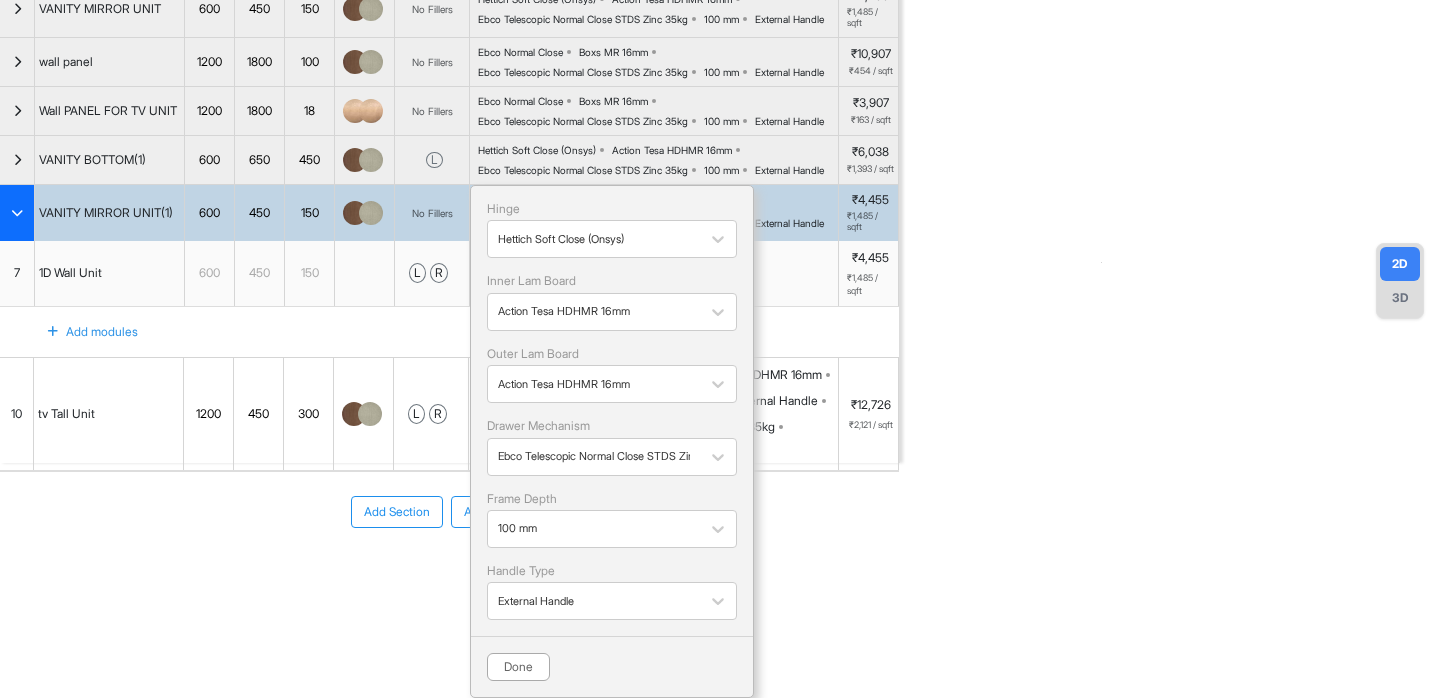 click on "Done" at bounding box center (612, 658) 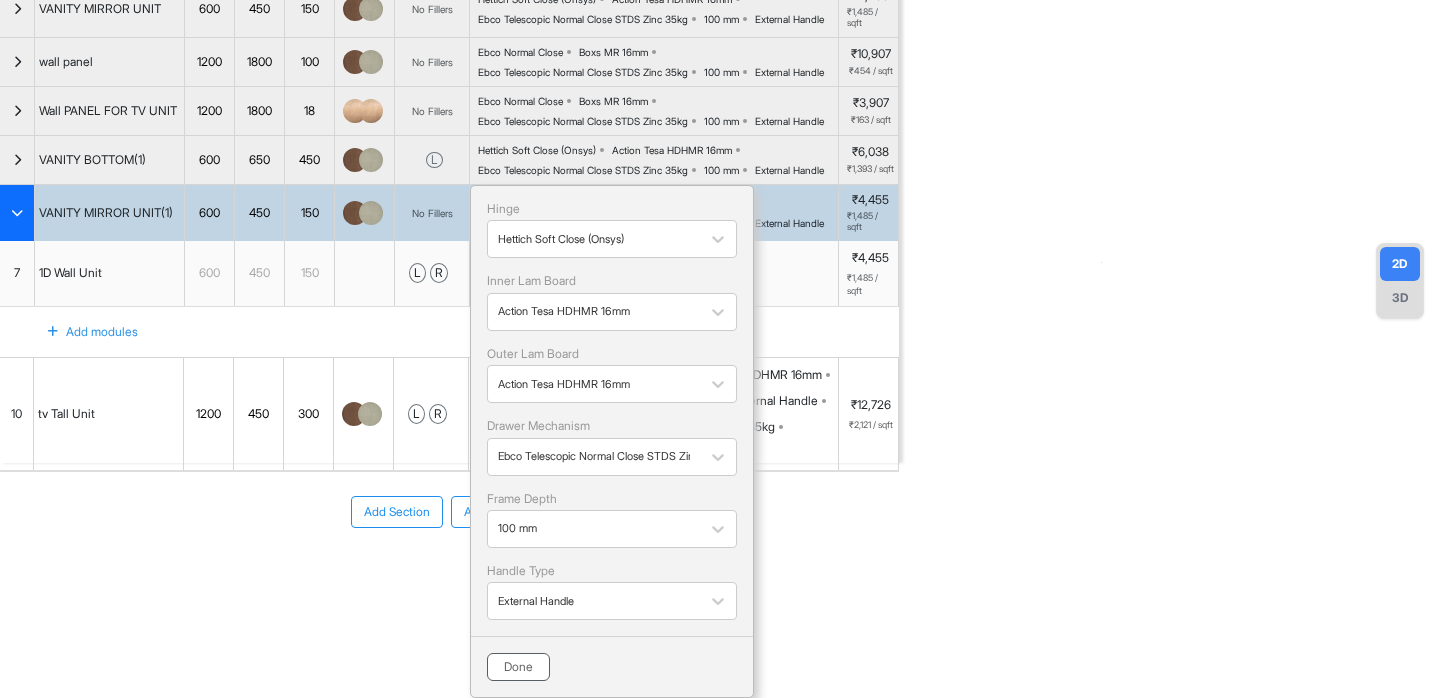 click on "Done" at bounding box center (518, 667) 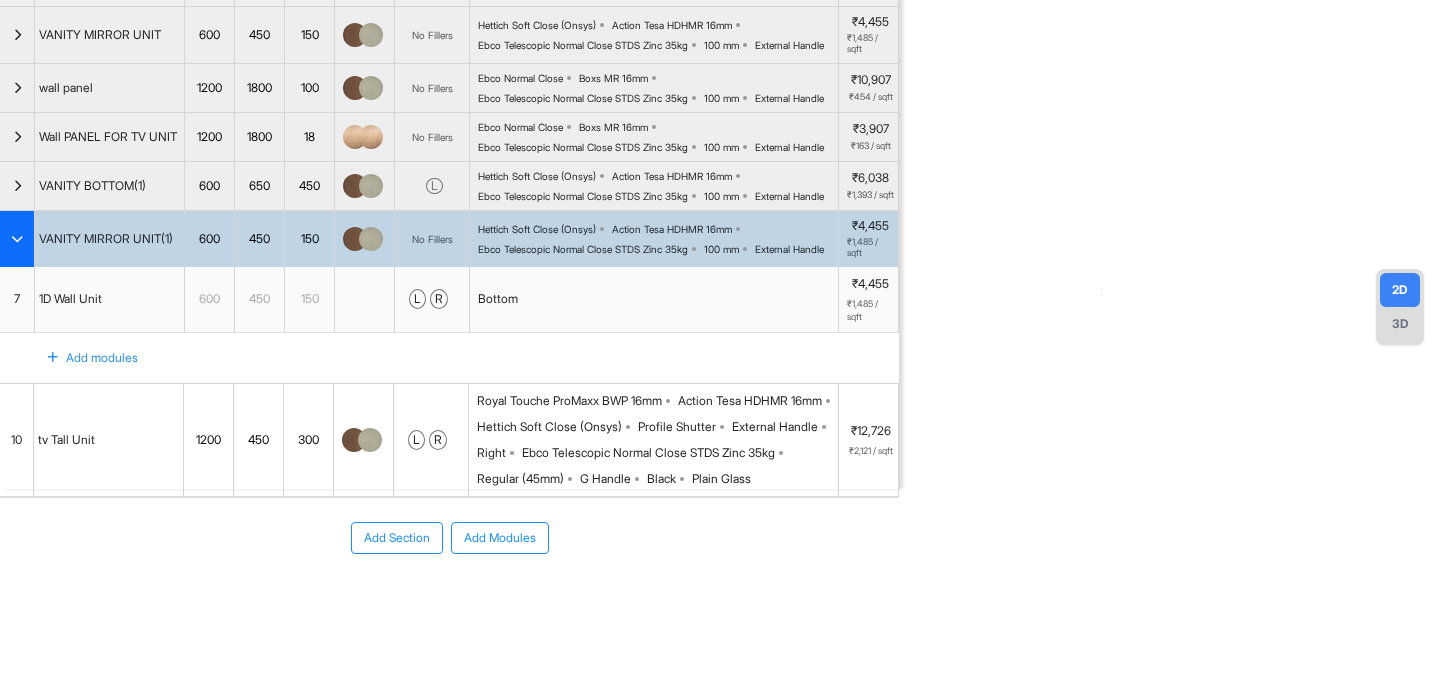 click on "Royal Touche ProMaxx BWP 16mm Action Tesa HDHMR 16mm Hettich Soft Close (Onsys) Profile Shutter External Handle Right Ebco Telescopic Normal Close STDS Zinc 35kg Regular (45mm) G Handle Black Plain Glass" at bounding box center [657, 440] 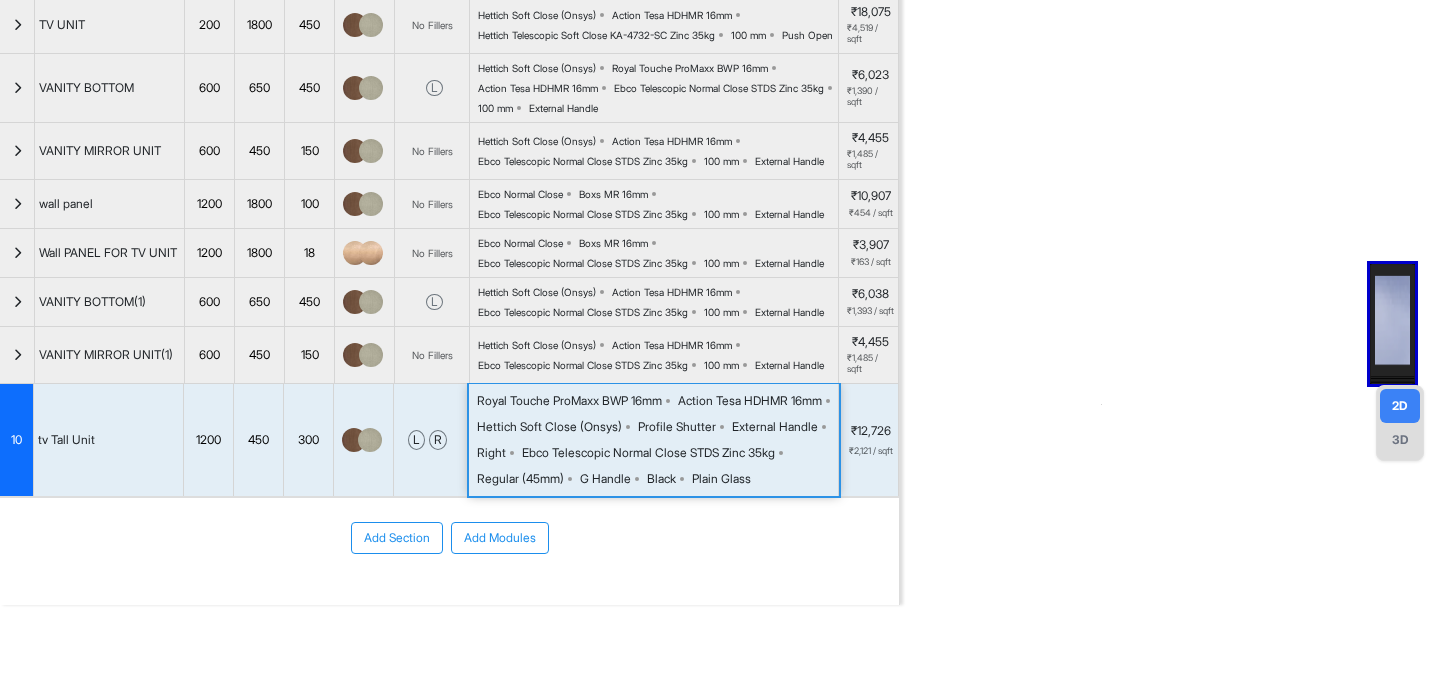 click on "External Handle" at bounding box center (775, 427) 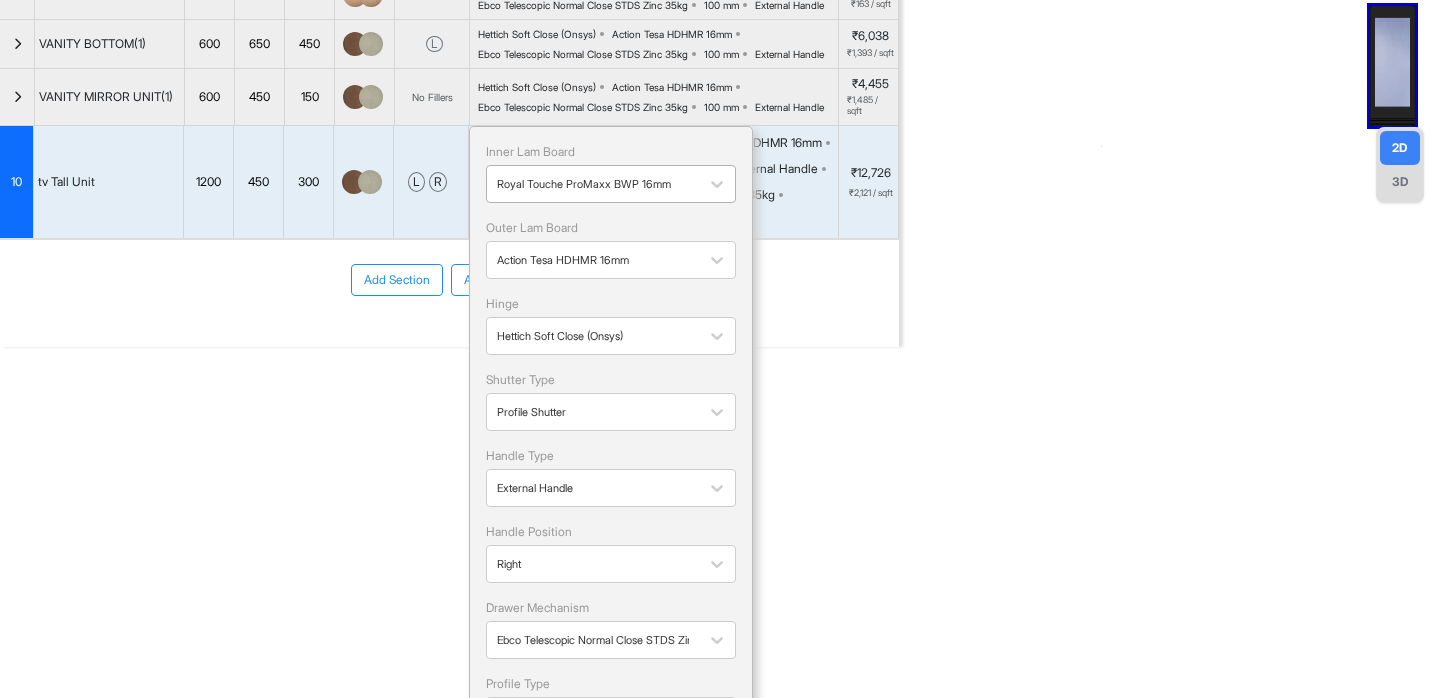 click at bounding box center [593, 184] 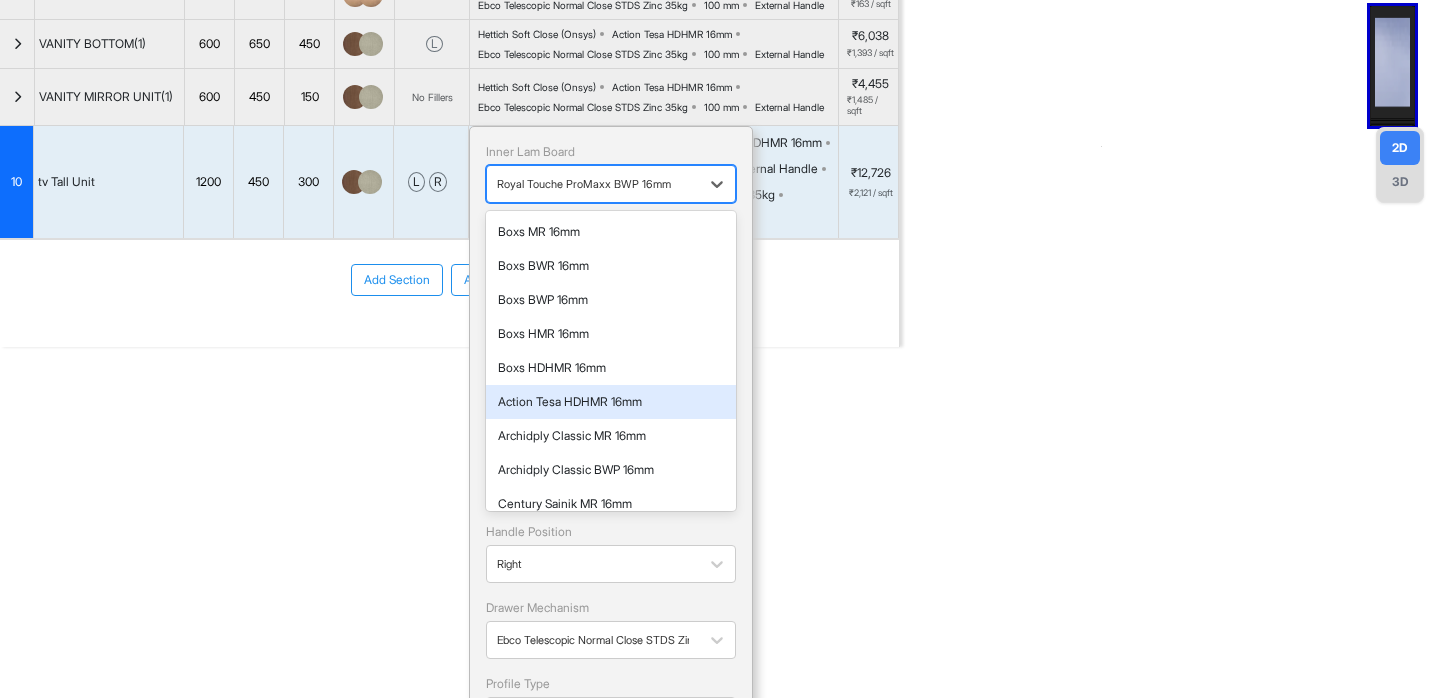 click on "Action Tesa HDHMR 16mm" at bounding box center [611, 402] 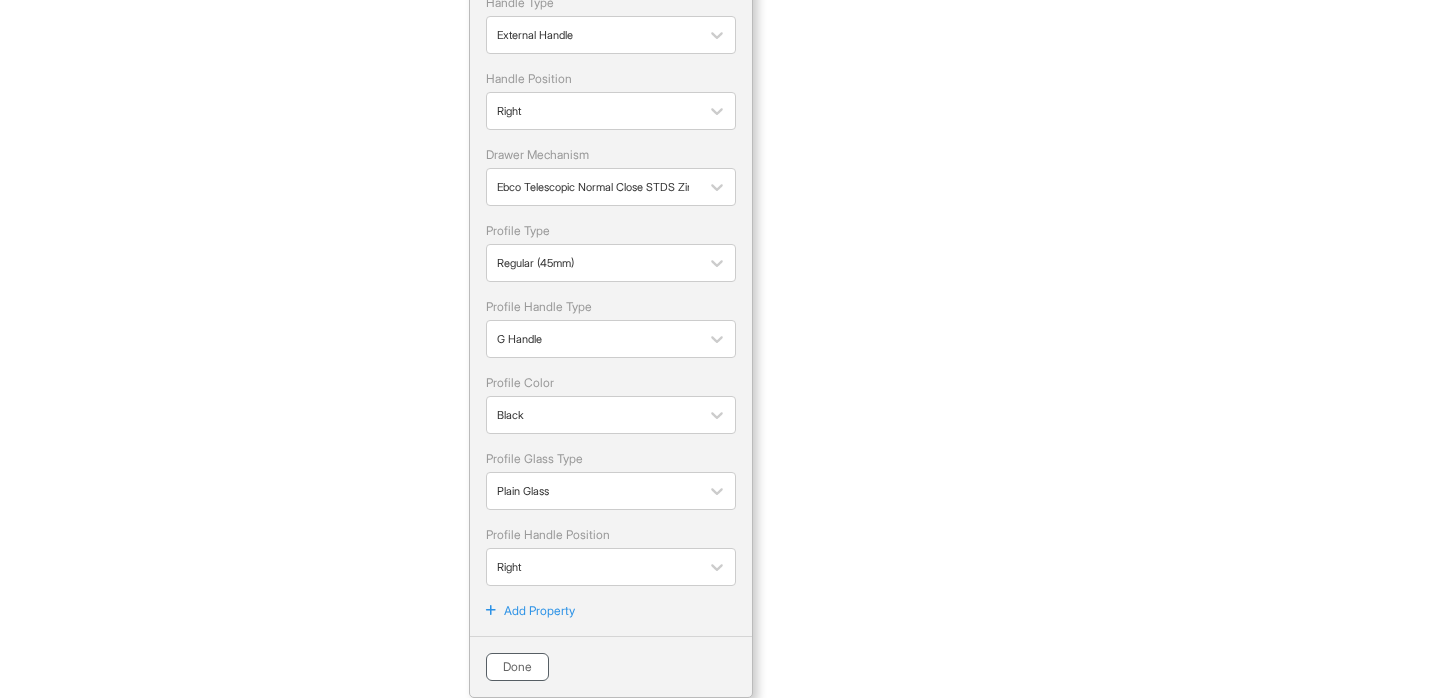 click on "Done" at bounding box center (517, 667) 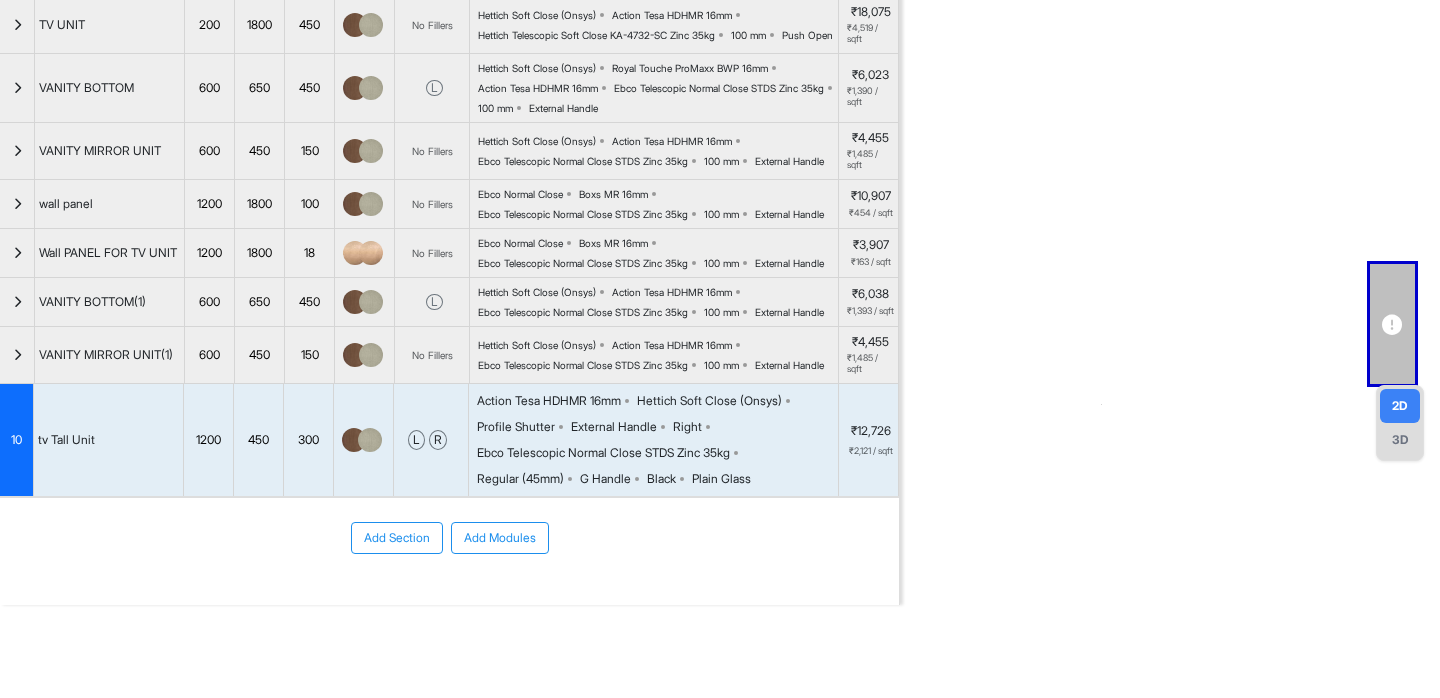 scroll, scrollTop: 0, scrollLeft: 0, axis: both 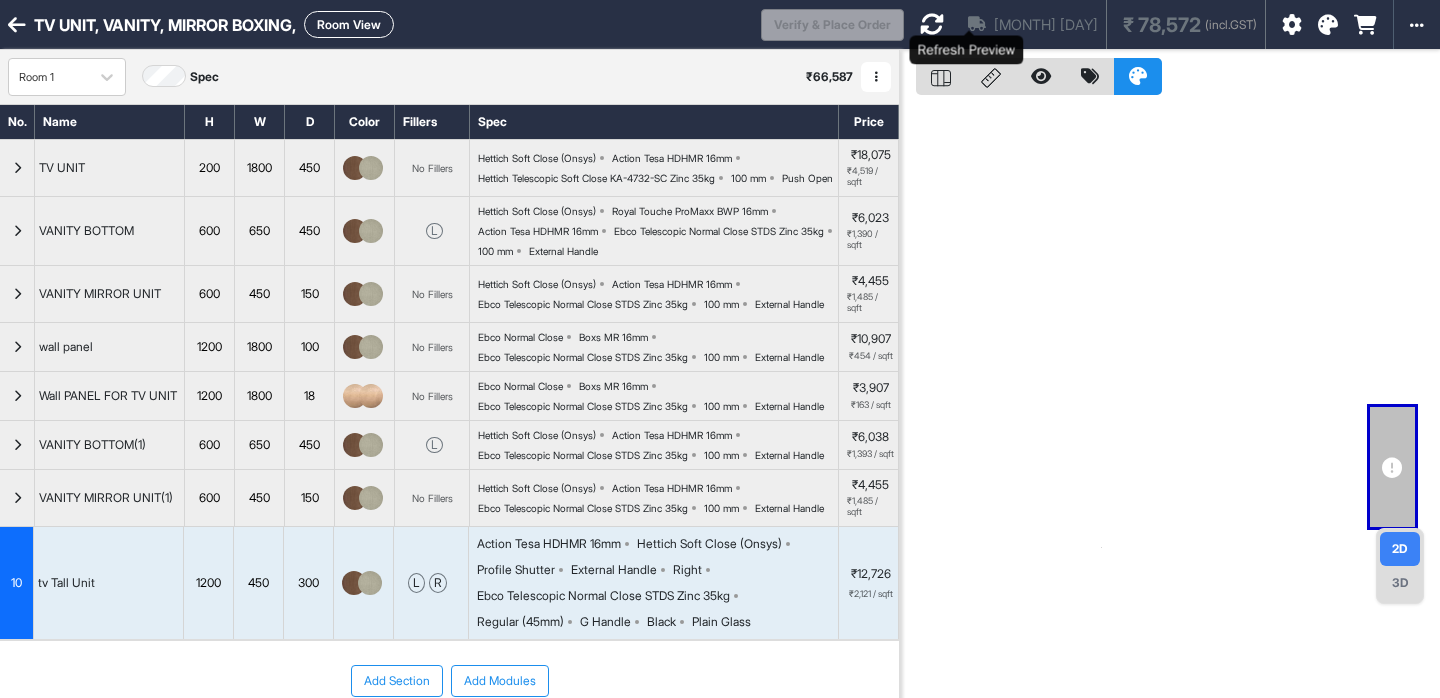 click at bounding box center (932, 24) 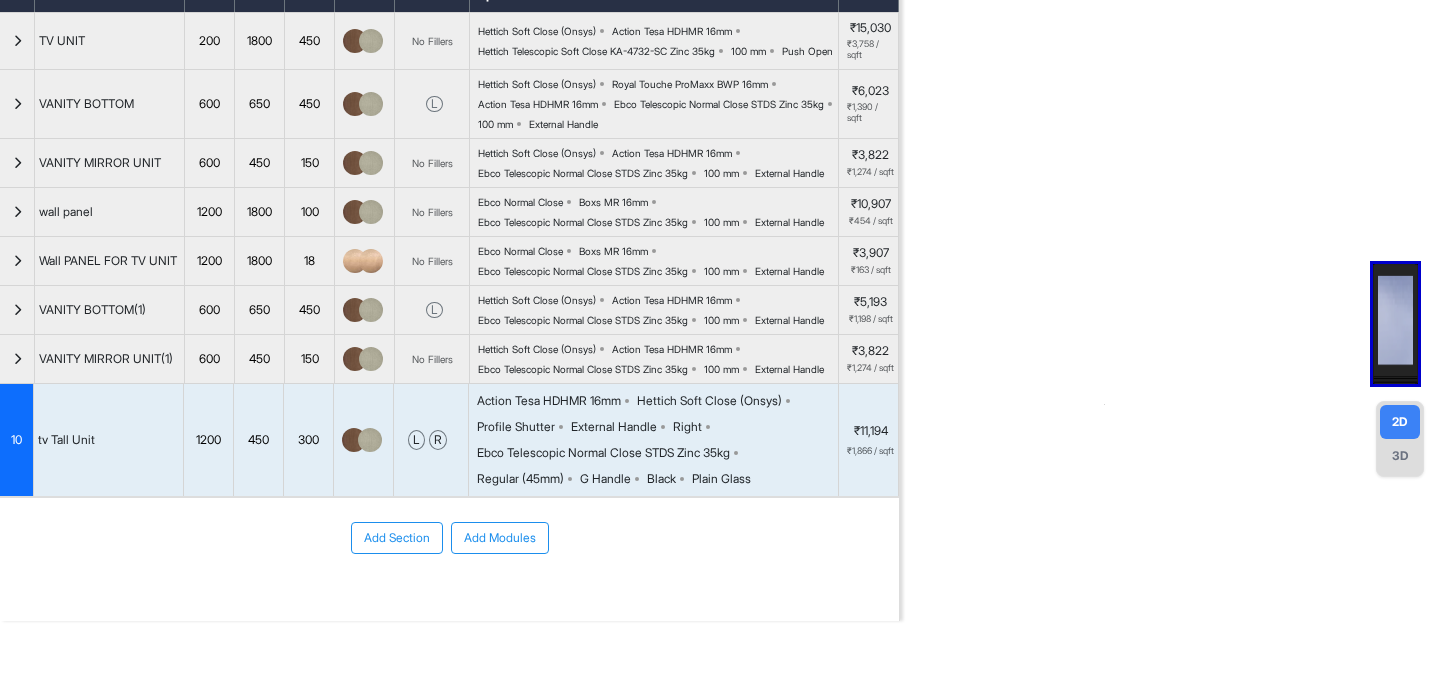 scroll, scrollTop: 0, scrollLeft: 0, axis: both 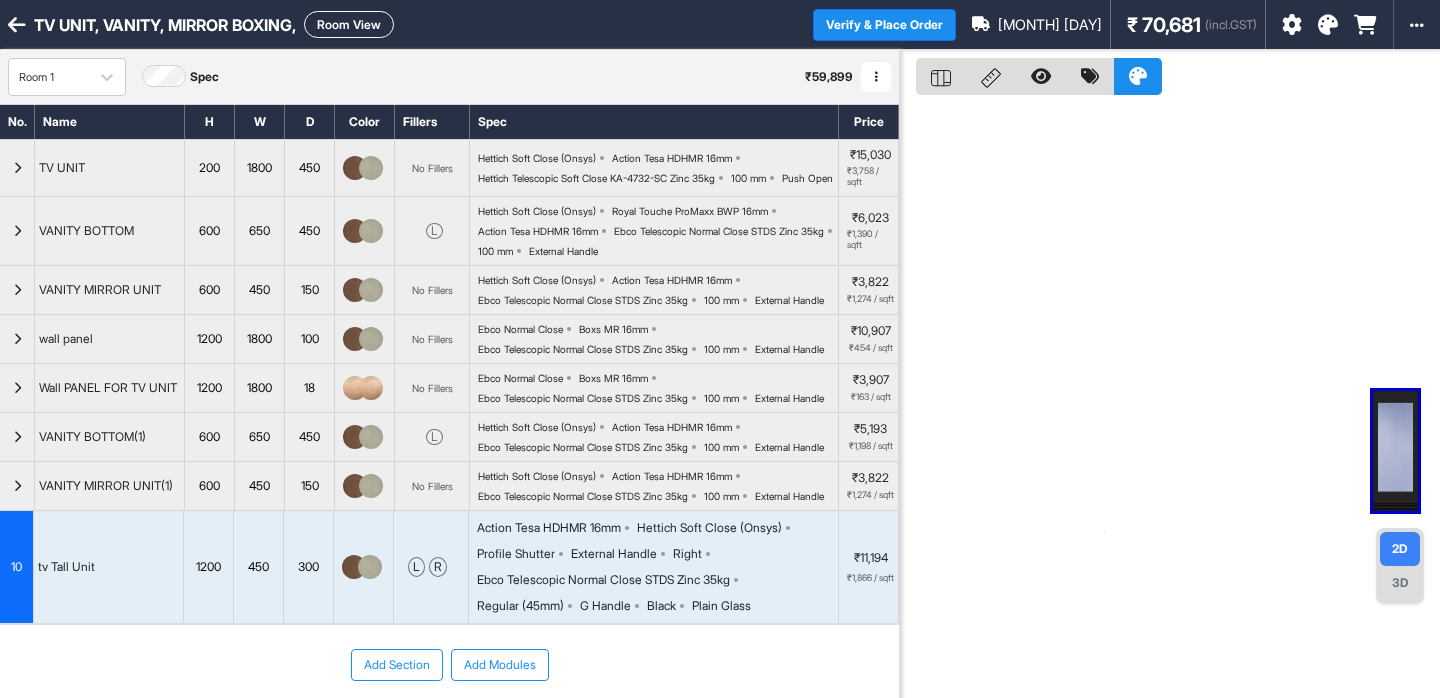 click at bounding box center (1170, 399) 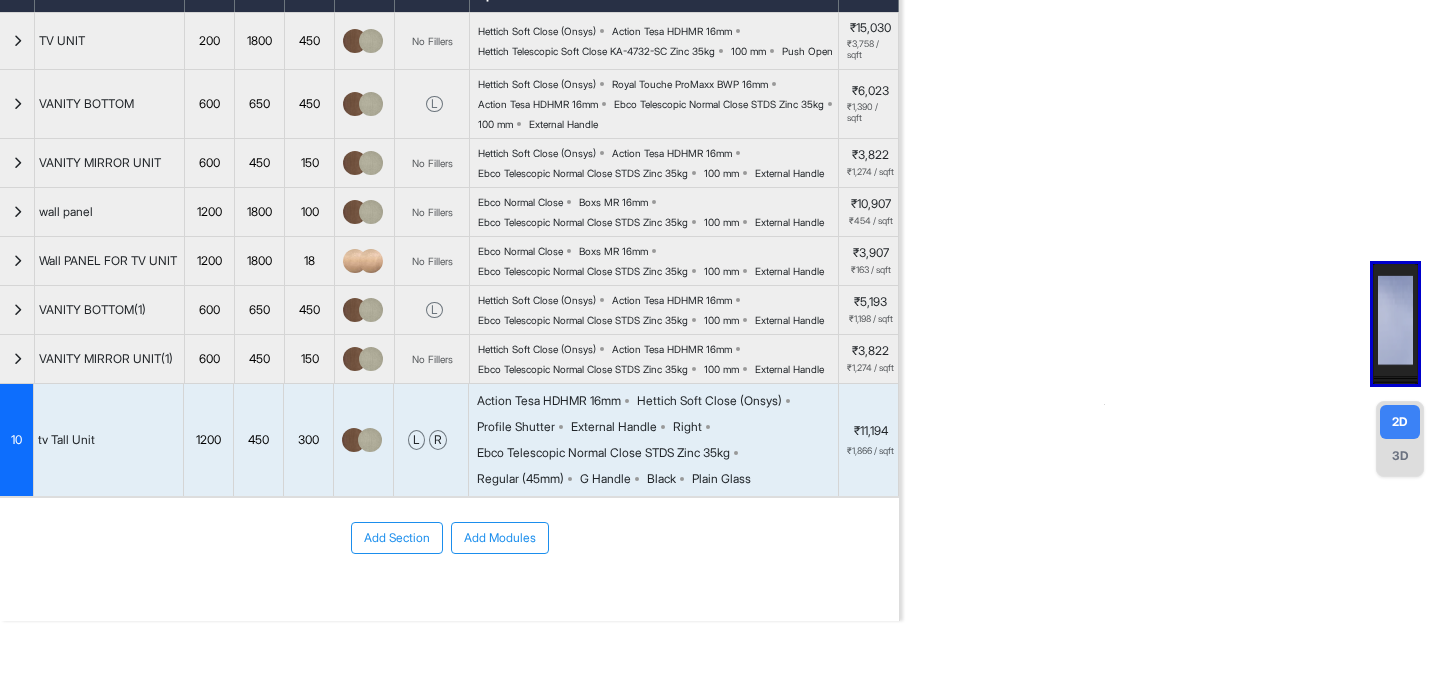 scroll, scrollTop: 0, scrollLeft: 0, axis: both 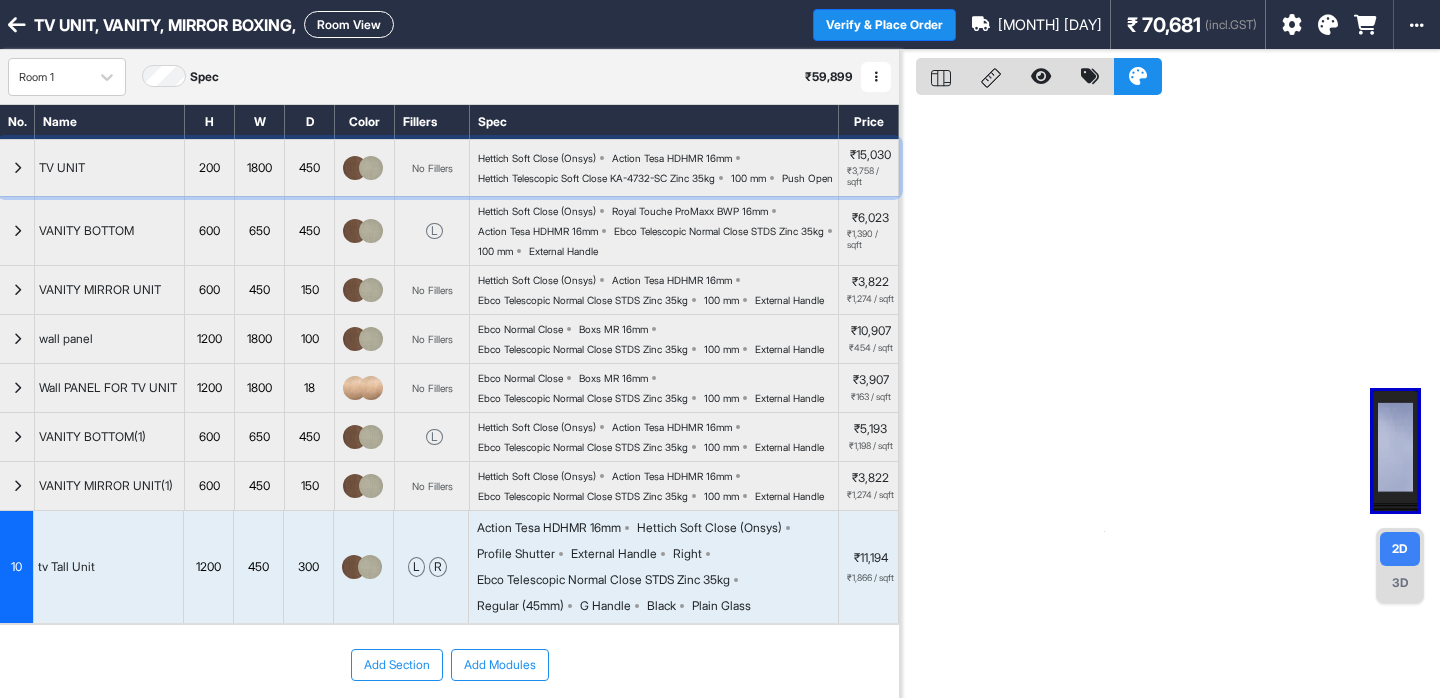 click at bounding box center (17, 168) 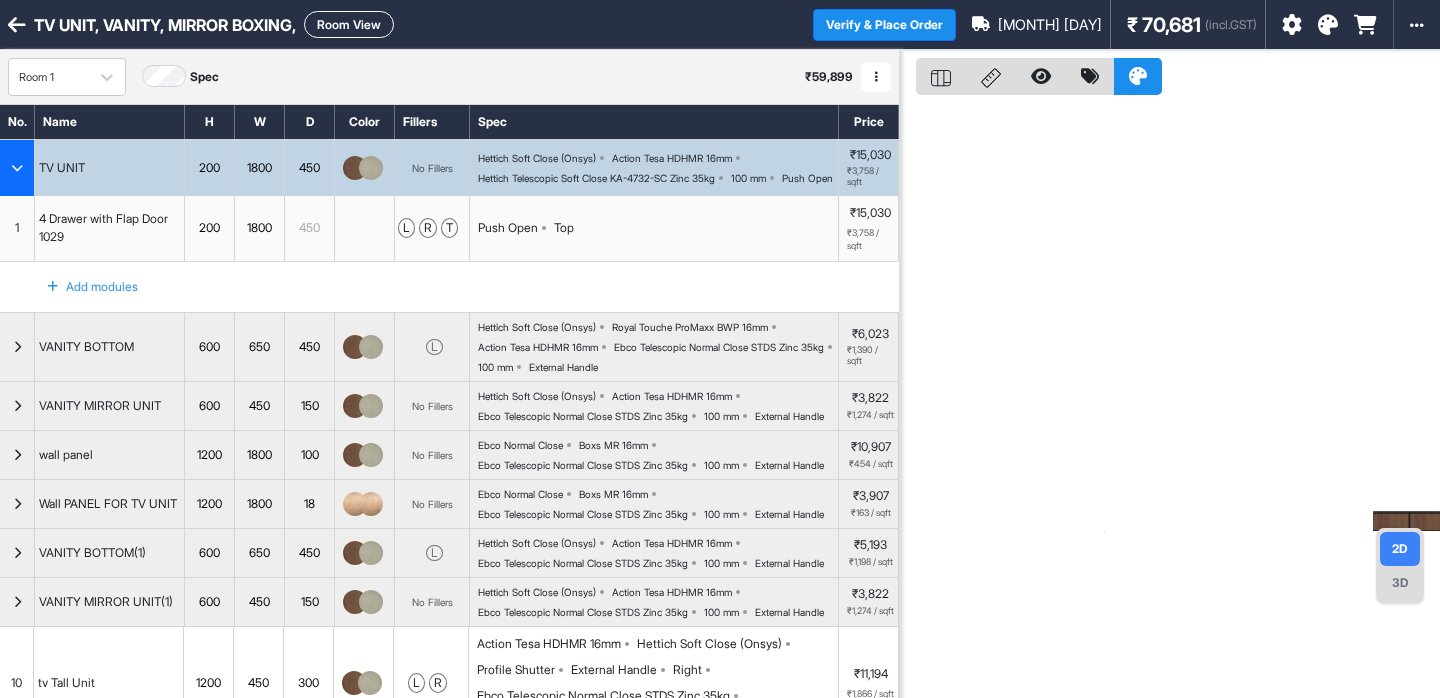 click at bounding box center (17, 168) 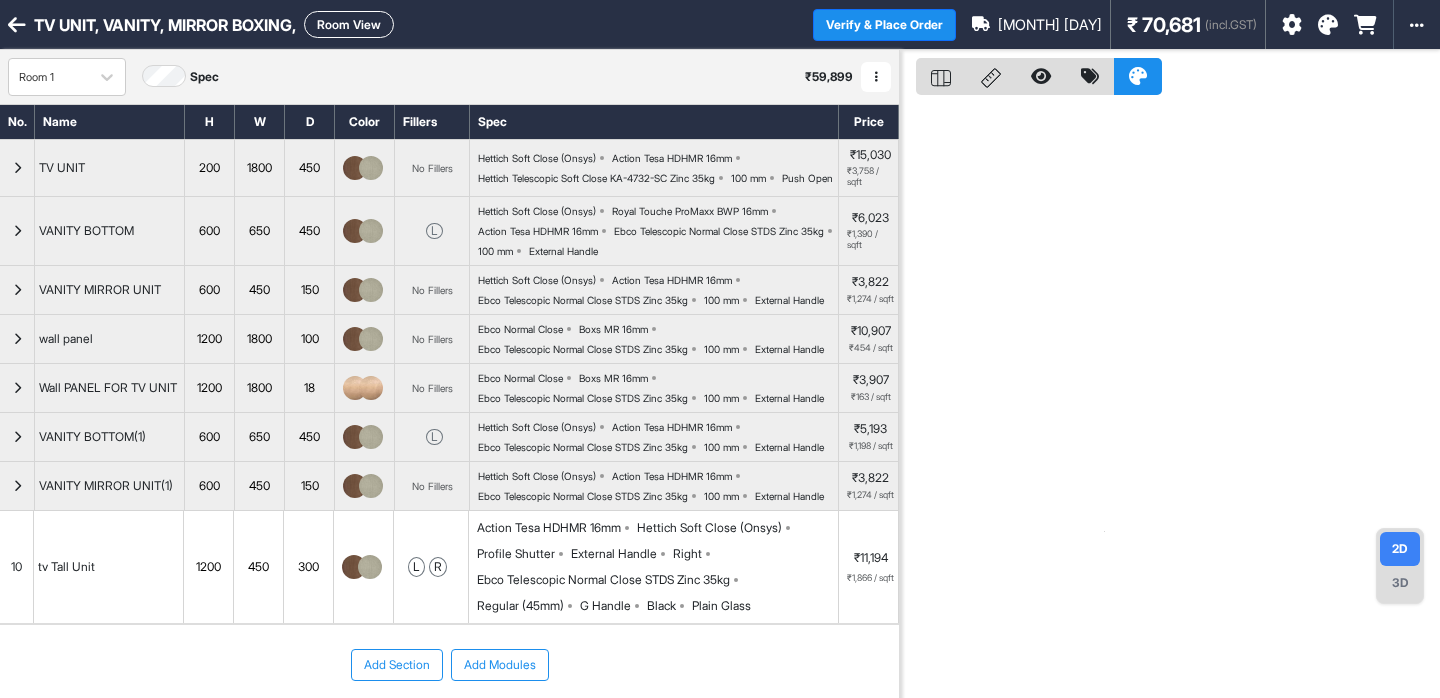 click on "Room View" at bounding box center [349, 24] 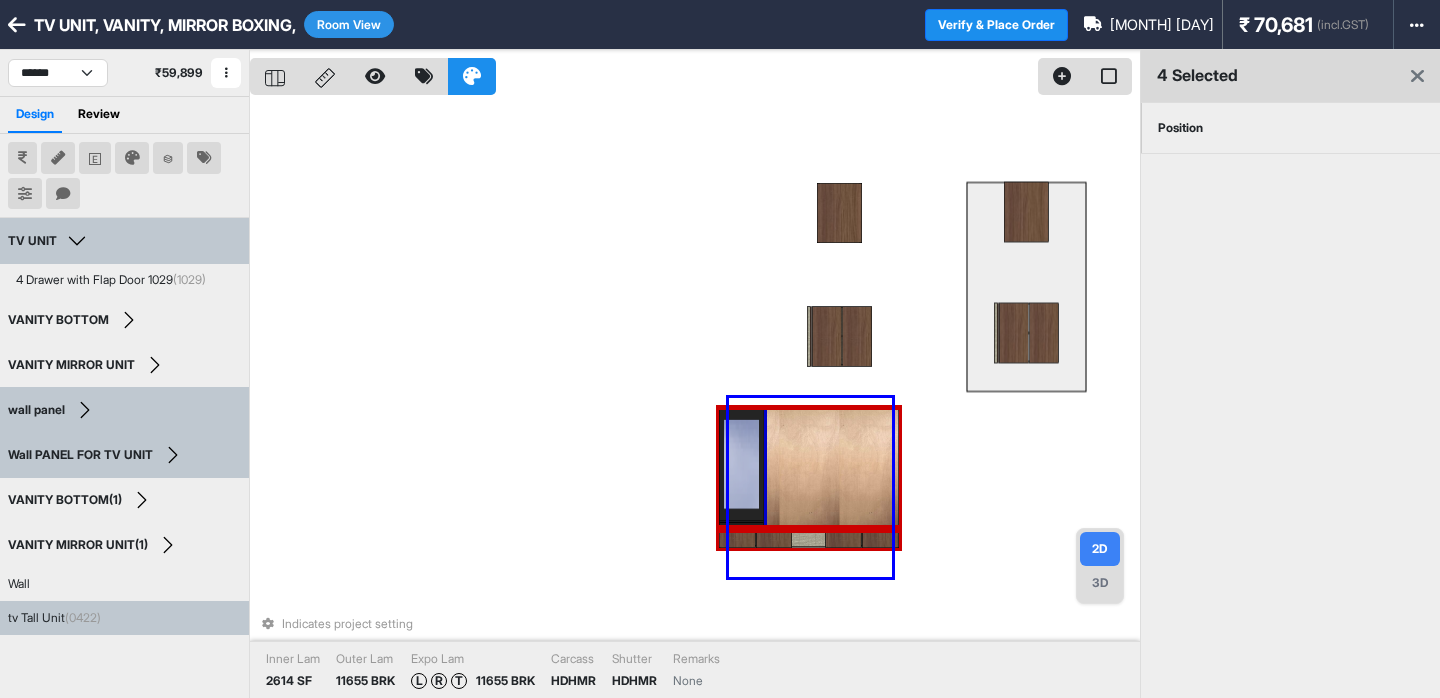 drag, startPoint x: 729, startPoint y: 398, endPoint x: 892, endPoint y: 577, distance: 242.09502 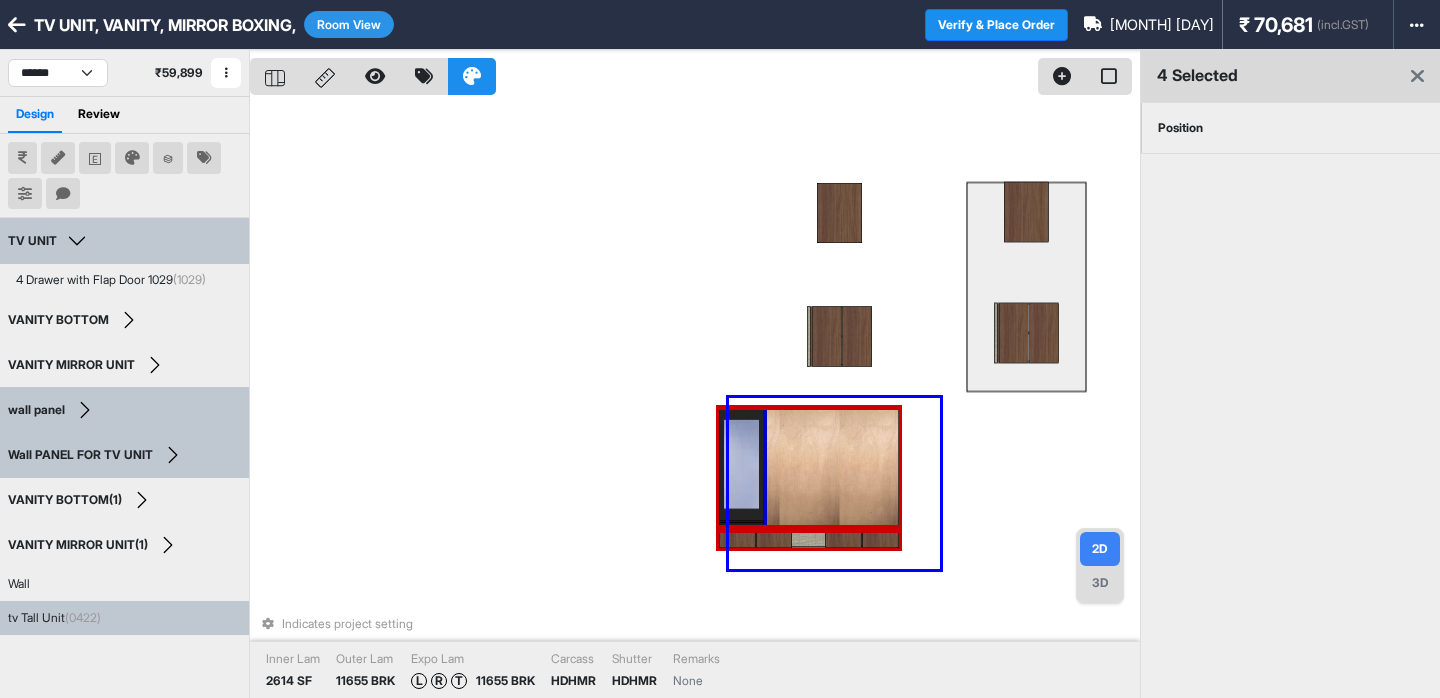 click on "Indicates project setting Inner Lam 2614 SF Outer Lam 11655 BRK Expo Lam L R T 11655 BRK Carcass HDHMR Shutter HDHMR Remarks None" at bounding box center (695, 399) 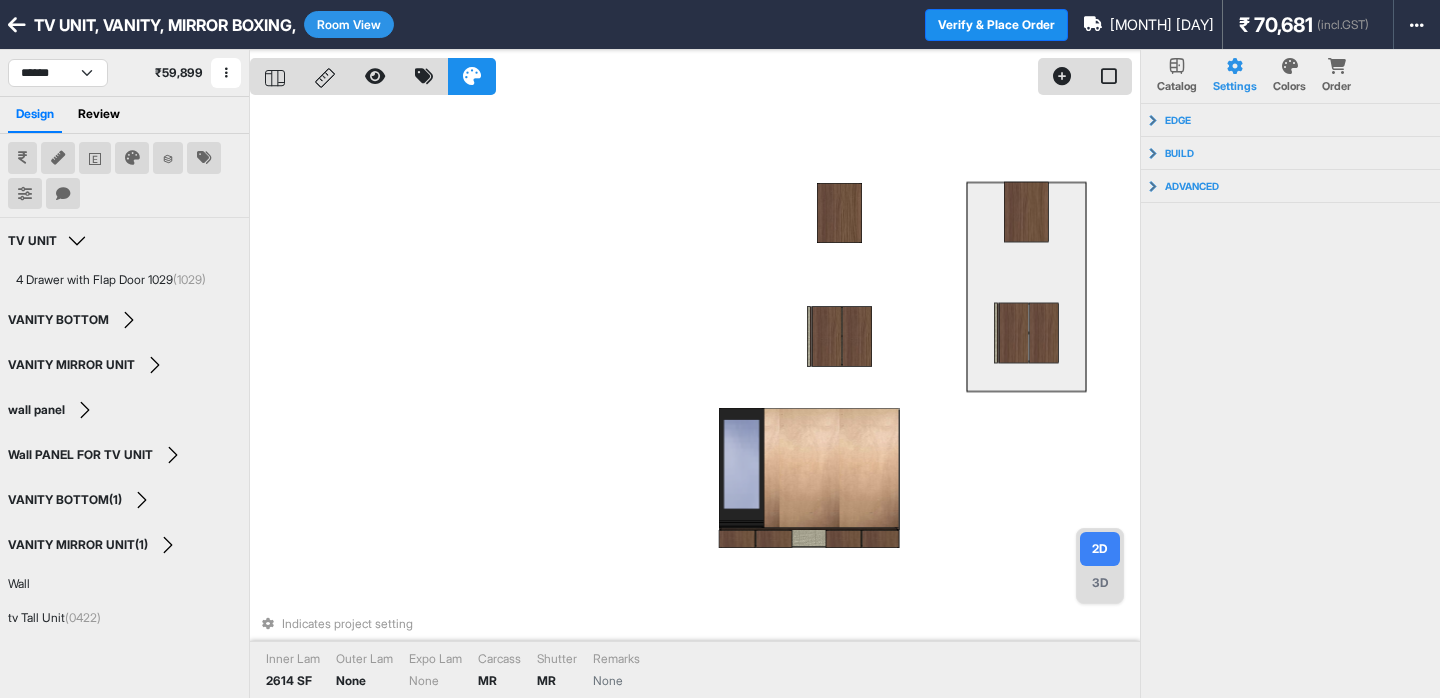 click at bounding box center [17, 25] 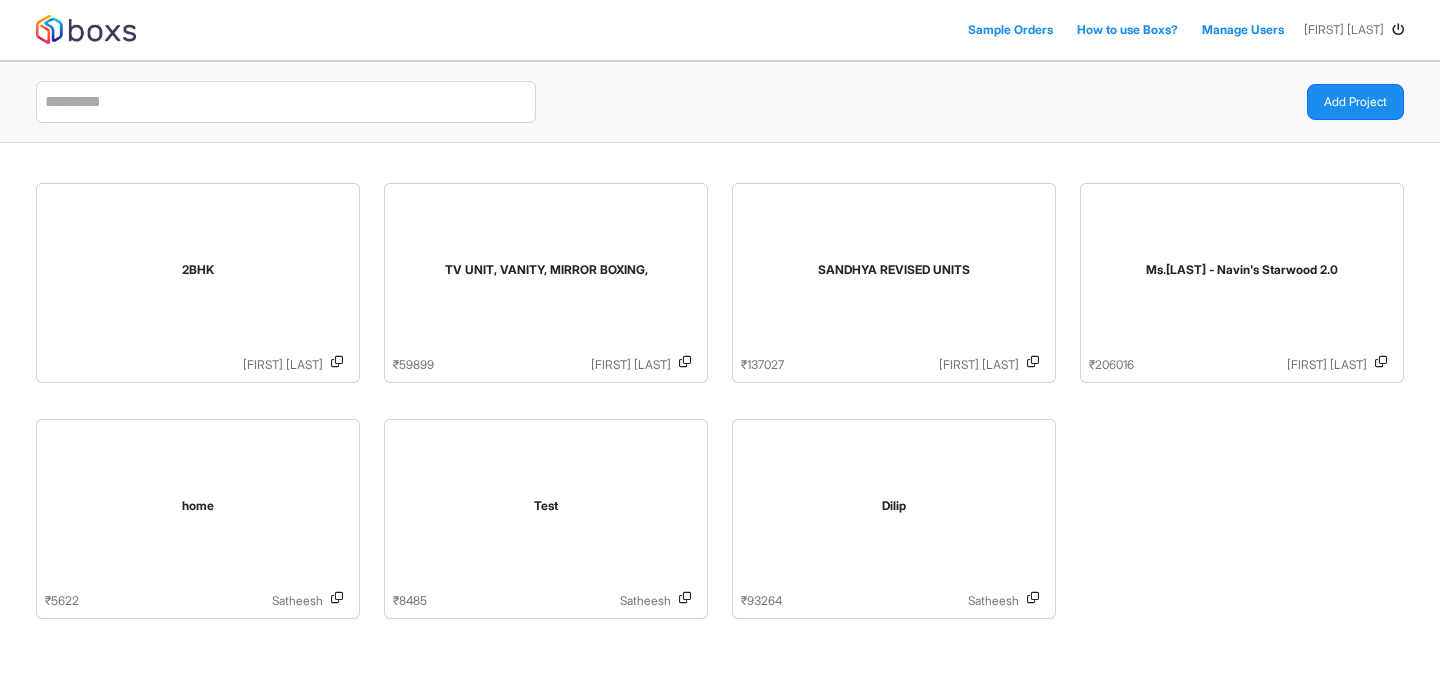 click on "Add Project" at bounding box center (1068, 102) 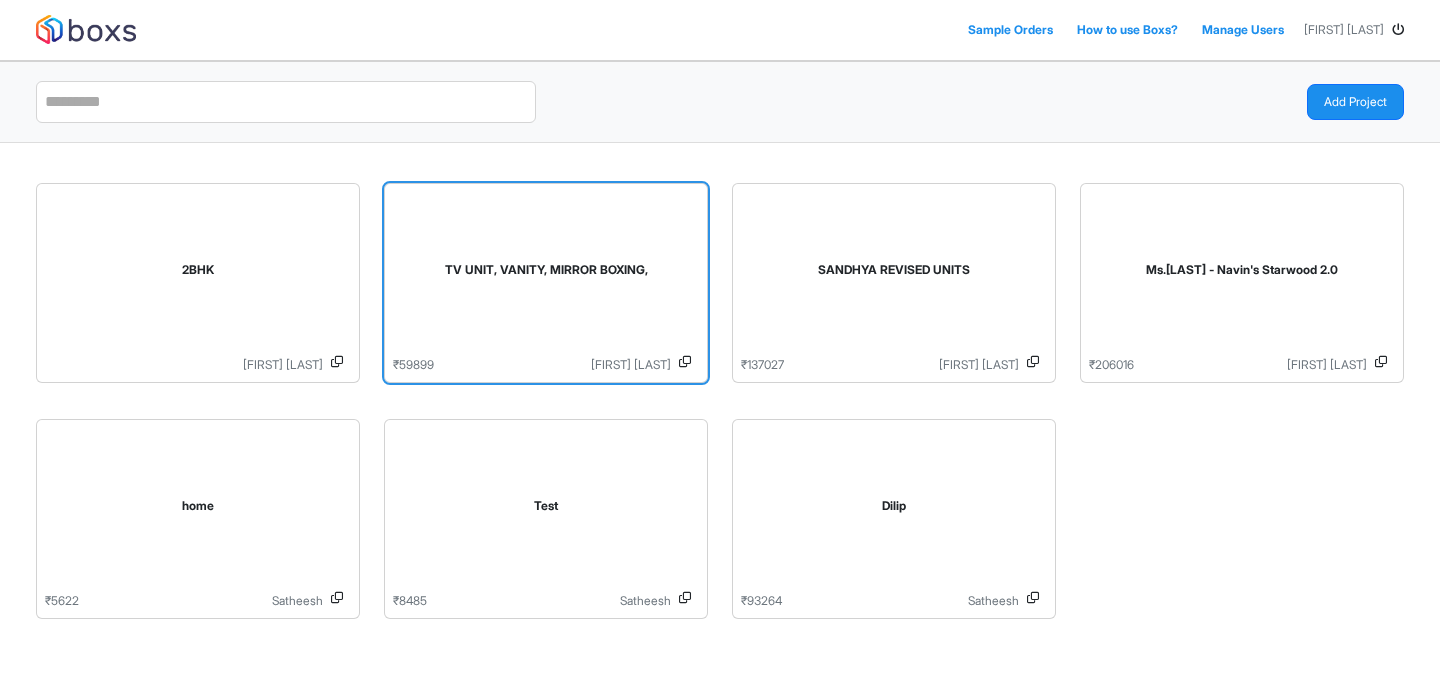 click on "TV UNIT, VANITY, MIRROR BOXING," at bounding box center (546, 274) 